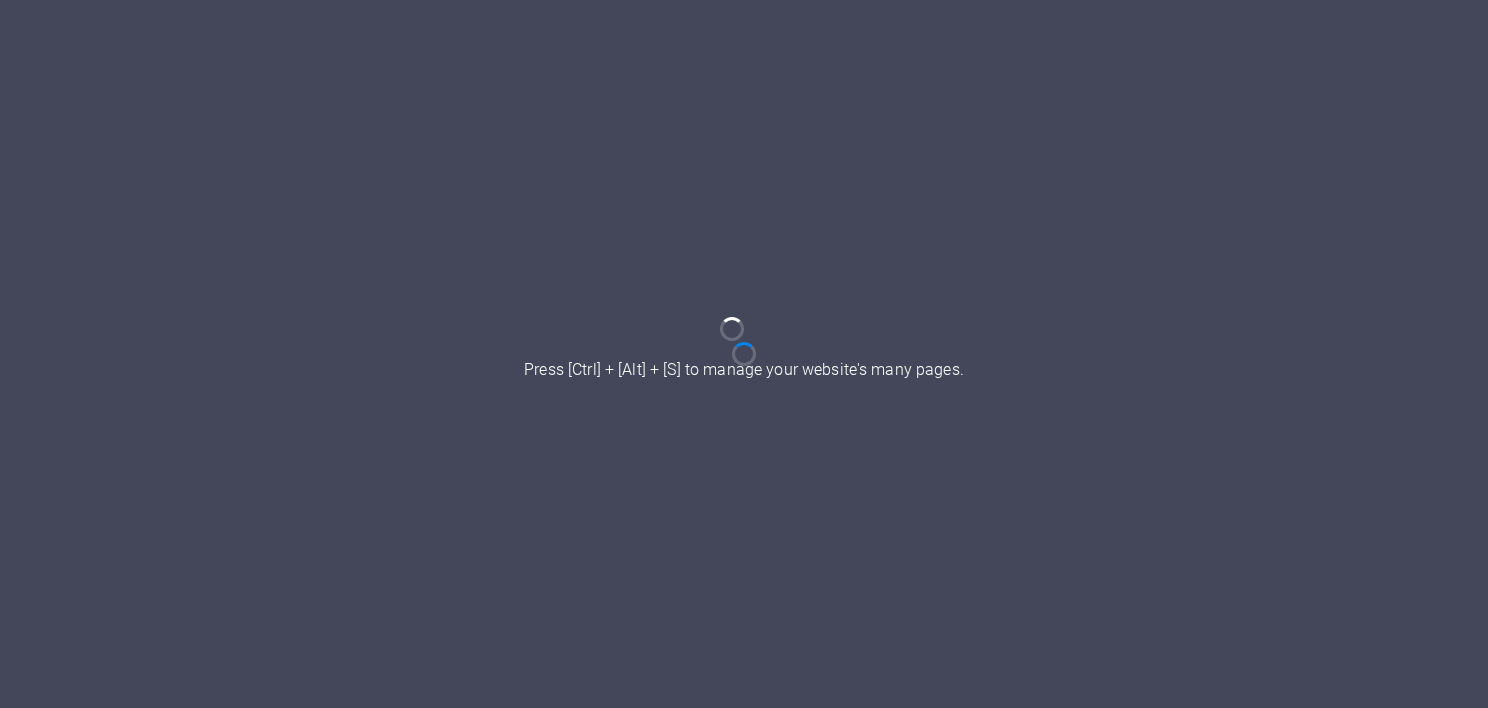 scroll, scrollTop: 0, scrollLeft: 0, axis: both 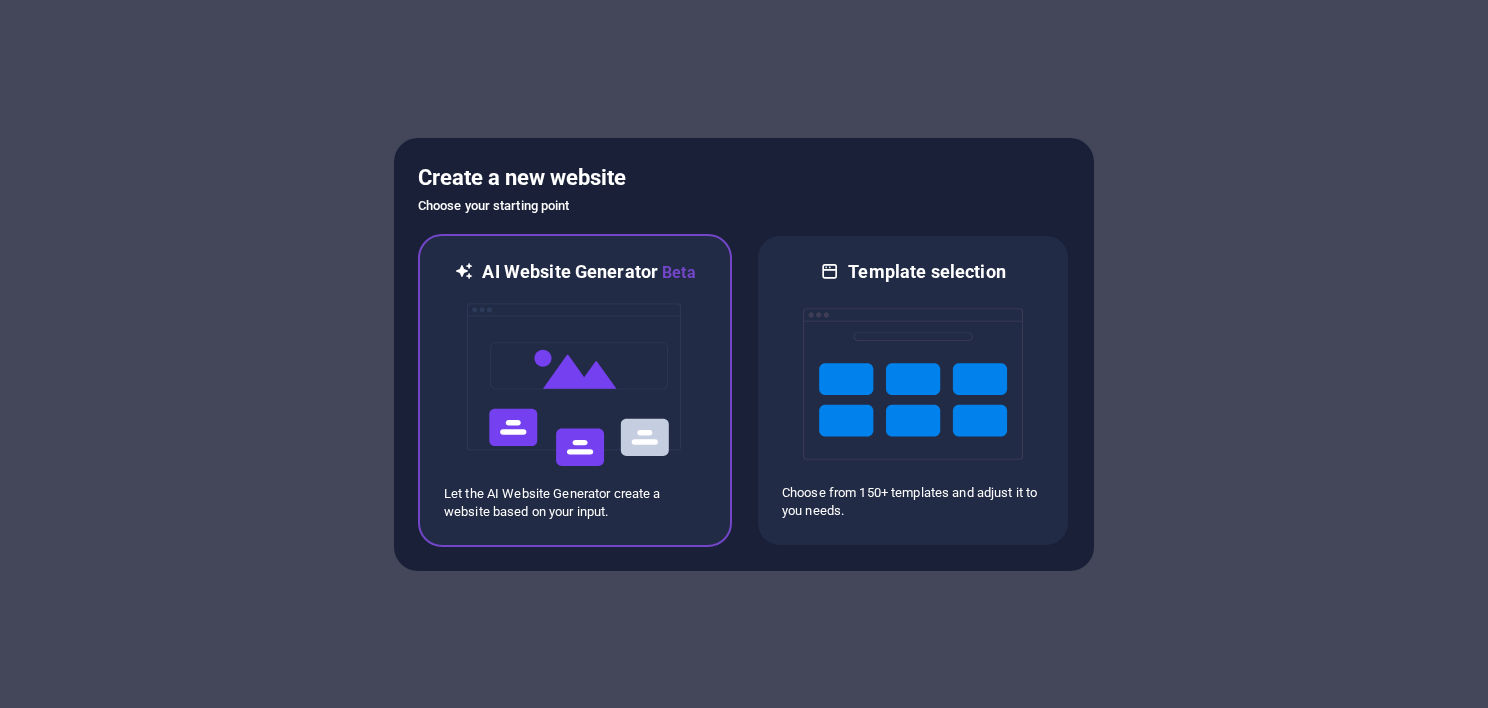 click at bounding box center [575, 385] 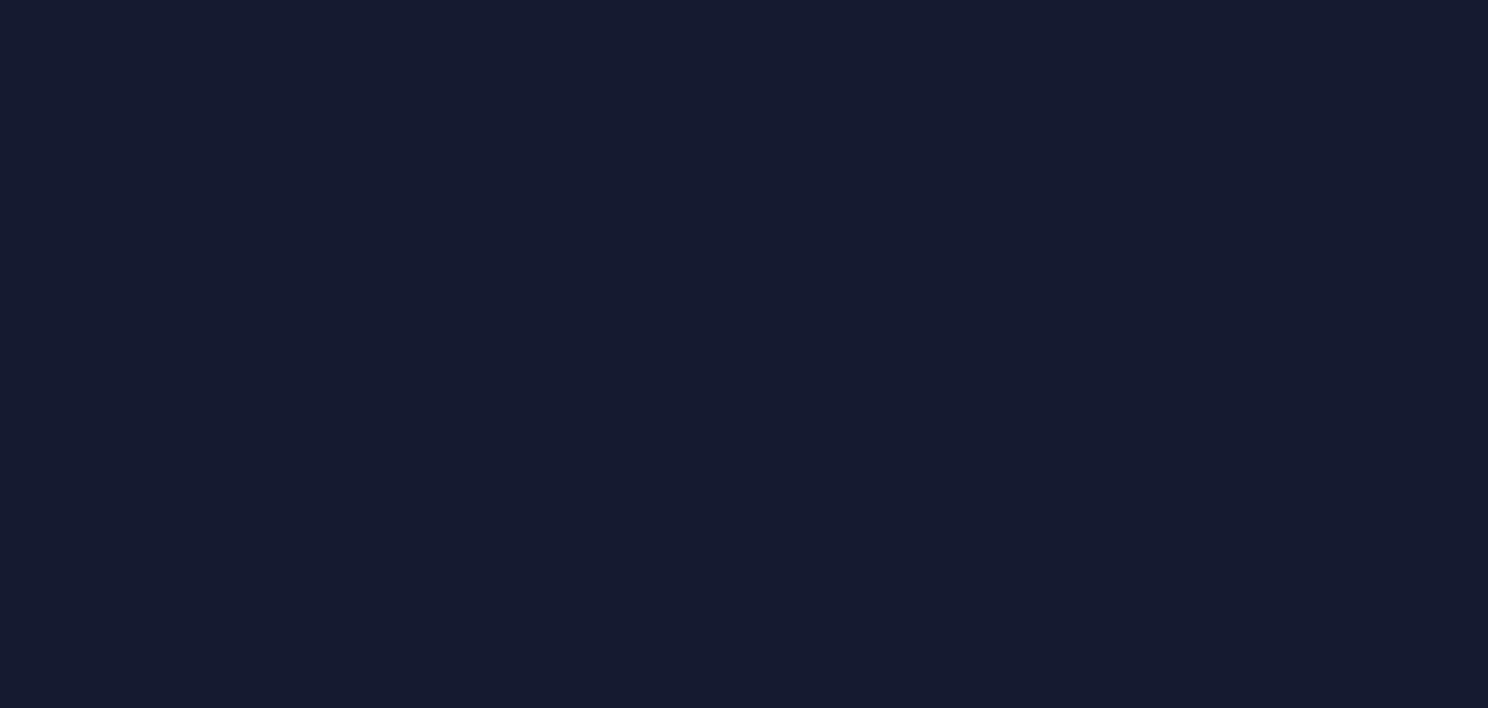 scroll, scrollTop: 0, scrollLeft: 0, axis: both 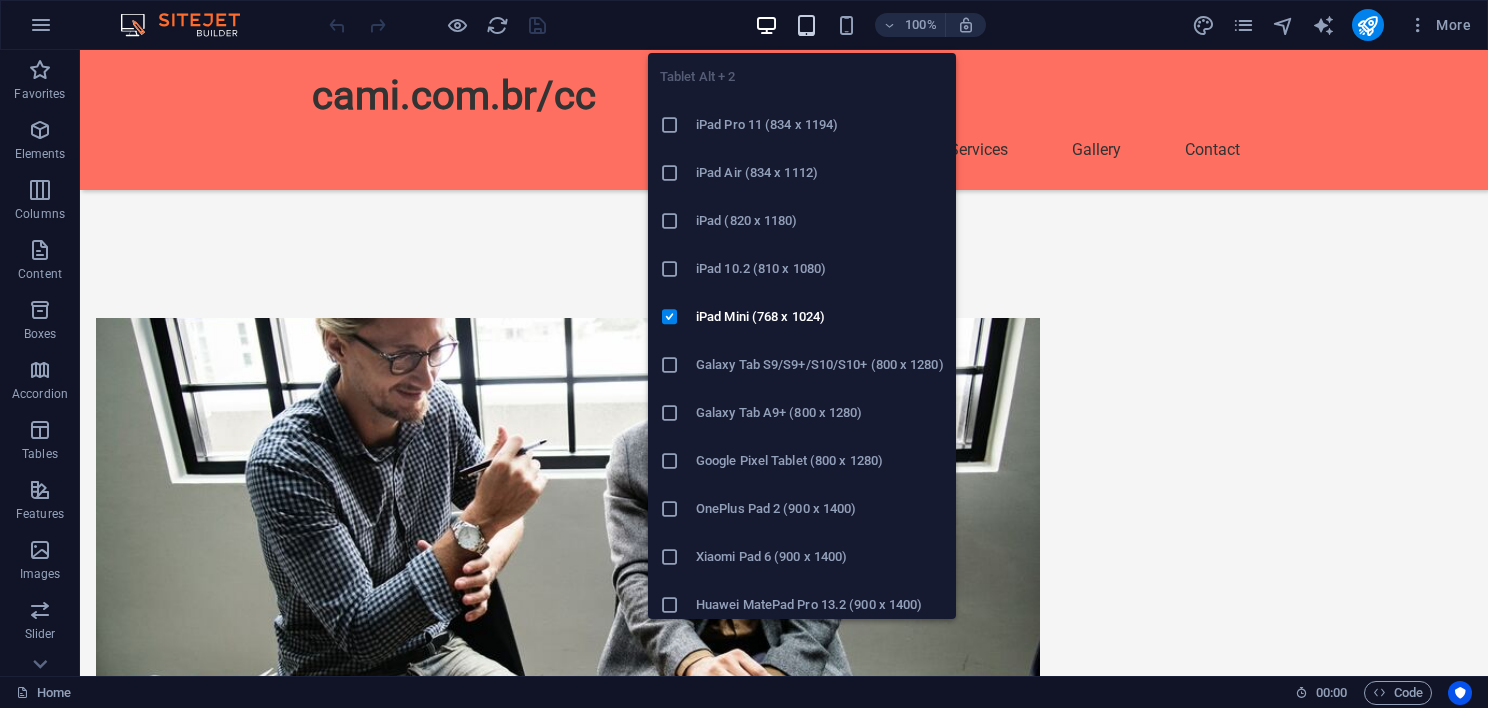 click at bounding box center (806, 25) 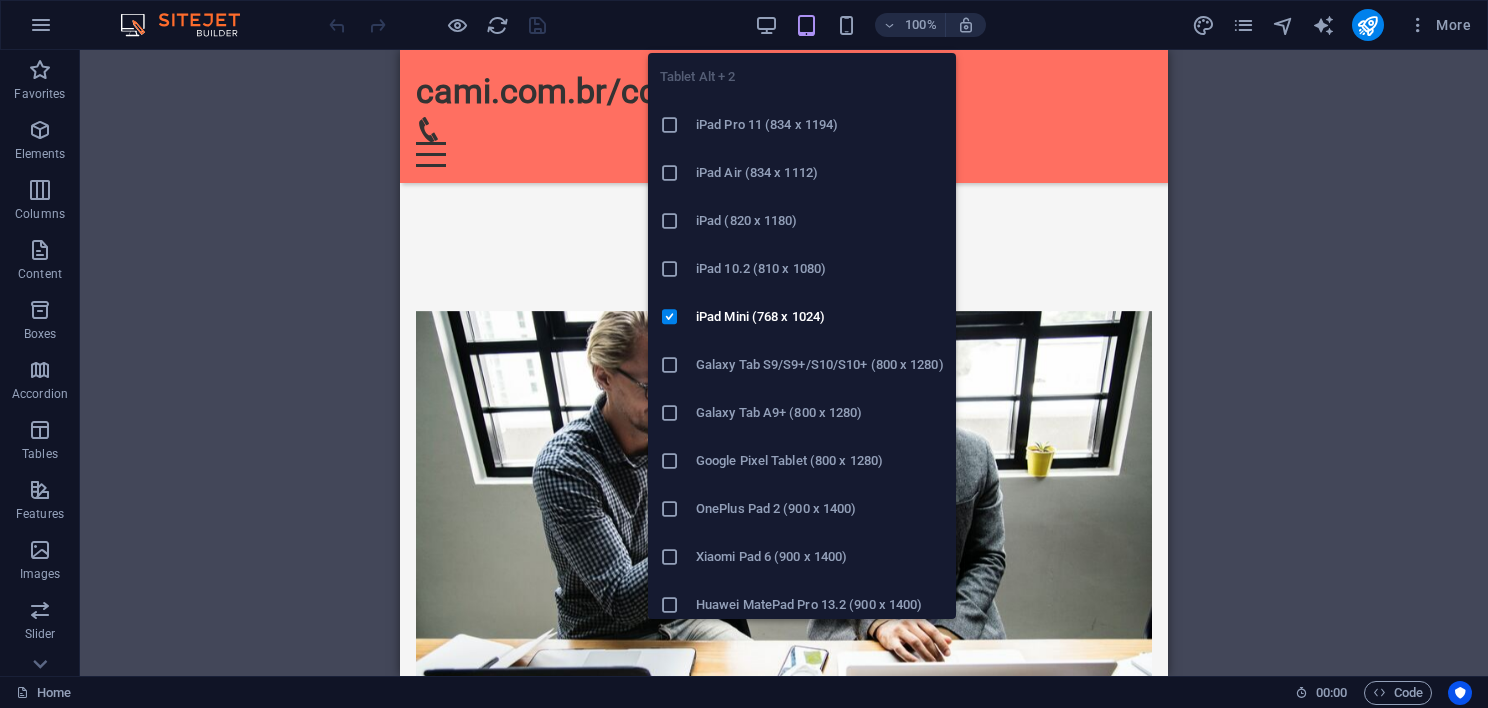 scroll, scrollTop: 791, scrollLeft: 0, axis: vertical 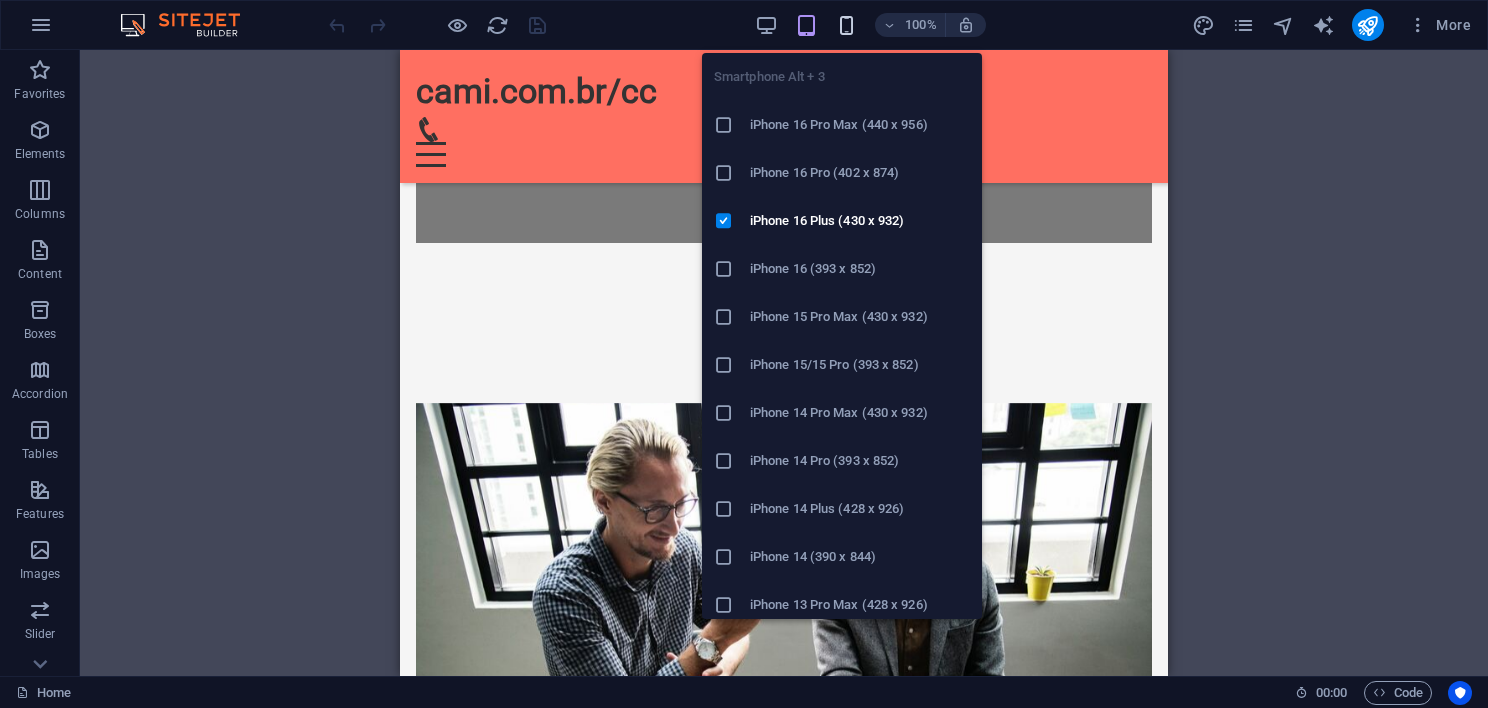 click at bounding box center (846, 25) 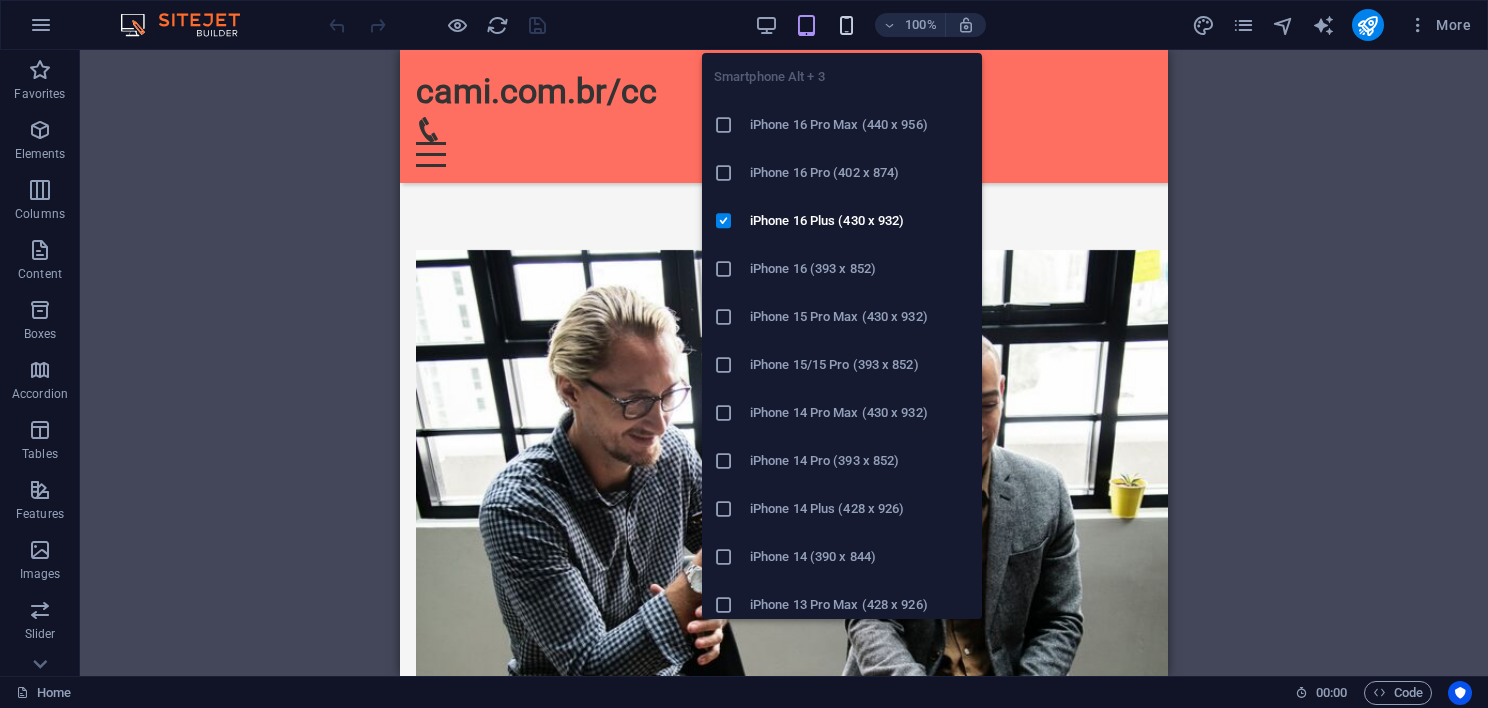scroll, scrollTop: 781, scrollLeft: 0, axis: vertical 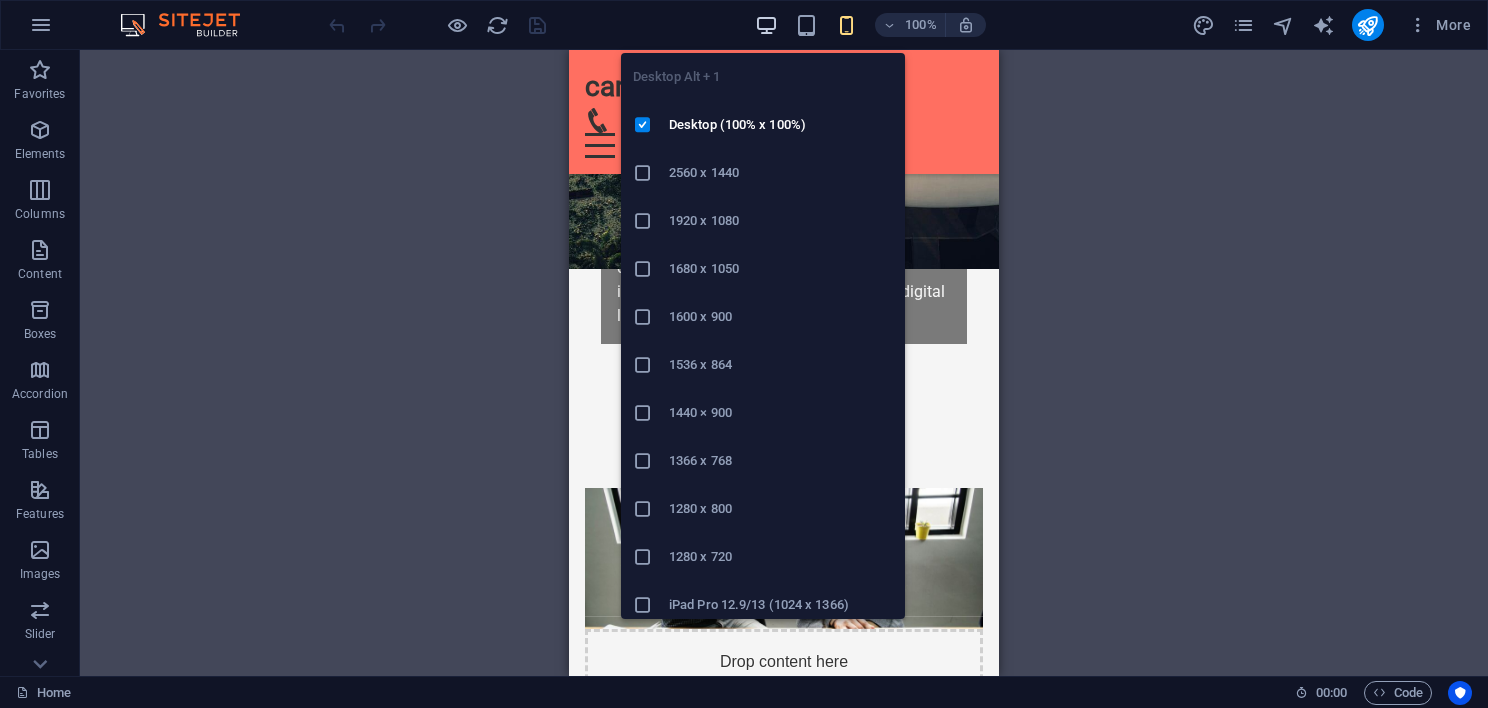 click at bounding box center (766, 25) 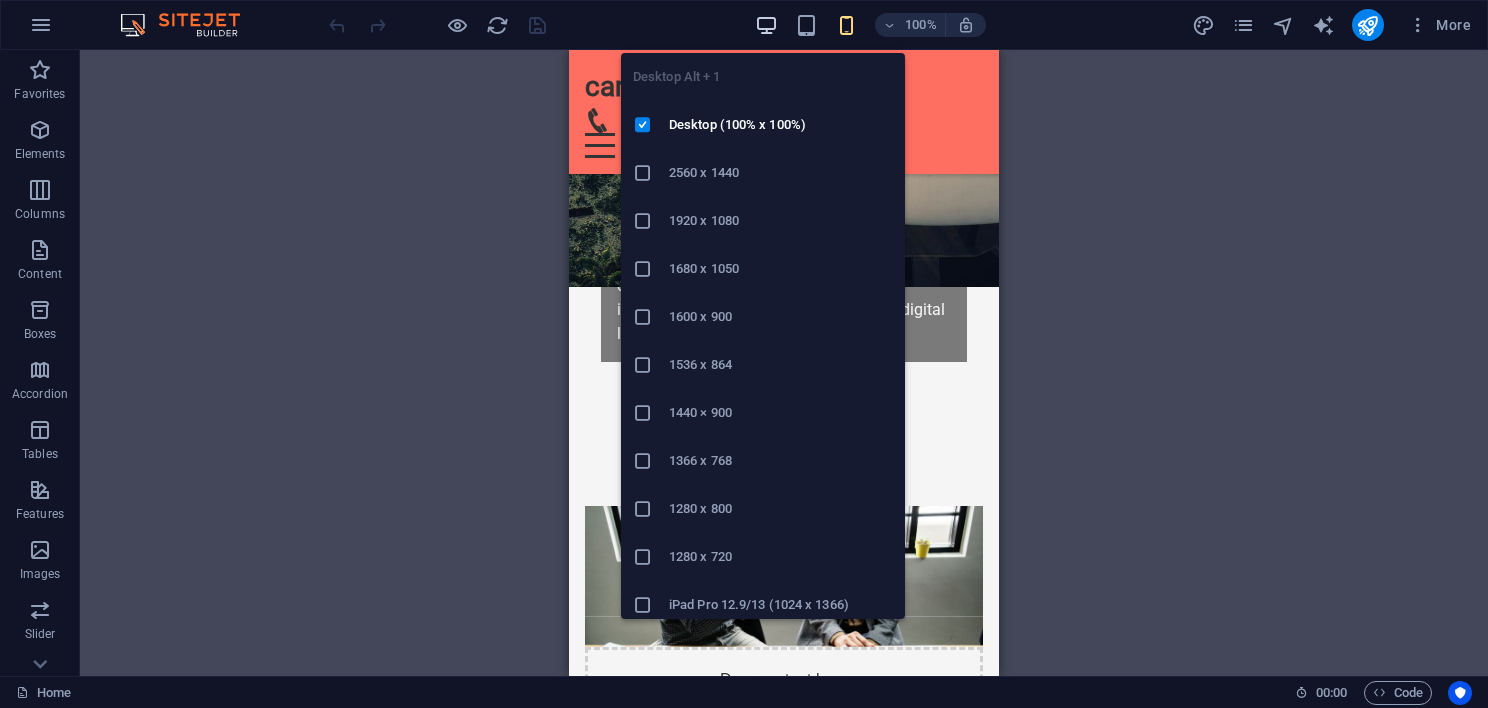 scroll, scrollTop: 499, scrollLeft: 0, axis: vertical 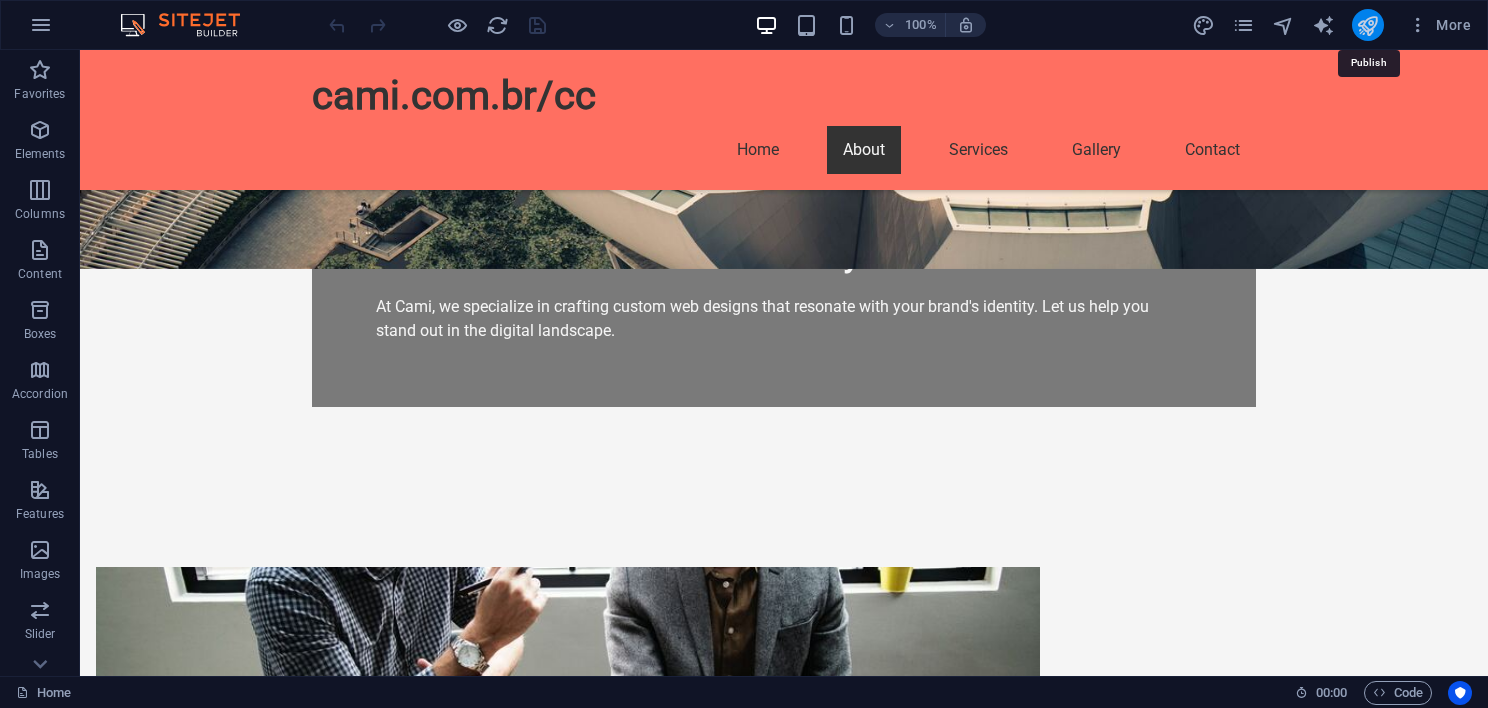click at bounding box center (1367, 25) 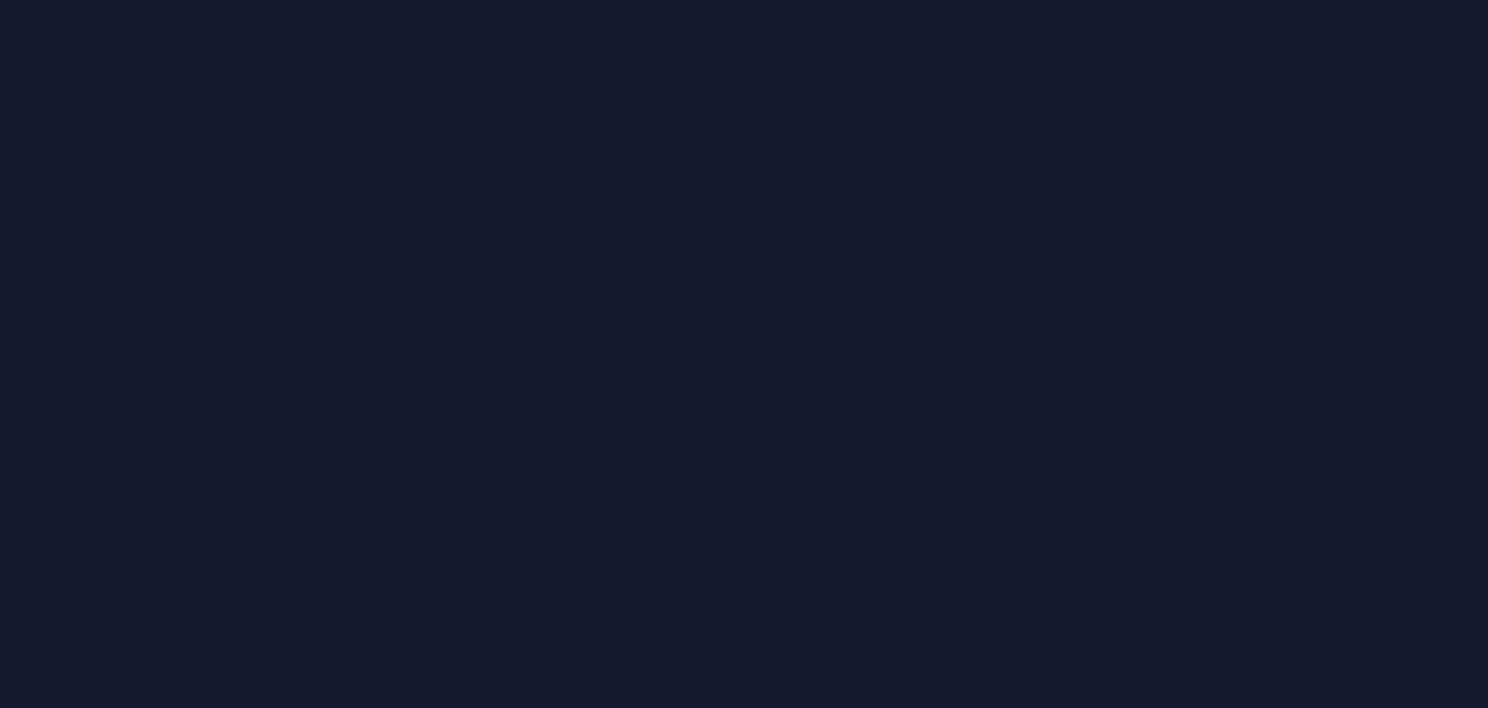 scroll, scrollTop: 0, scrollLeft: 0, axis: both 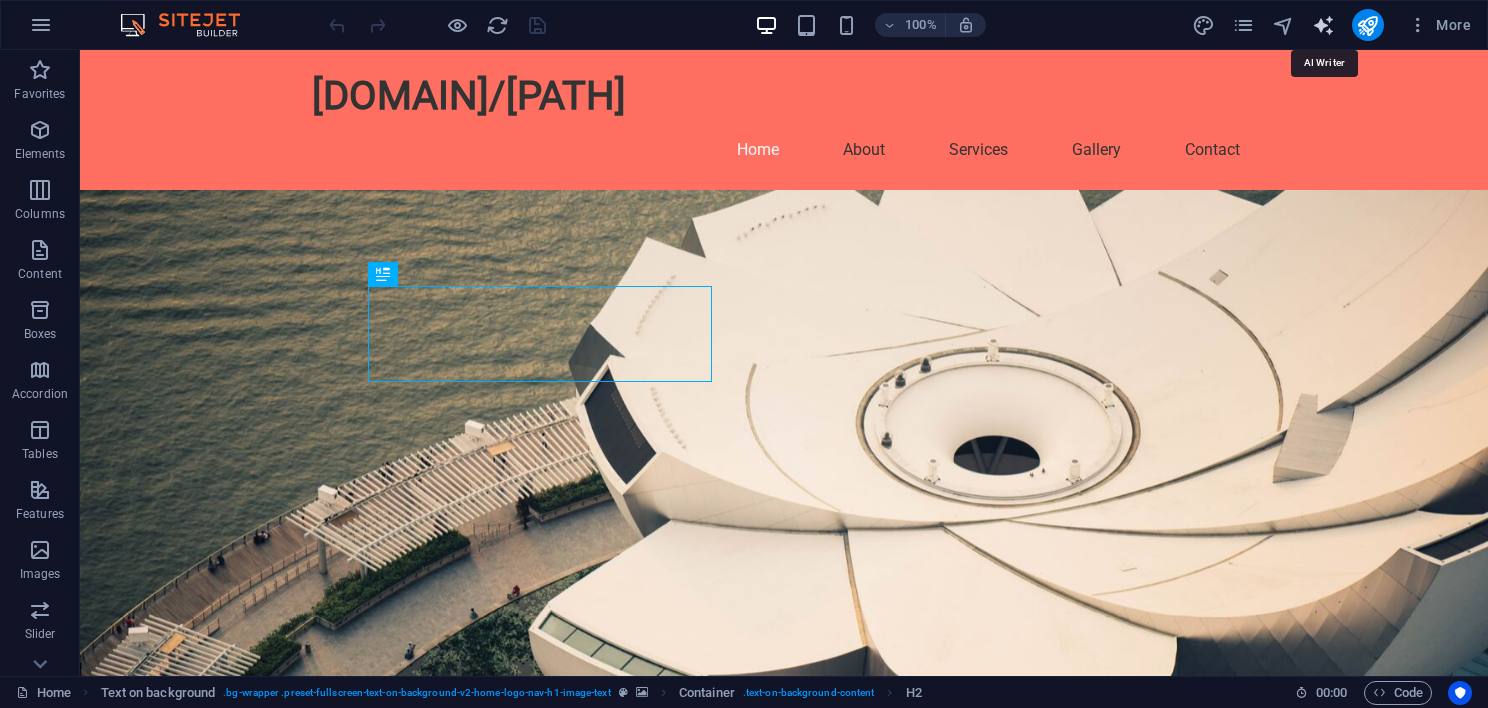click at bounding box center (1323, 25) 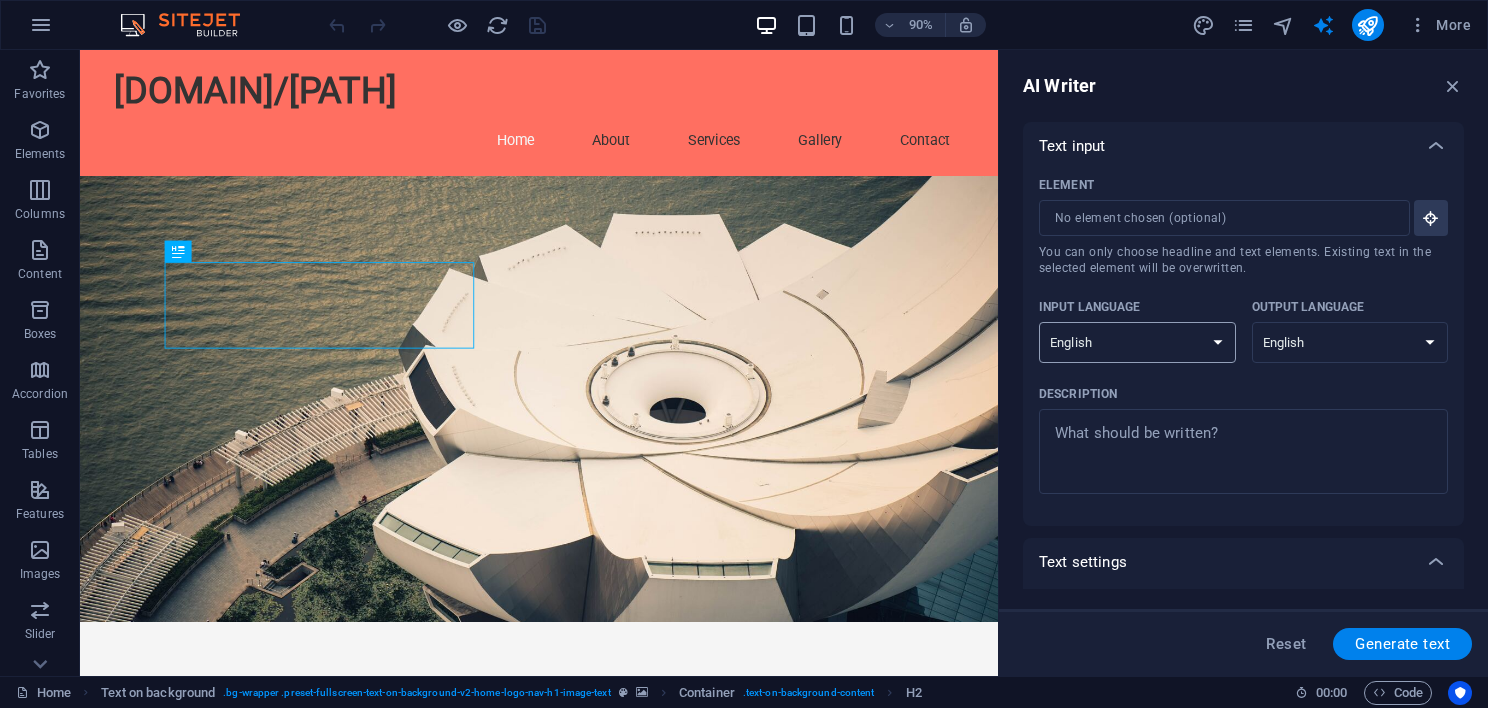 click on "Albanian Arabic Armenian Awadhi Azerbaijani Bashkir Basque Belarusian Bengali Bhojpuri Bosnian Brazilian Portuguese Bulgarian Cantonese (Yue) Catalan Chhattisgarhi Chinese Croatian Czech Danish Dogri Dutch English Estonian Faroese Finnish French Galician Georgian German Greek Gujarati Haryanvi Hindi Hungarian Indonesian Irish Italian Japanese Javanese Kannada Kashmiri Kazakh Konkani Korean Kyrgyz Latvian Lithuanian Macedonian Maithili Malay Maltese Mandarin Mandarin Chinese Marathi Marwari Min Nan Moldovan Mongolian Montenegrin Nepali Norwegian Oriya Pashto Persian (Farsi) Polish Portuguese Punjabi Rajasthani Romanian Russian Sanskrit Santali Serbian Sindhi Sinhala Slovak Slovene Slovenian Spanish Ukrainian Urdu Uzbek Vietnamese Welsh Wu" at bounding box center (1137, 342) 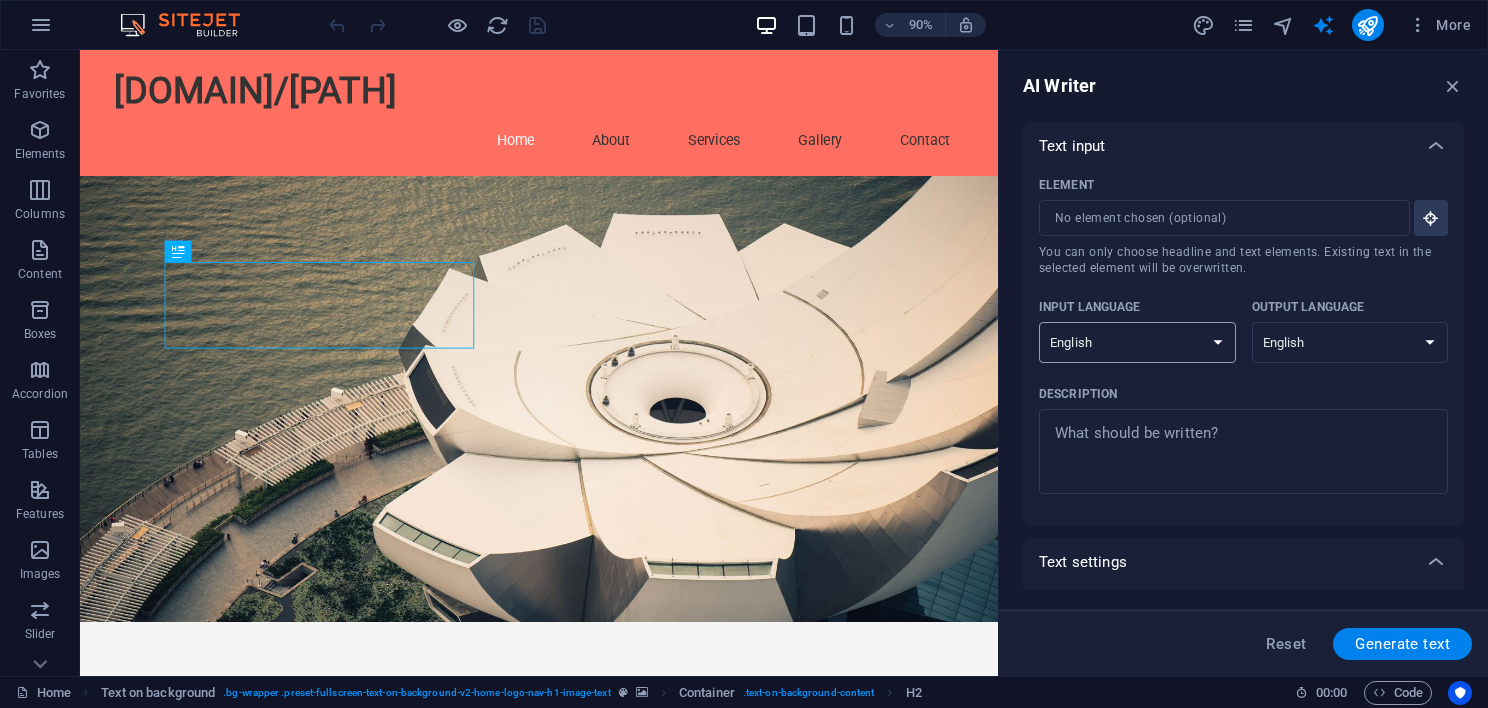 select on "Brazilian Portuguese" 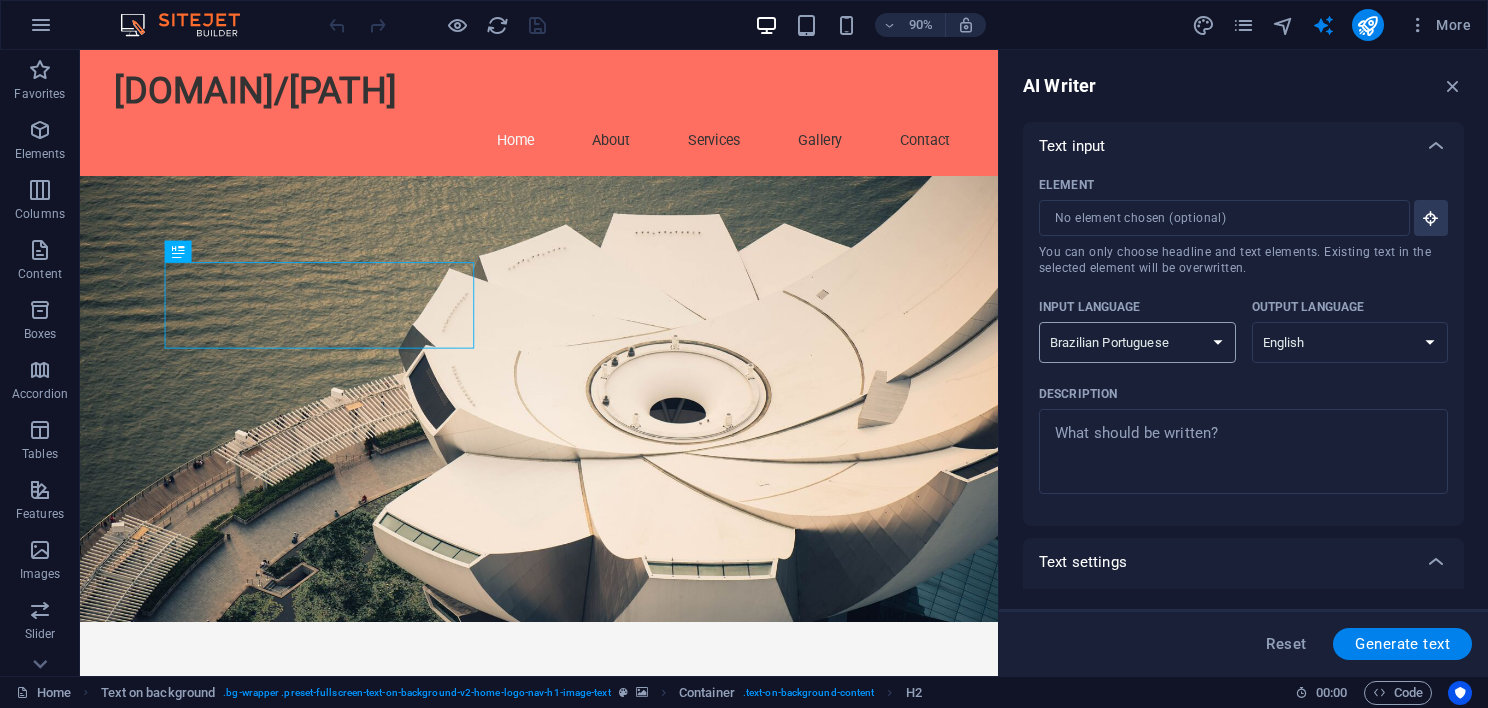 click on "Albanian Arabic Armenian Awadhi Azerbaijani Bashkir Basque Belarusian Bengali Bhojpuri Bosnian Brazilian Portuguese Bulgarian Cantonese (Yue) Catalan Chhattisgarhi Chinese Croatian Czech Danish Dogri Dutch English Estonian Faroese Finnish French Galician Georgian German Greek Gujarati Haryanvi Hindi Hungarian Indonesian Irish Italian Japanese Javanese Kannada Kashmiri Kazakh Konkani Korean Kyrgyz Latvian Lithuanian Macedonian Maithili Malay Maltese Mandarin Mandarin Chinese Marathi Marwari Min Nan Moldovan Mongolian Montenegrin Nepali Norwegian Oriya Pashto Persian (Farsi) Polish Portuguese Punjabi Rajasthani Romanian Russian Sanskrit Santali Serbian Sindhi Sinhala Slovak Slovene Slovenian Spanish Ukrainian Urdu Uzbek Vietnamese Welsh Wu" at bounding box center [1137, 342] 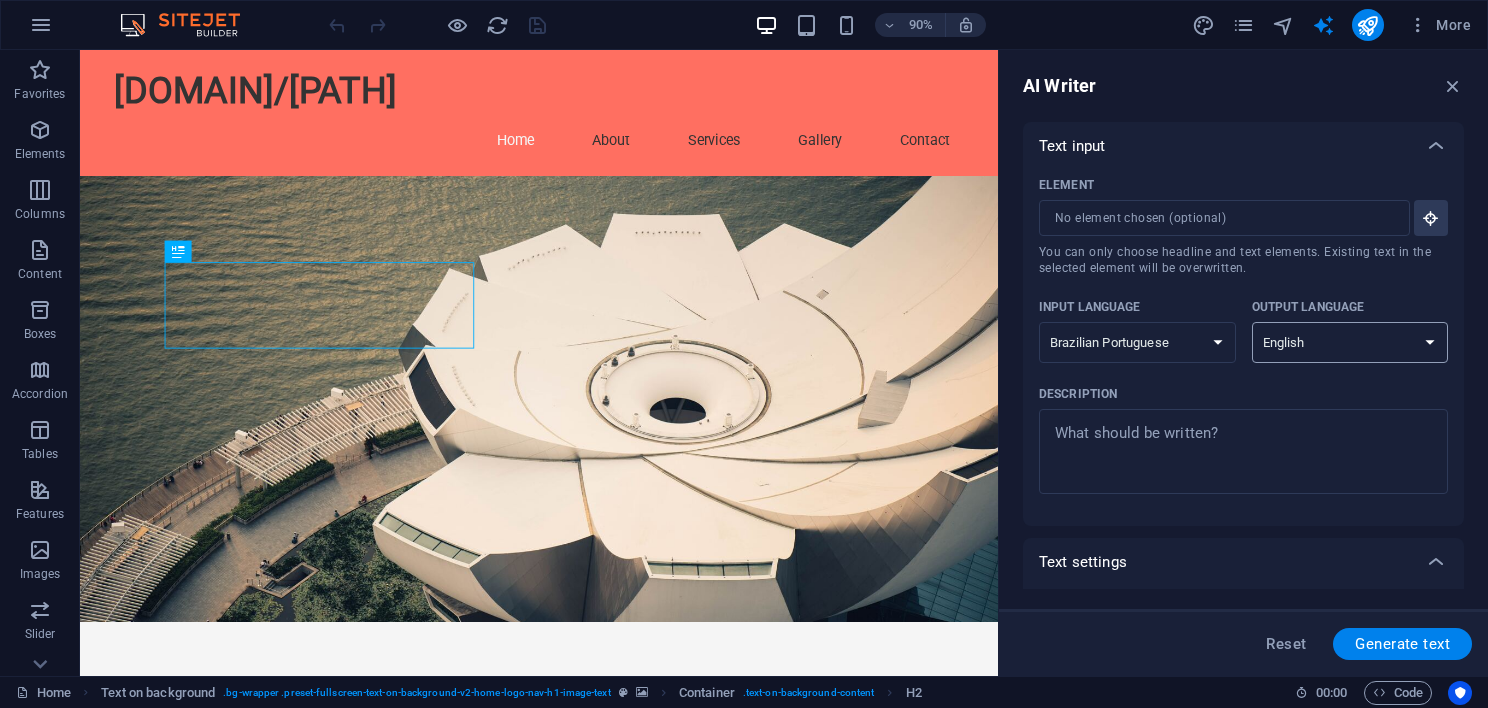 click on "Albanian Arabic Armenian Awadhi Azerbaijani Bashkir Basque Belarusian Bengali Bhojpuri Bosnian Brazilian Portuguese Bulgarian Cantonese (Yue) Catalan Chhattisgarhi Chinese Croatian Czech Danish Dogri Dutch English Estonian Faroese Finnish French Galician Georgian German Greek Gujarati Haryanvi Hindi Hungarian Indonesian Irish Italian Japanese Javanese Kannada Kashmiri Kazakh Konkani Korean Kyrgyz Latvian Lithuanian Macedonian Maithili Malay Maltese Mandarin Mandarin Chinese Marathi Marwari Min Nan Moldovan Mongolian Montenegrin Nepali Norwegian Oriya Pashto Persian (Farsi) Polish Portuguese Punjabi Rajasthani Romanian Russian Sanskrit Santali Serbian Sindhi Sinhala Slovak Slovene Slovenian Spanish Ukrainian Urdu Uzbek Vietnamese Welsh Wu" at bounding box center [1350, 342] 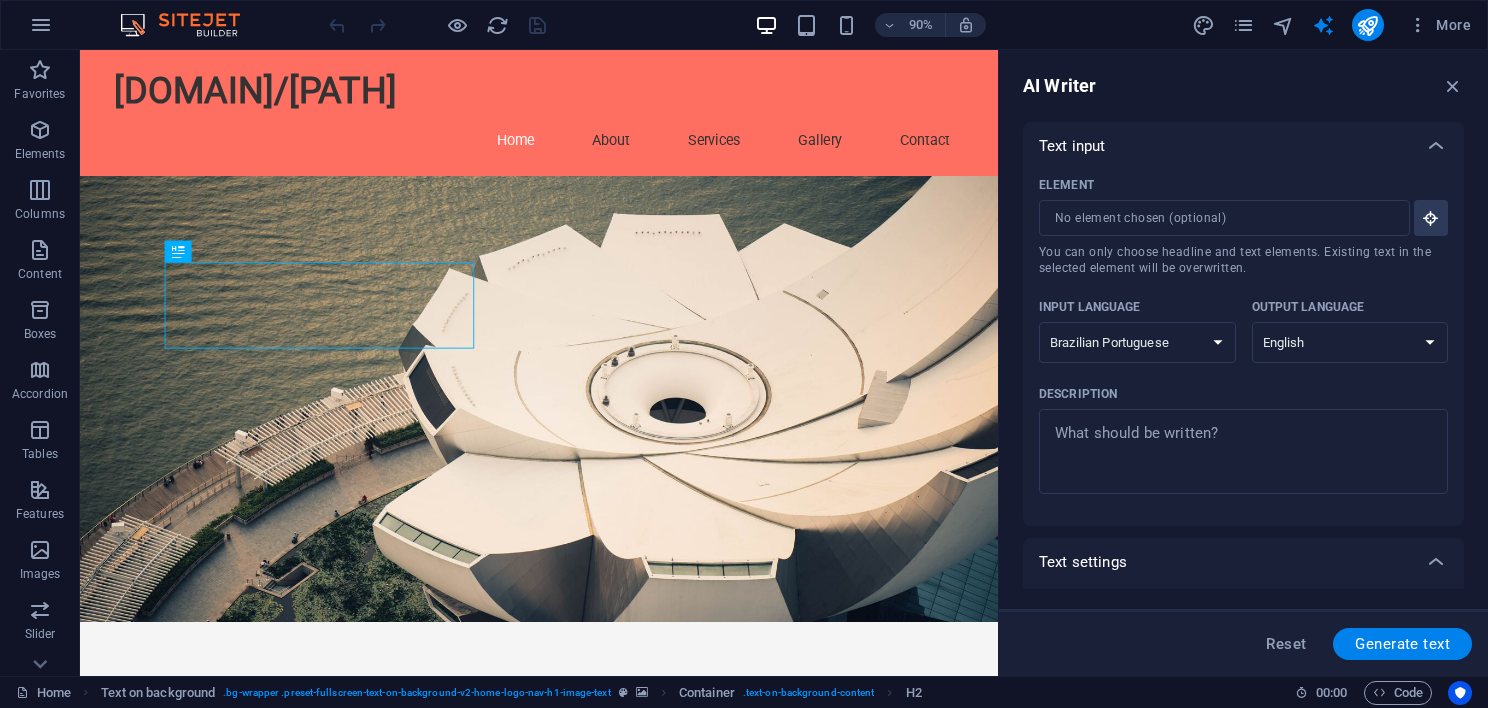 click on "Description" at bounding box center [1239, 394] 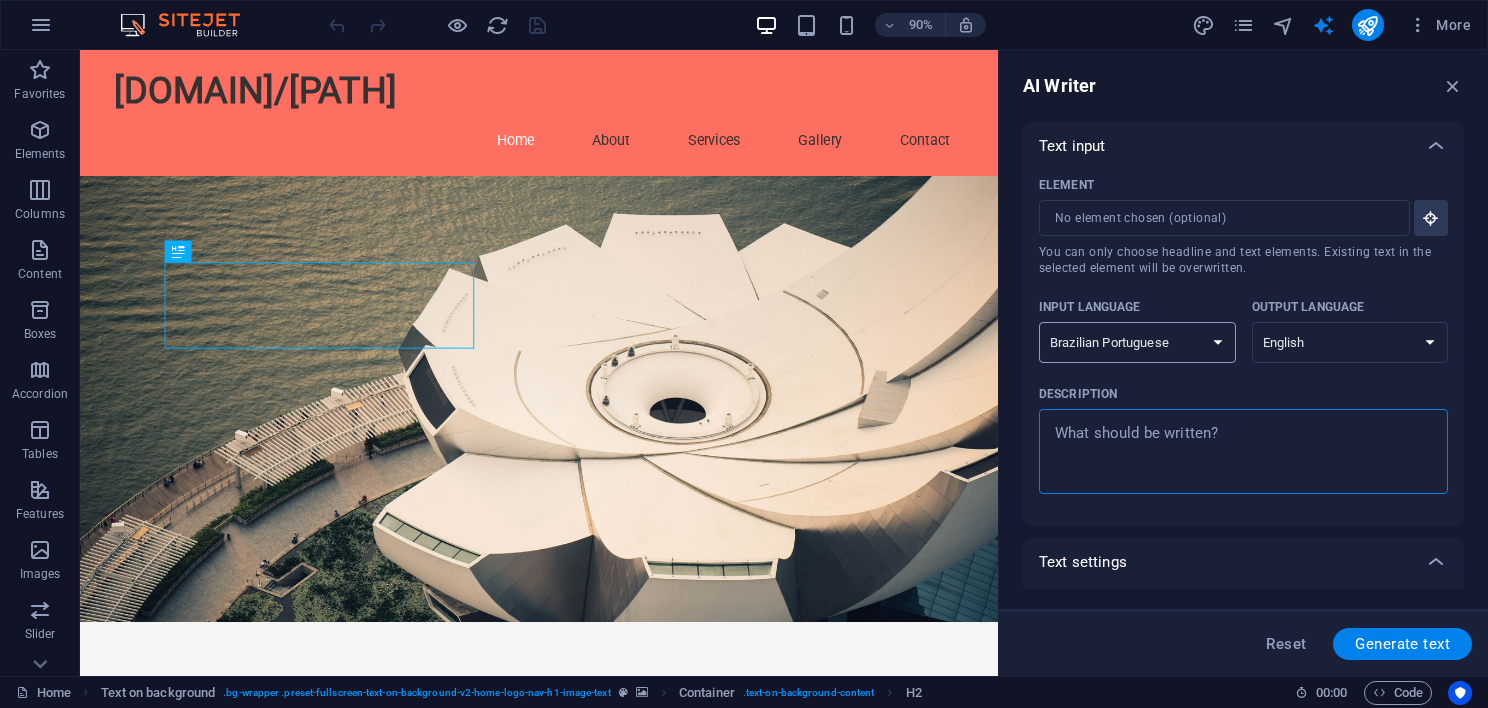 type on "x" 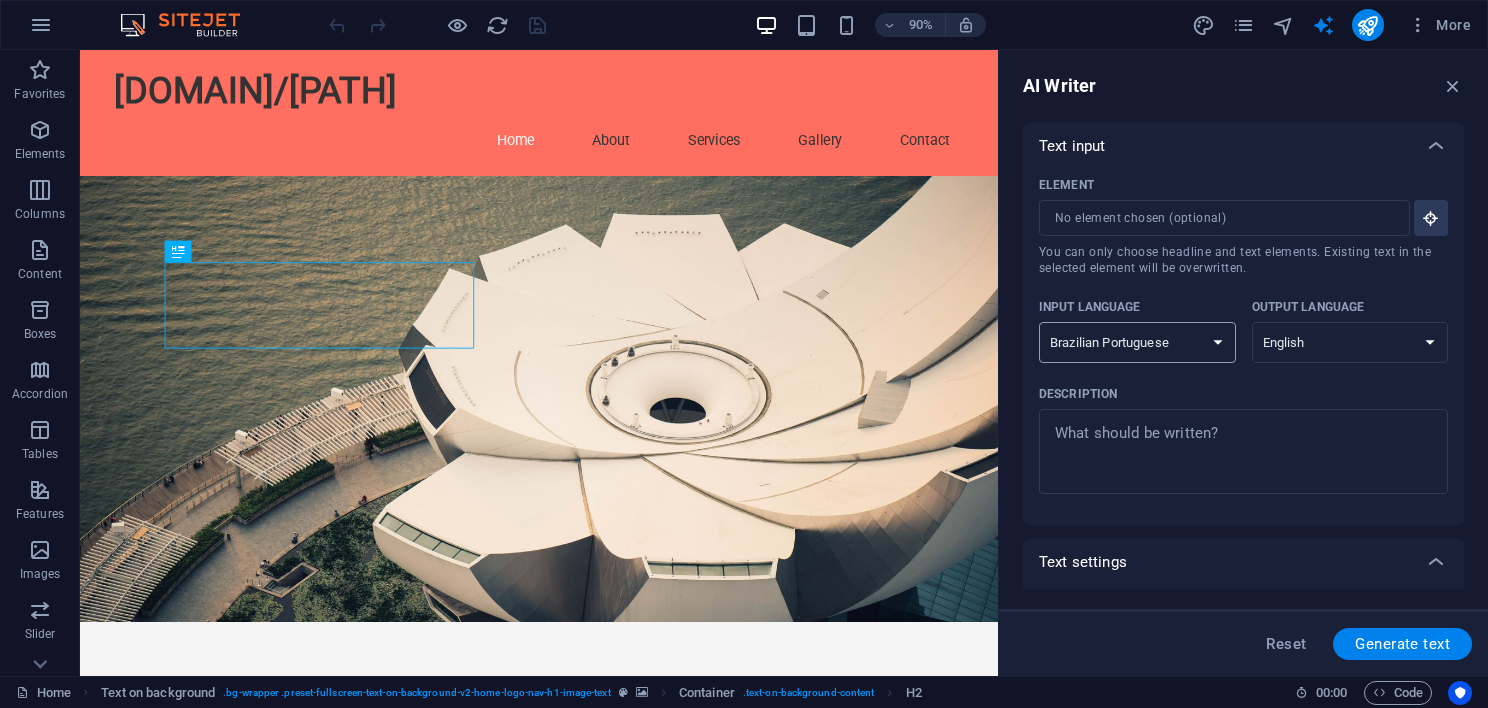 click on "Albanian Arabic Armenian Awadhi Azerbaijani Bashkir Basque Belarusian Bengali Bhojpuri Bosnian Brazilian Portuguese Bulgarian Cantonese (Yue) Catalan Chhattisgarhi Chinese Croatian Czech Danish Dogri Dutch English Estonian Faroese Finnish French Galician Georgian German Greek Gujarati Haryanvi Hindi Hungarian Indonesian Irish Italian Japanese Javanese Kannada Kashmiri Kazakh Konkani Korean Kyrgyz Latvian Lithuanian Macedonian Maithili Malay Maltese Mandarin Mandarin Chinese Marathi Marwari Min Nan Moldovan Mongolian Montenegrin Nepali Norwegian Oriya Pashto Persian (Farsi) Polish Portuguese Punjabi Rajasthani Romanian Russian Sanskrit Santali Serbian Sindhi Sinhala Slovak Slovene Slovenian Spanish Ukrainian Urdu Uzbek Vietnamese Welsh Wu" at bounding box center (1137, 342) 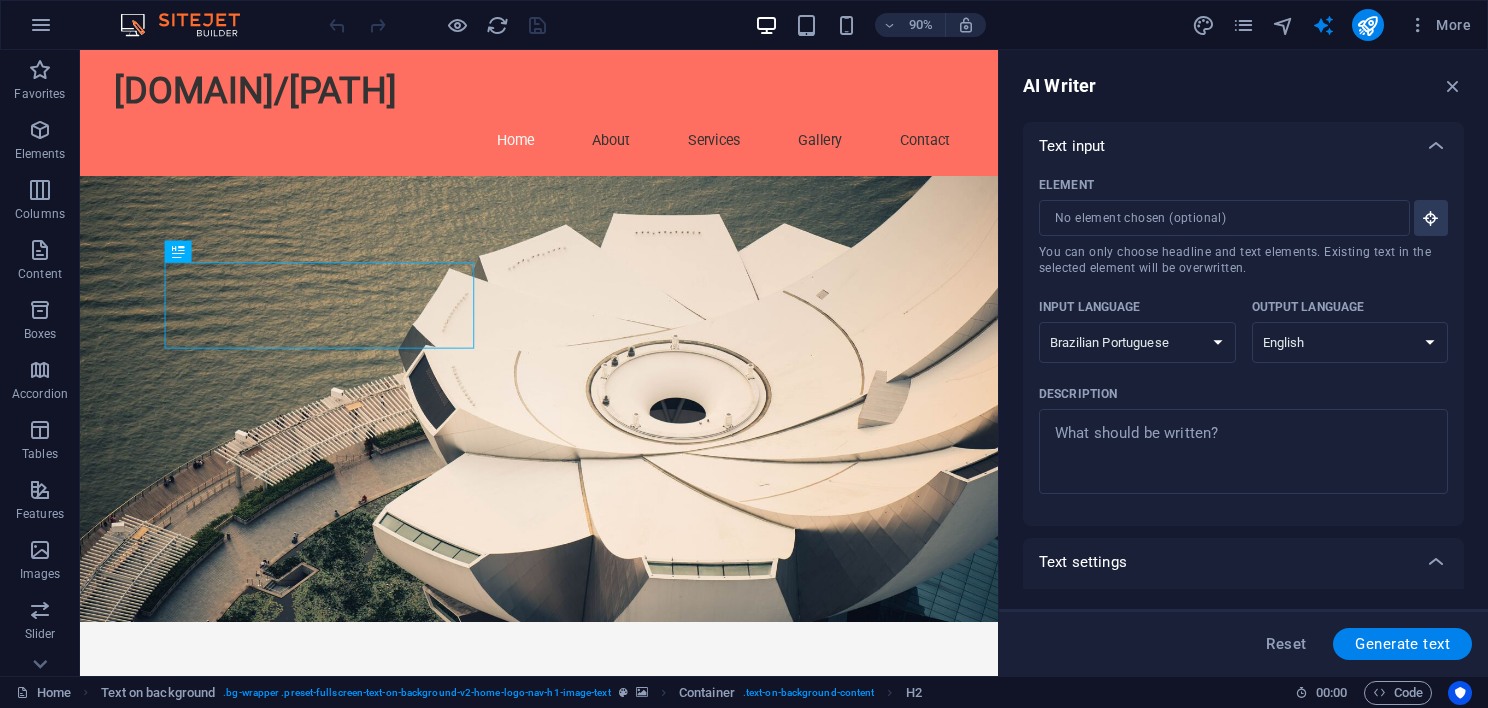 select on "Indonesian" 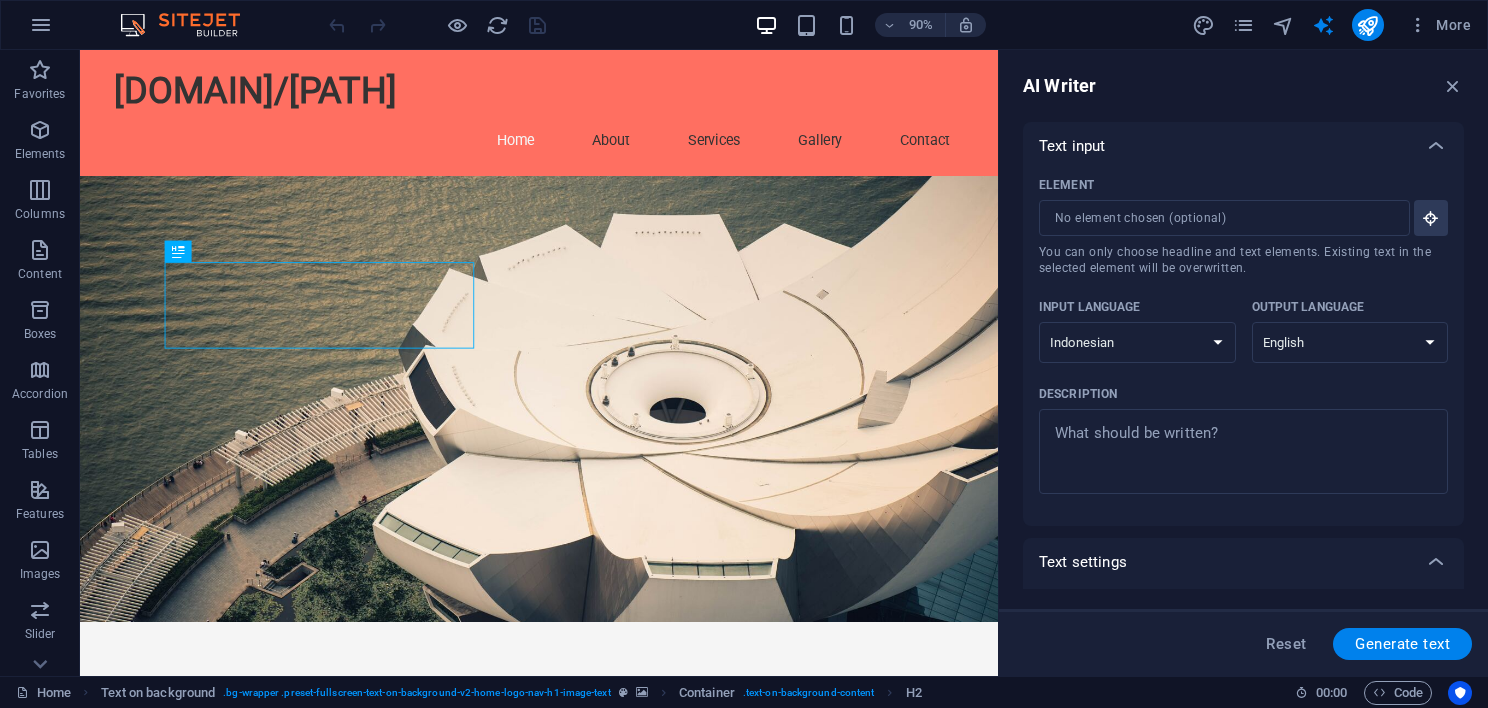 click on "Text input" at bounding box center [1243, 146] 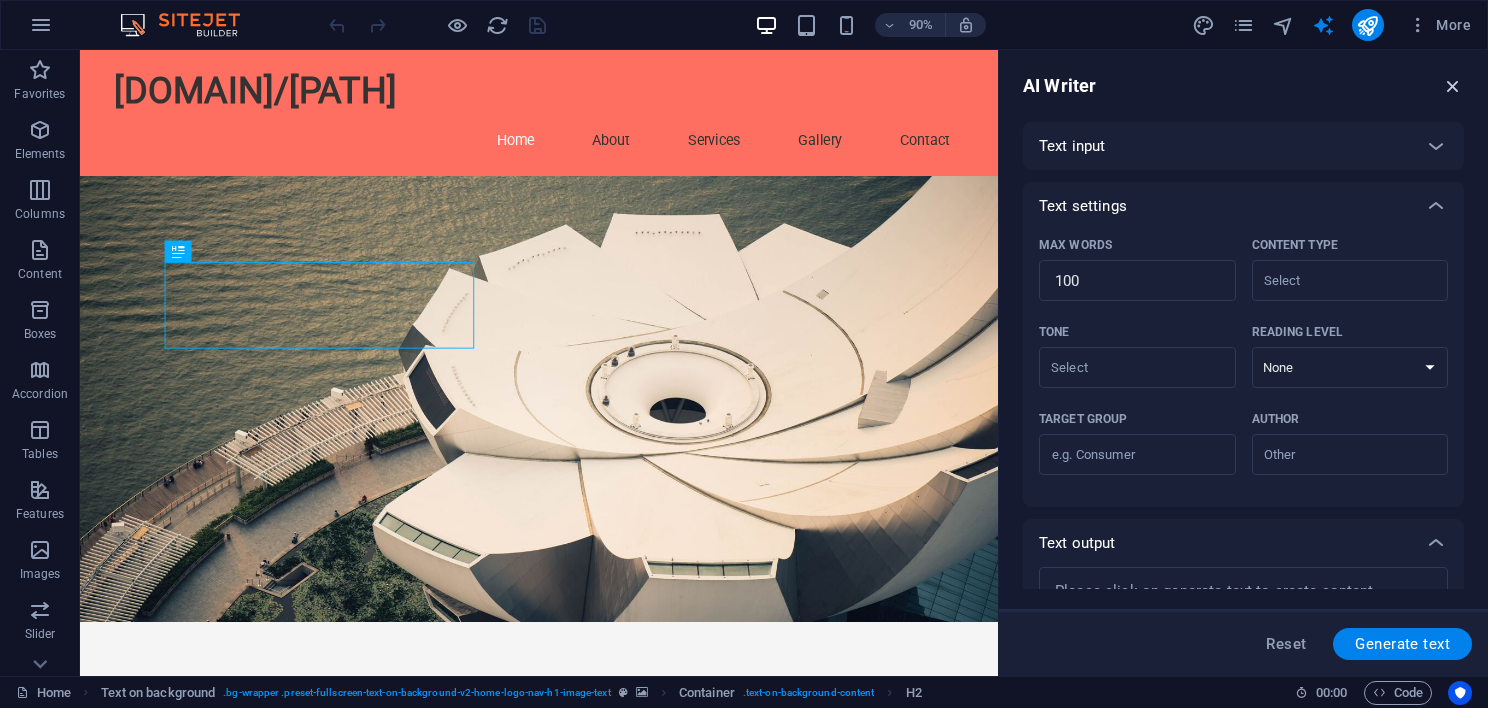 click at bounding box center (1453, 86) 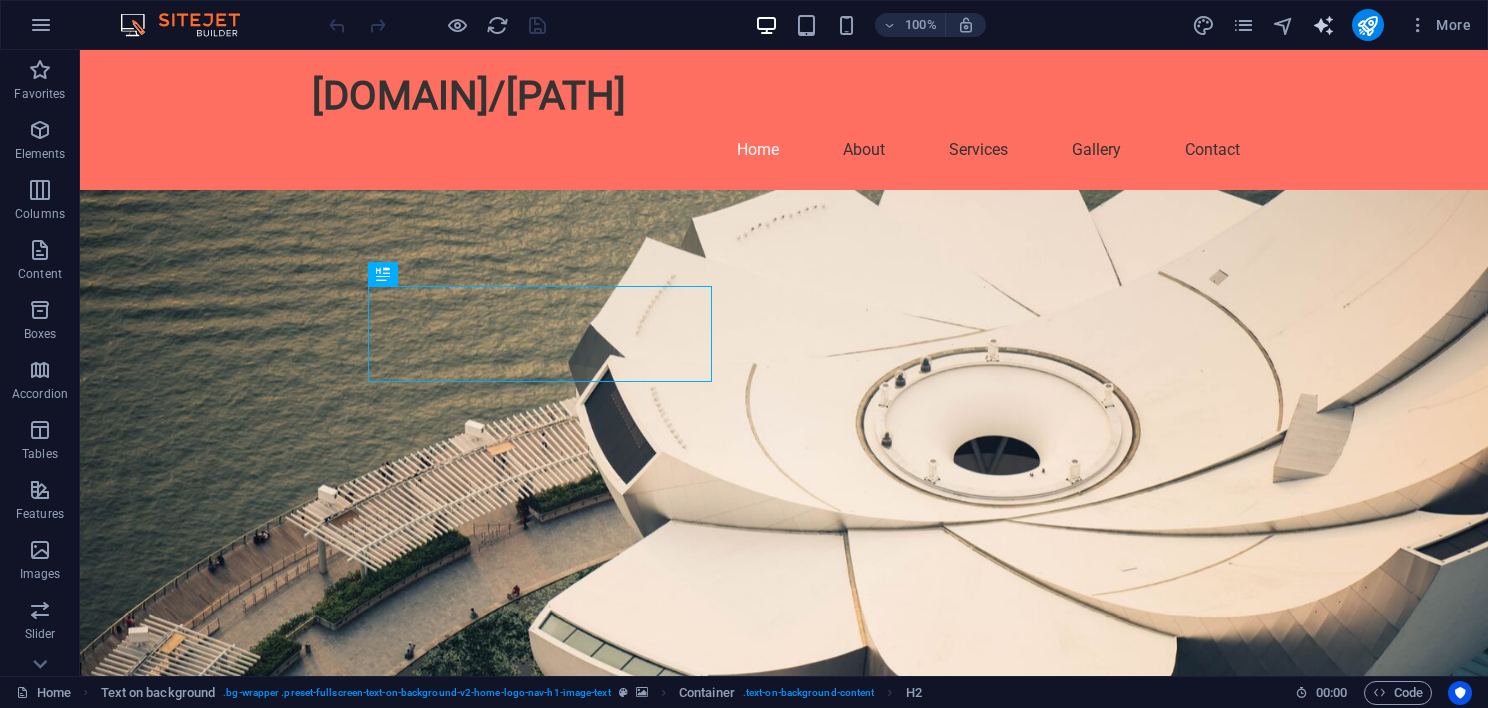 click at bounding box center (1323, 25) 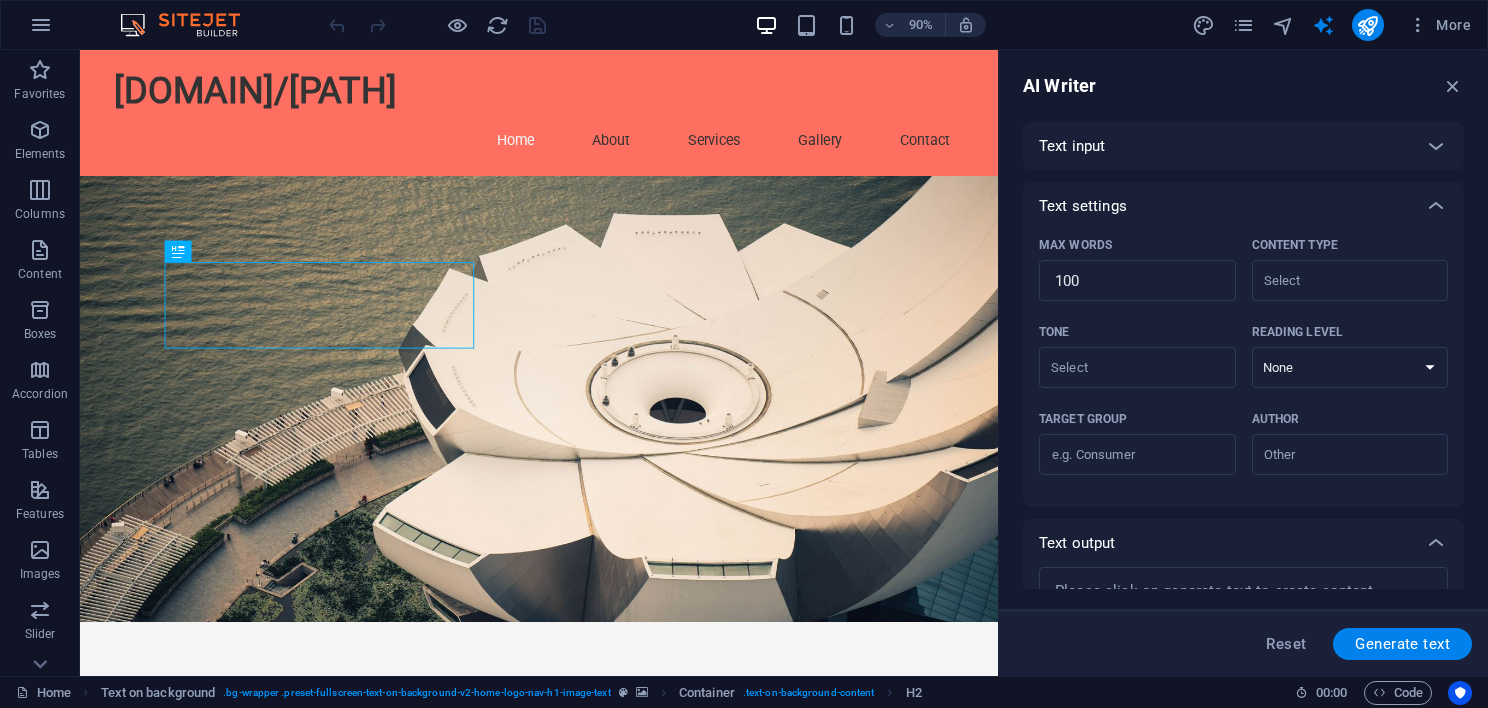 click on "Text input" at bounding box center (1243, 146) 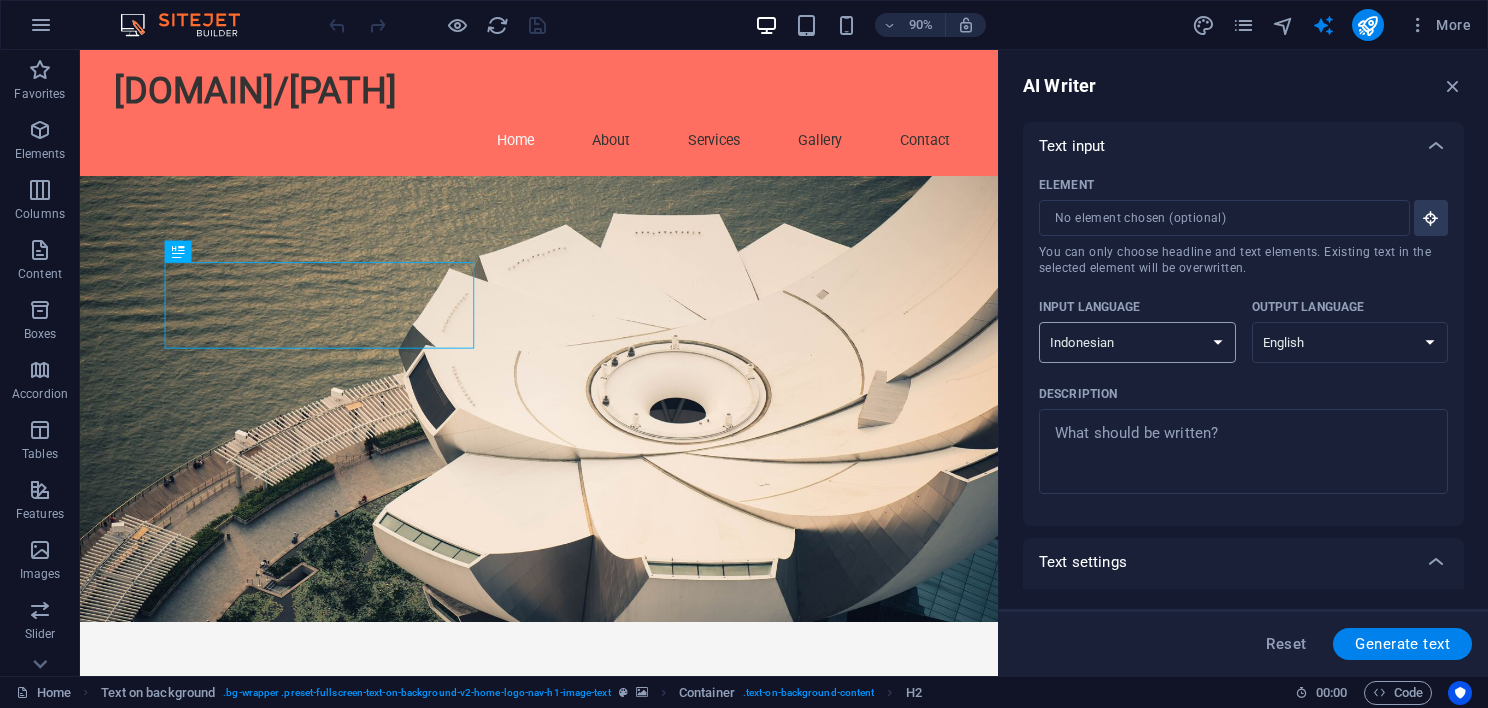 click on "Albanian Arabic Armenian Awadhi Azerbaijani Bashkir Basque Belarusian Bengali Bhojpuri Bosnian Brazilian Portuguese Bulgarian Cantonese (Yue) Catalan Chhattisgarhi Chinese Croatian Czech Danish Dogri Dutch English Estonian Faroese Finnish French Galician Georgian German Greek Gujarati Haryanvi Hindi Hungarian Indonesian Irish Italian Japanese Javanese Kannada Kashmiri Kazakh Konkani Korean Kyrgyz Latvian Lithuanian Macedonian Maithili Malay Maltese Mandarin Mandarin Chinese Marathi Marwari Min Nan Moldovan Mongolian Montenegrin Nepali Norwegian Oriya Pashto Persian (Farsi) Polish Portuguese Punjabi Rajasthani Romanian Russian Sanskrit Santali Serbian Sindhi Sinhala Slovak Slovene Slovenian Spanish Ukrainian Urdu Uzbek Vietnamese Welsh Wu" at bounding box center [1137, 342] 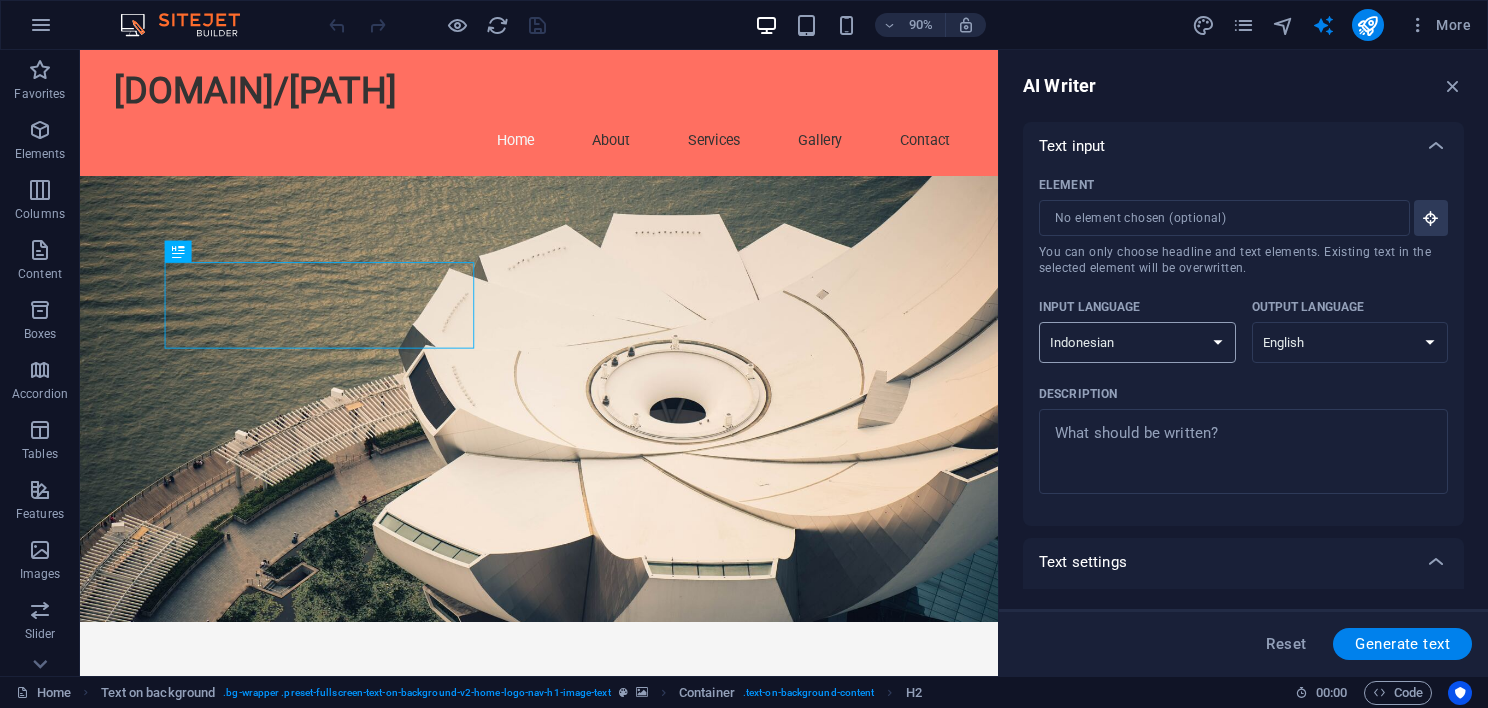 select on "English" 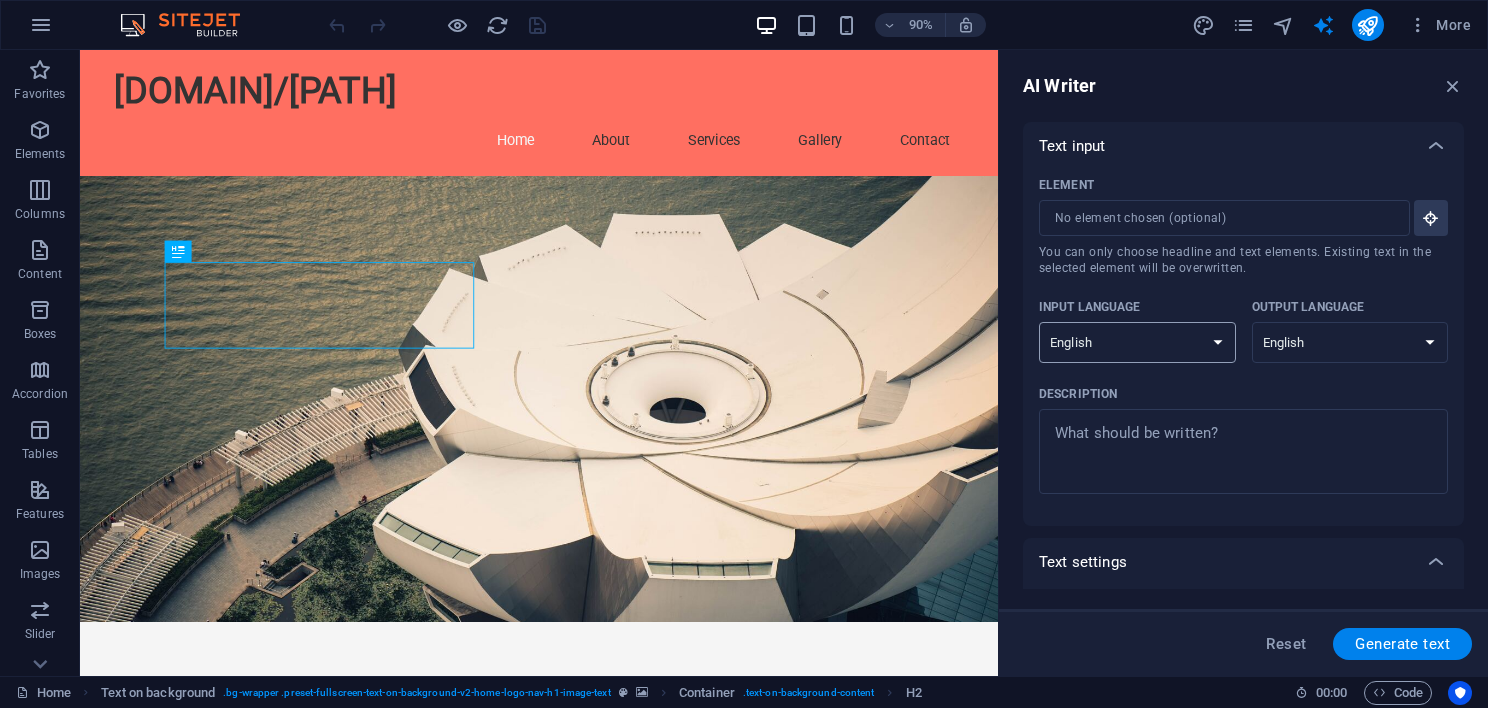 click on "Albanian Arabic Armenian Awadhi Azerbaijani Bashkir Basque Belarusian Bengali Bhojpuri Bosnian Brazilian Portuguese Bulgarian Cantonese (Yue) Catalan Chhattisgarhi Chinese Croatian Czech Danish Dogri Dutch English Estonian Faroese Finnish French Galician Georgian German Greek Gujarati Haryanvi Hindi Hungarian Indonesian Irish Italian Japanese Javanese Kannada Kashmiri Kazakh Konkani Korean Kyrgyz Latvian Lithuanian Macedonian Maithili Malay Maltese Mandarin Mandarin Chinese Marathi Marwari Min Nan Moldovan Mongolian Montenegrin Nepali Norwegian Oriya Pashto Persian (Farsi) Polish Portuguese Punjabi Rajasthani Romanian Russian Sanskrit Santali Serbian Sindhi Sinhala Slovak Slovene Slovenian Spanish Ukrainian Urdu Uzbek Vietnamese Welsh Wu" at bounding box center (1137, 342) 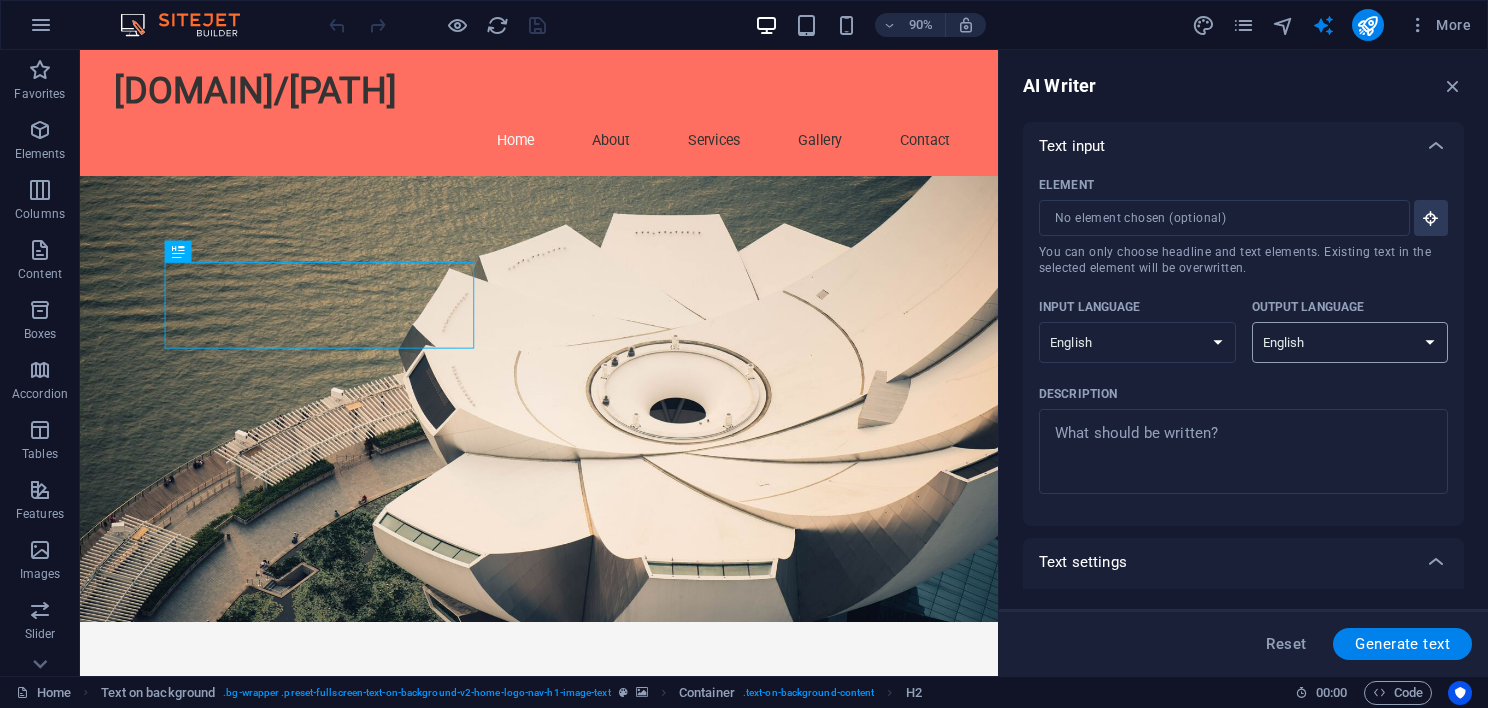 click on "Albanian Arabic Armenian Awadhi Azerbaijani Bashkir Basque Belarusian Bengali Bhojpuri Bosnian Brazilian Portuguese Bulgarian Cantonese (Yue) Catalan Chhattisgarhi Chinese Croatian Czech Danish Dogri Dutch English Estonian Faroese Finnish French Galician Georgian German Greek Gujarati Haryanvi Hindi Hungarian Indonesian Irish Italian Japanese Javanese Kannada Kashmiri Kazakh Konkani Korean Kyrgyz Latvian Lithuanian Macedonian Maithili Malay Maltese Mandarin Mandarin Chinese Marathi Marwari Min Nan Moldovan Mongolian Montenegrin Nepali Norwegian Oriya Pashto Persian (Farsi) Polish Portuguese Punjabi Rajasthani Romanian Russian Sanskrit Santali Serbian Sindhi Sinhala Slovak Slovene Slovenian Spanish Ukrainian Urdu Uzbek Vietnamese Welsh Wu" at bounding box center [1350, 342] 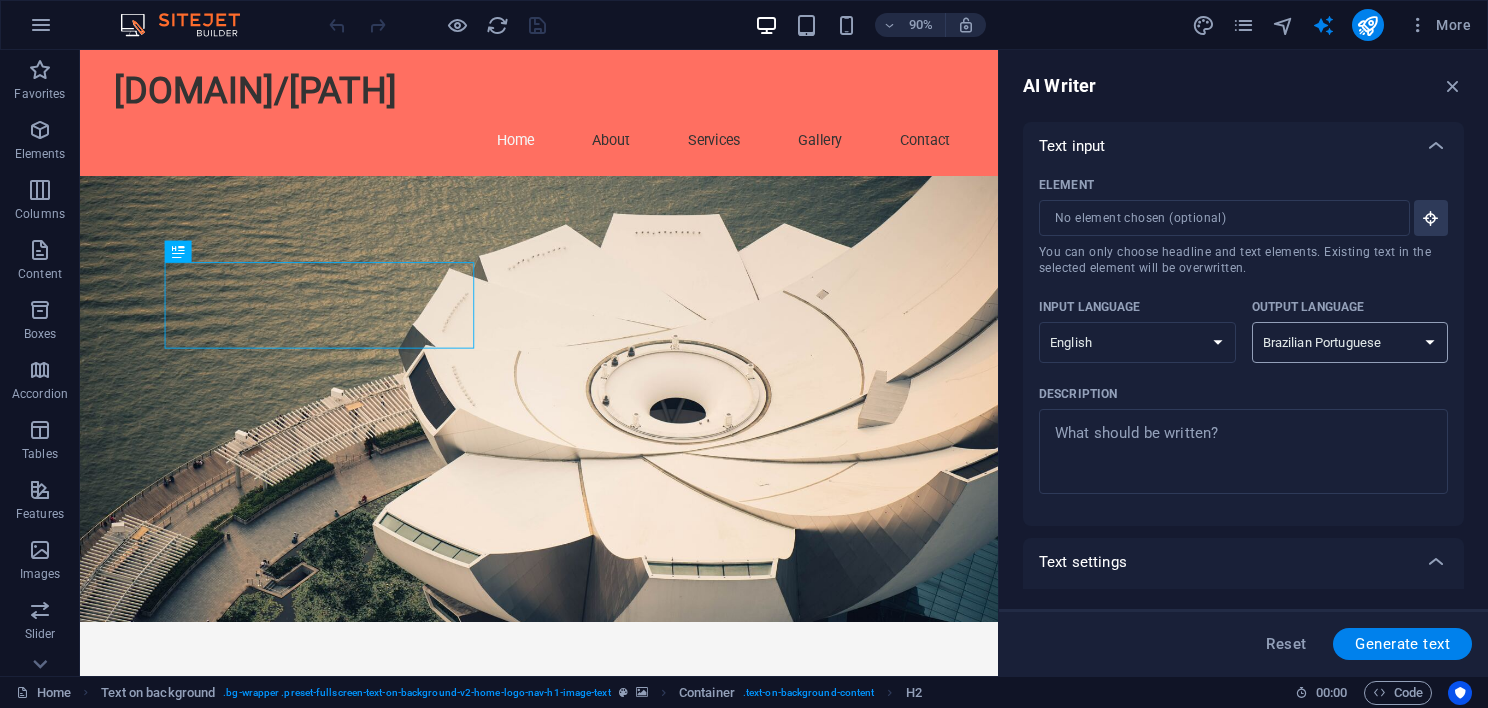click on "Albanian Arabic Armenian Awadhi Azerbaijani Bashkir Basque Belarusian Bengali Bhojpuri Bosnian Brazilian Portuguese Bulgarian Cantonese (Yue) Catalan Chhattisgarhi Chinese Croatian Czech Danish Dogri Dutch English Estonian Faroese Finnish French Galician Georgian German Greek Gujarati Haryanvi Hindi Hungarian Indonesian Irish Italian Japanese Javanese Kannada Kashmiri Kazakh Konkani Korean Kyrgyz Latvian Lithuanian Macedonian Maithili Malay Maltese Mandarin Mandarin Chinese Marathi Marwari Min Nan Moldovan Mongolian Montenegrin Nepali Norwegian Oriya Pashto Persian (Farsi) Polish Portuguese Punjabi Rajasthani Romanian Russian Sanskrit Santali Serbian Sindhi Sinhala Slovak Slovene Slovenian Spanish Ukrainian Urdu Uzbek Vietnamese Welsh Wu" at bounding box center [1350, 342] 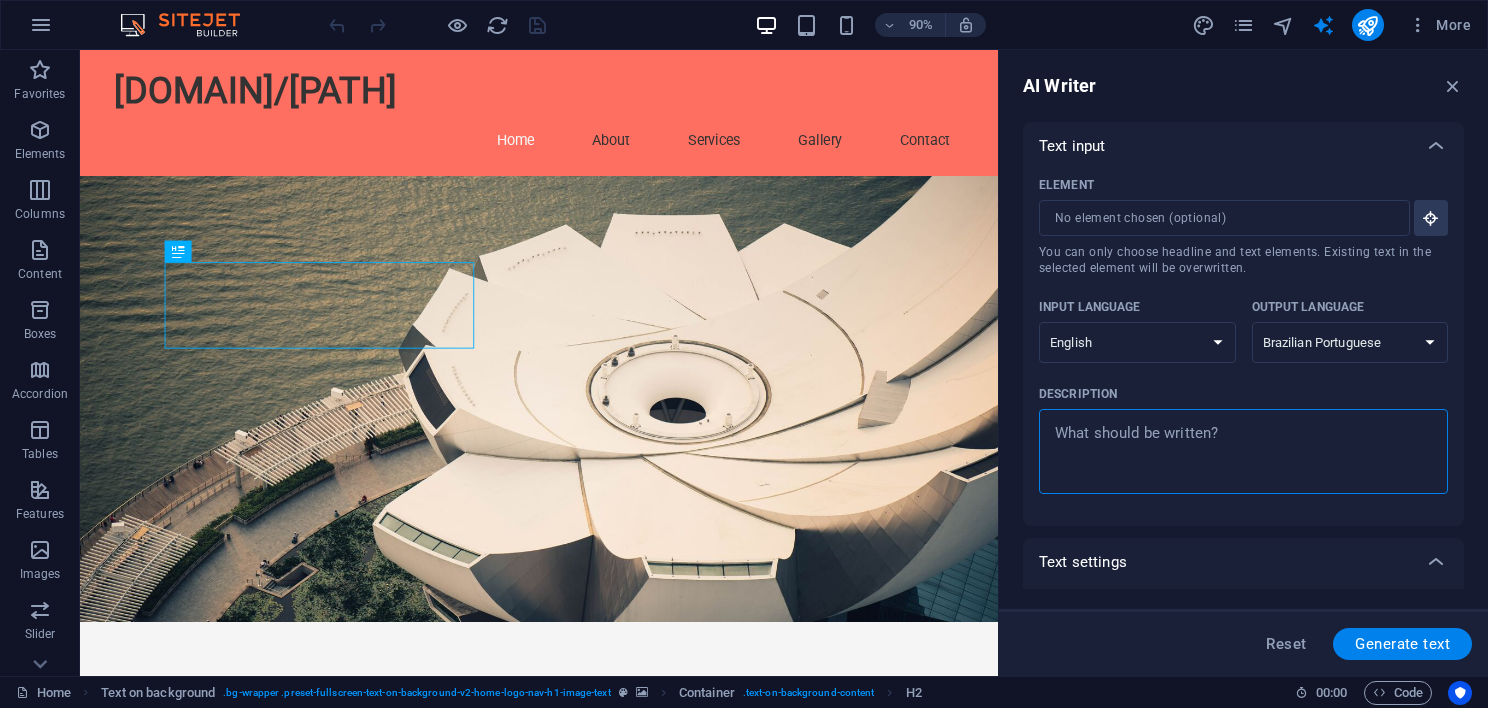 click on "Description x ​" at bounding box center [1243, 451] 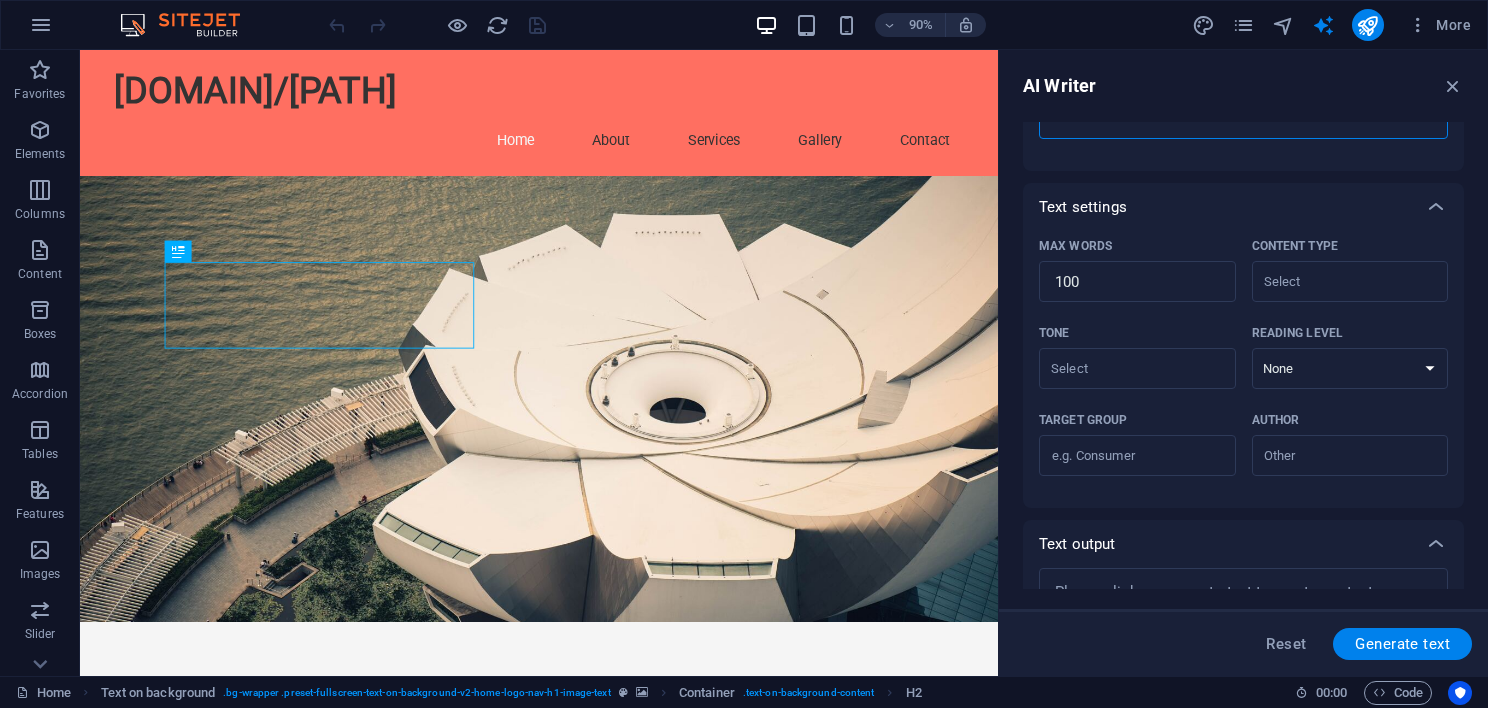 scroll, scrollTop: 400, scrollLeft: 0, axis: vertical 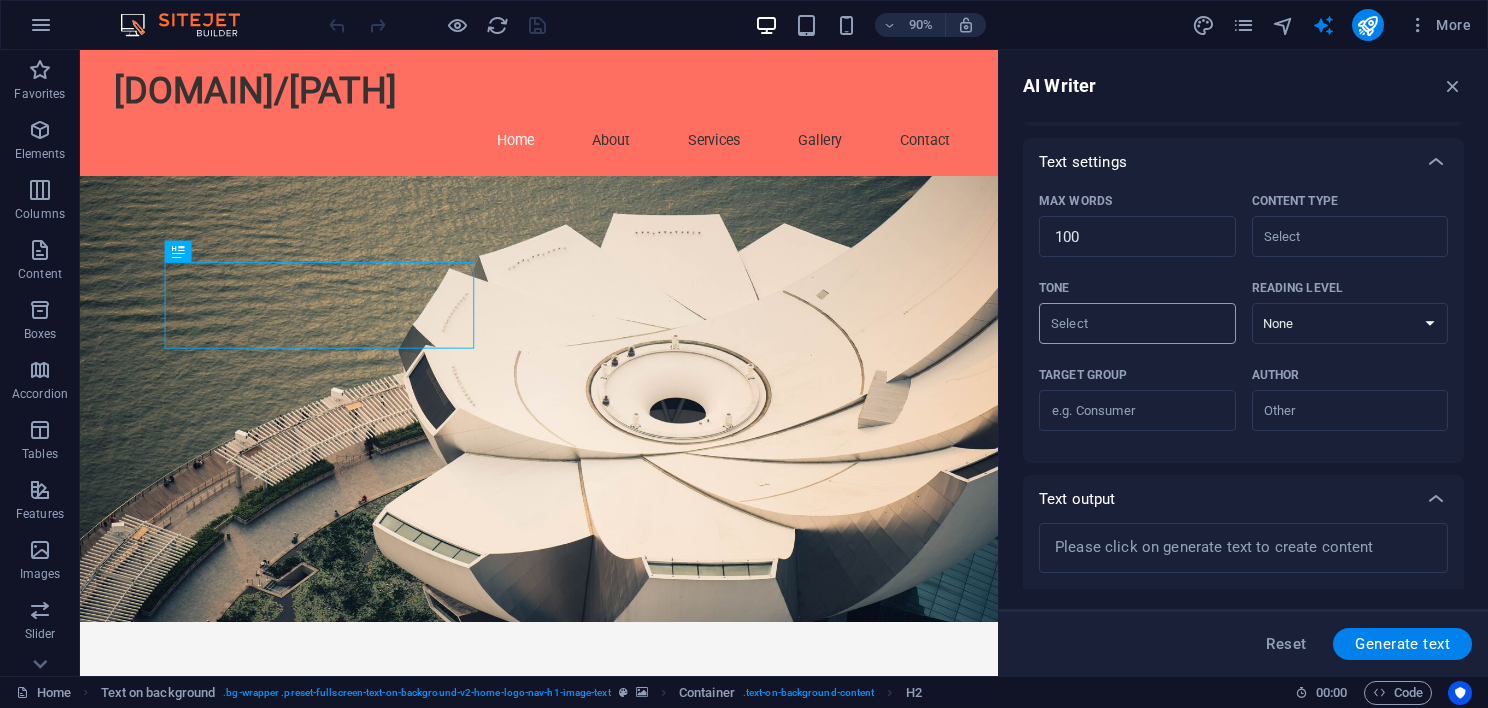 click on "​" at bounding box center [1137, 323] 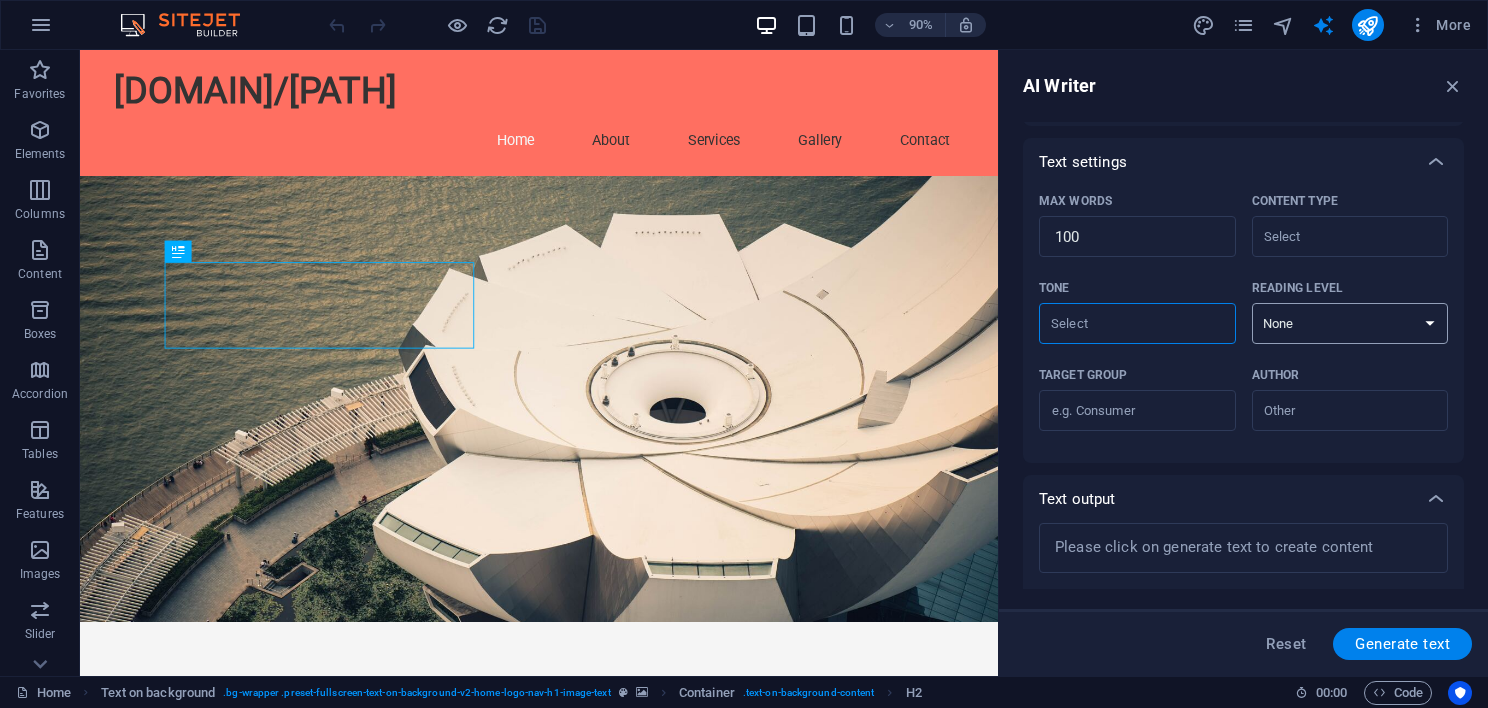 click on "None Academic Adult Teen Child" at bounding box center [1350, 323] 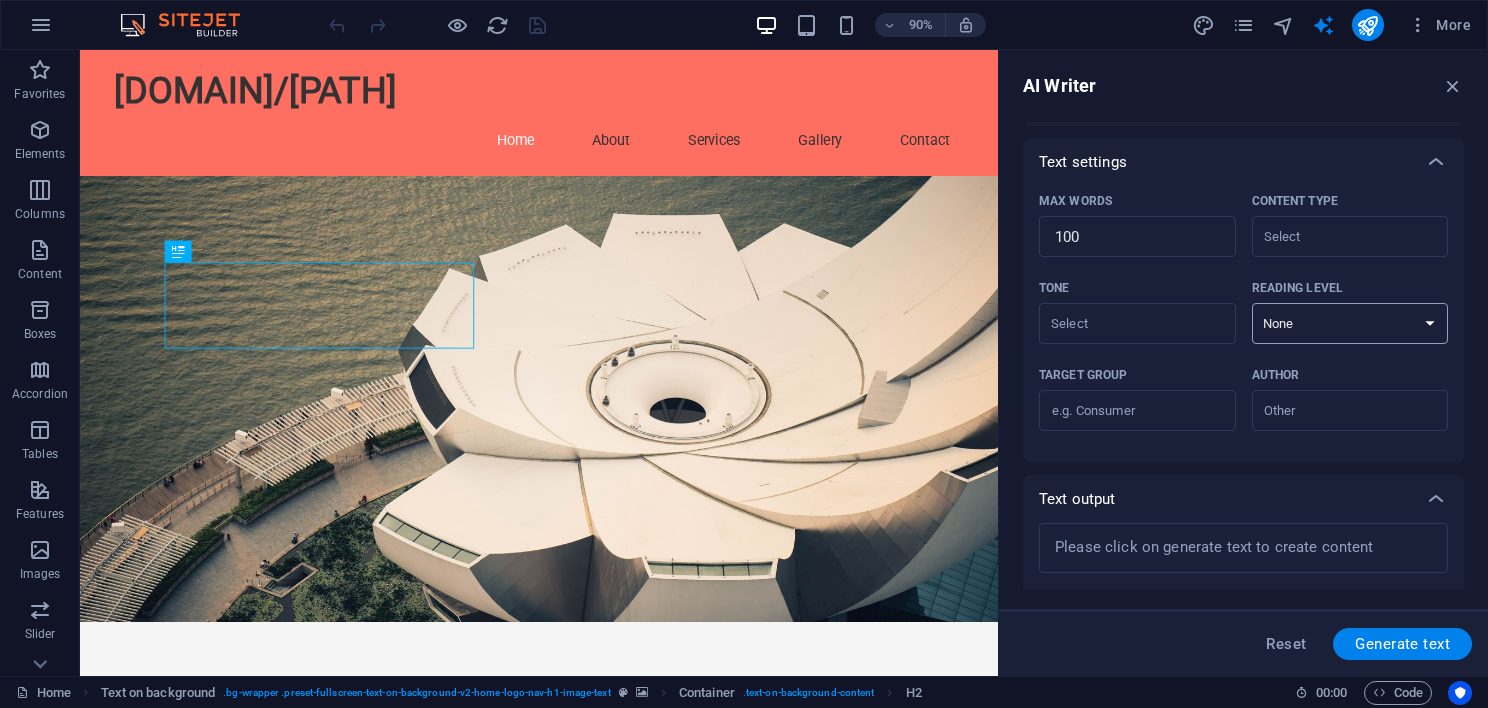 click on "None Academic Adult Teen Child" at bounding box center (1350, 323) 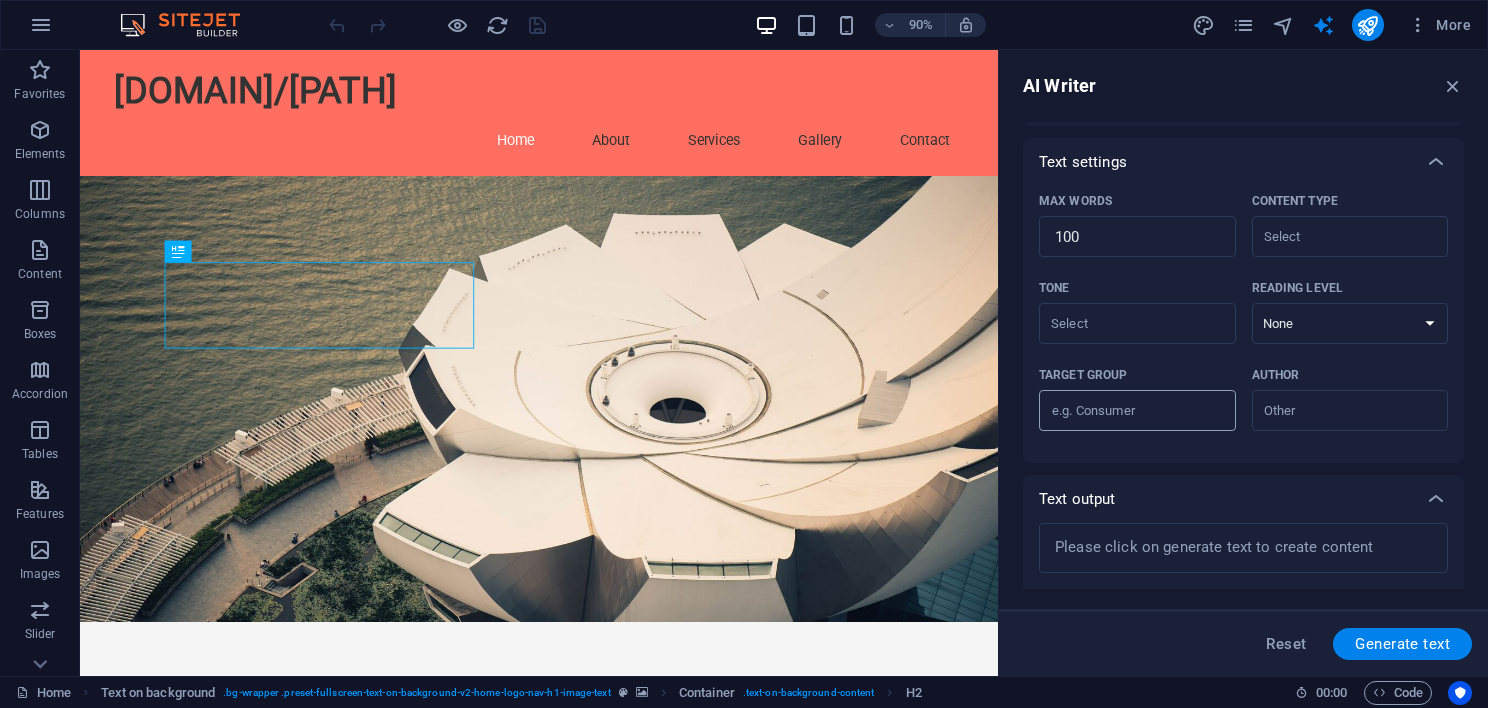 scroll, scrollTop: 447, scrollLeft: 0, axis: vertical 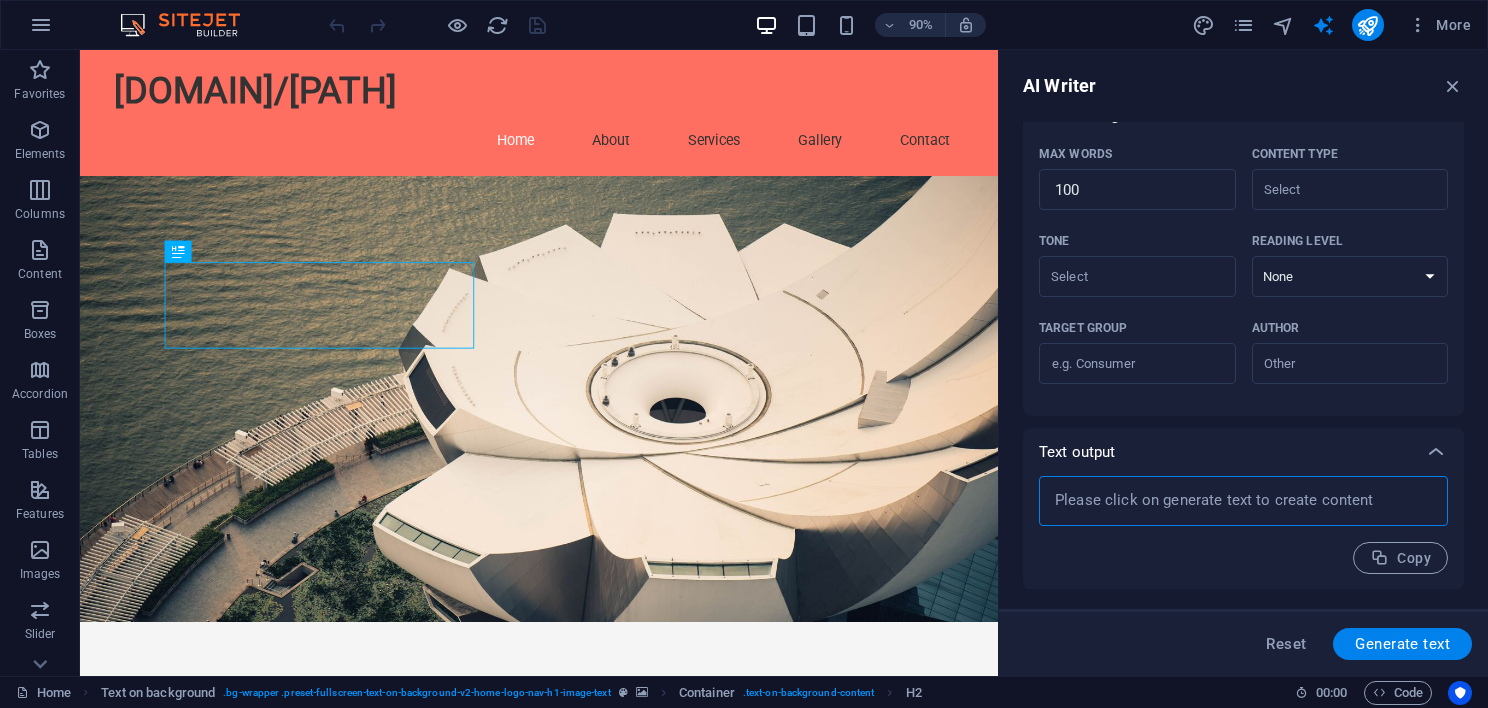 click at bounding box center (1243, 501) 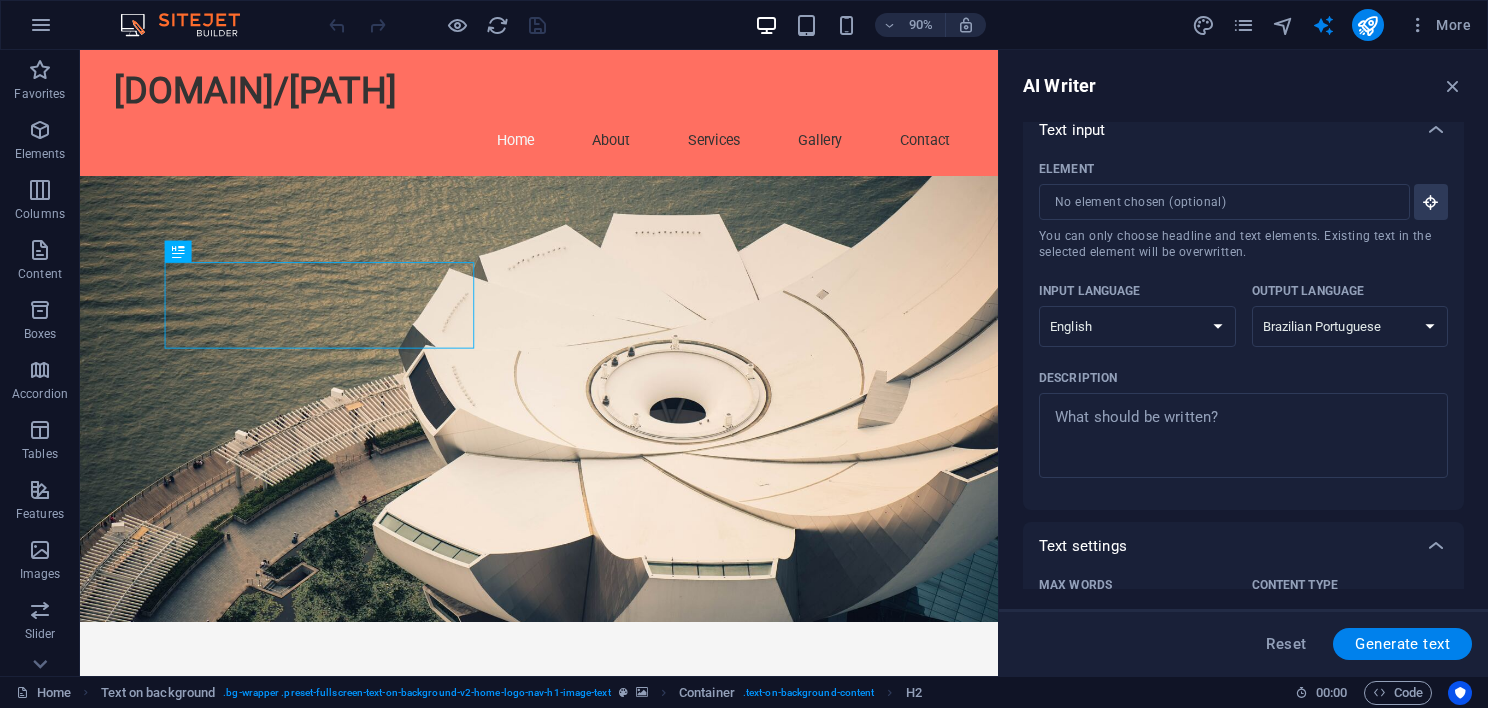 scroll, scrollTop: 0, scrollLeft: 0, axis: both 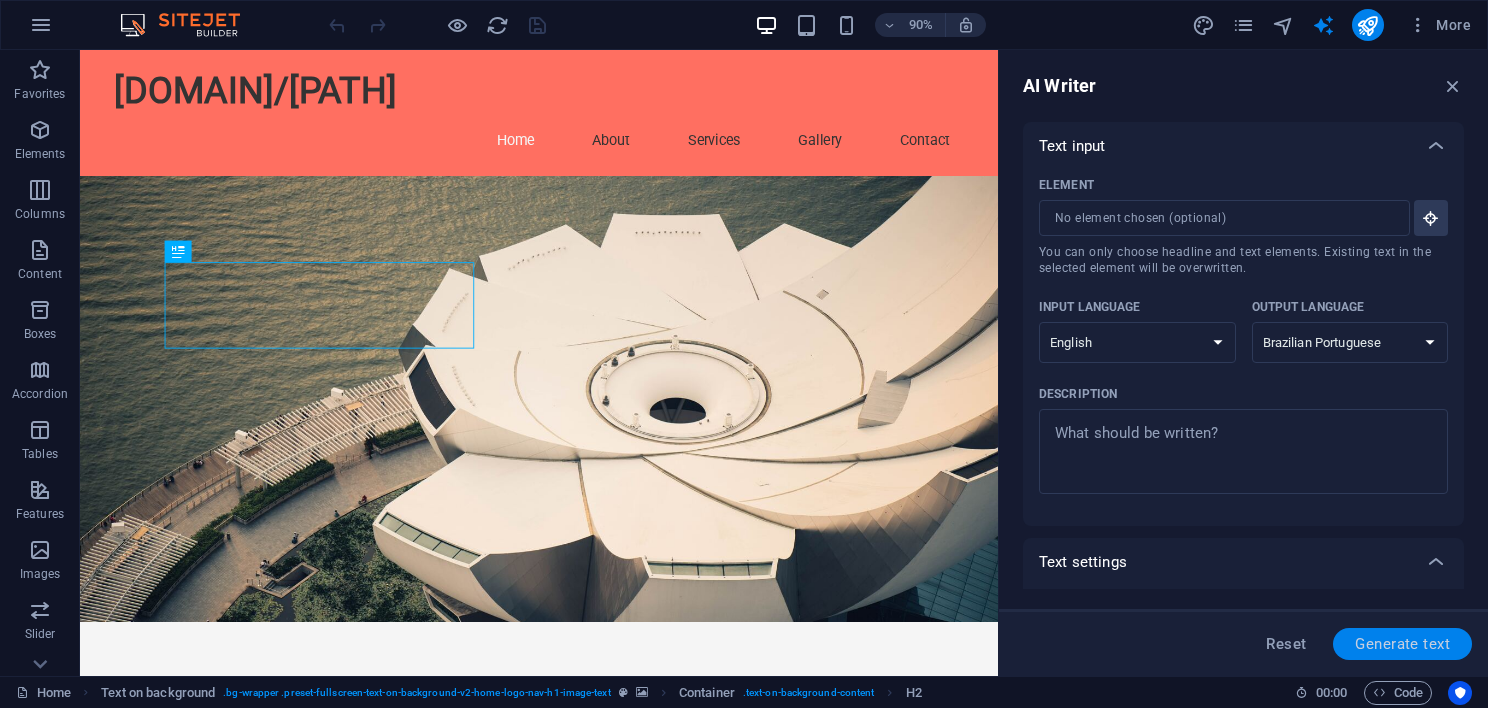 type on "x" 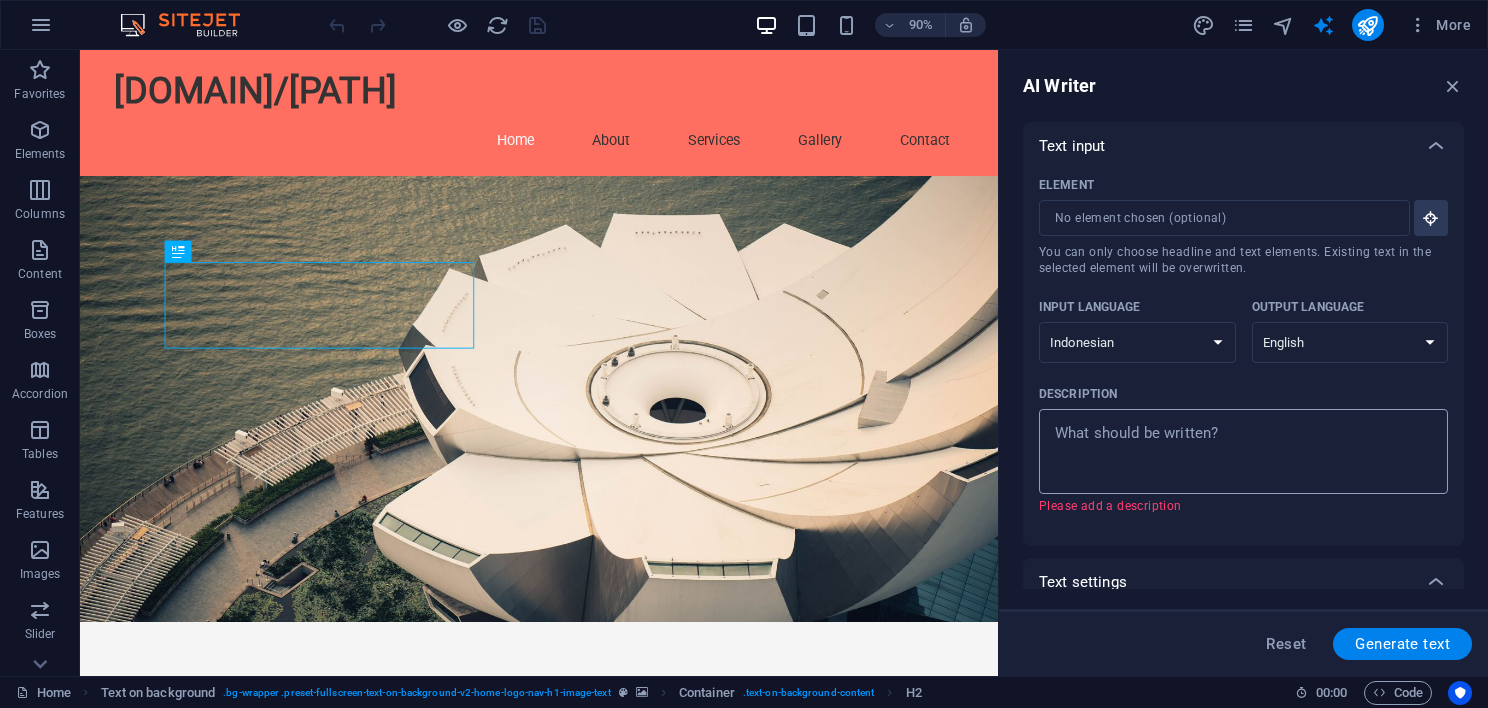 type on "x" 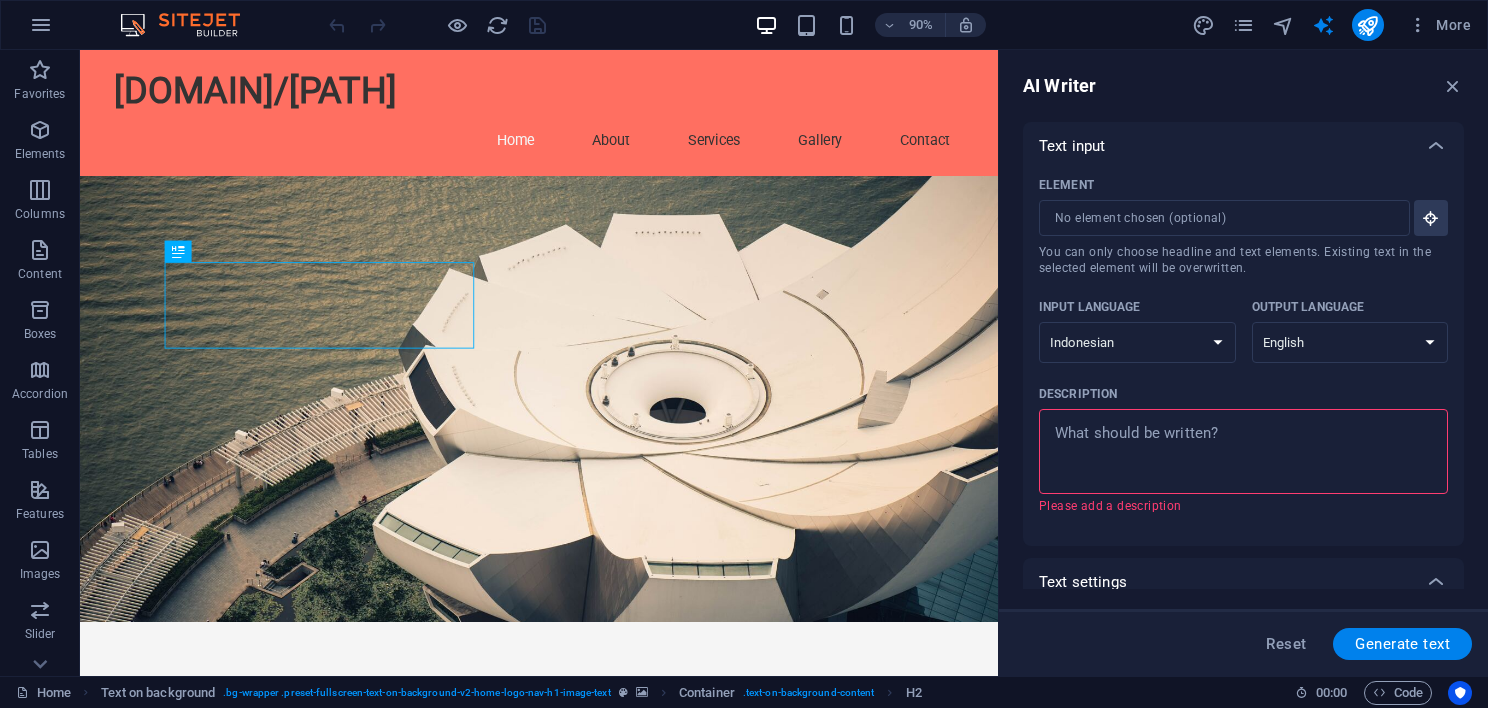 type on "a" 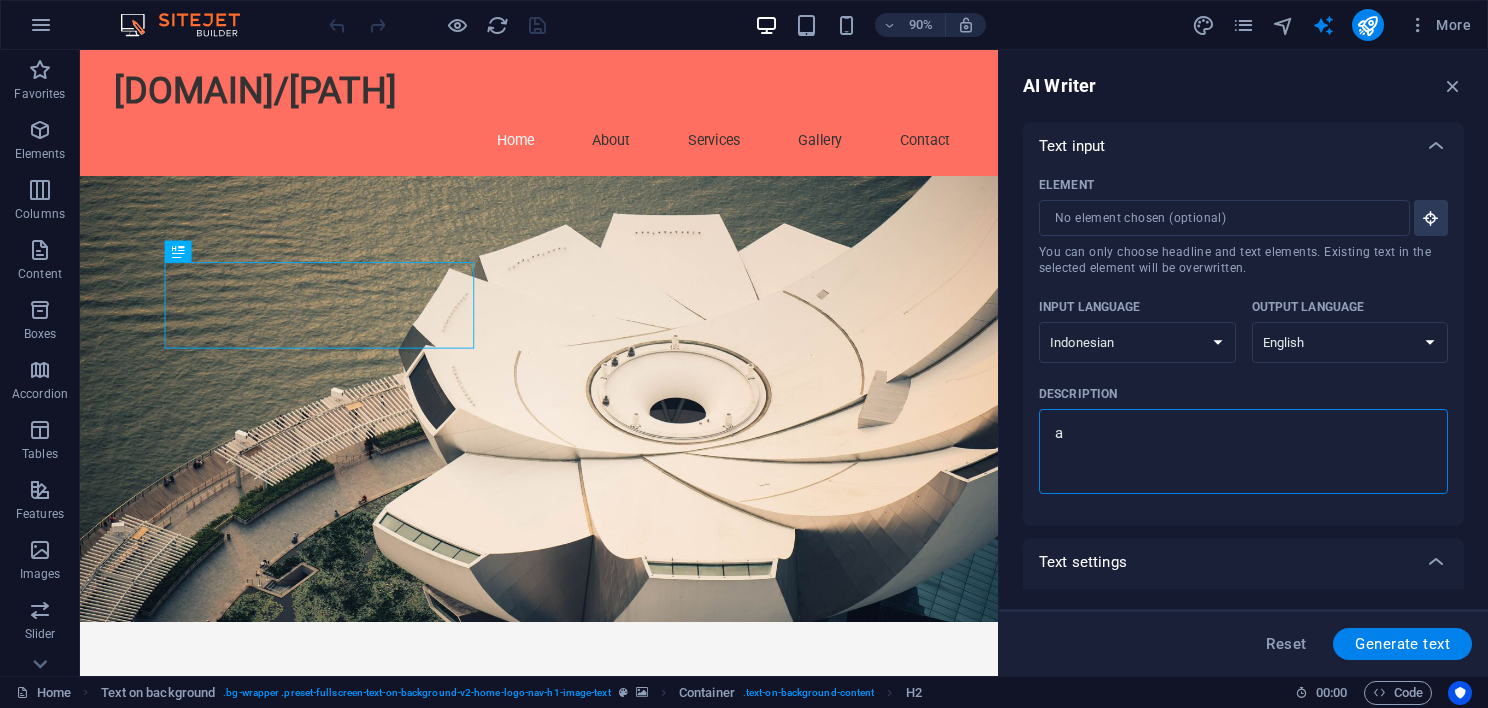 type on "at" 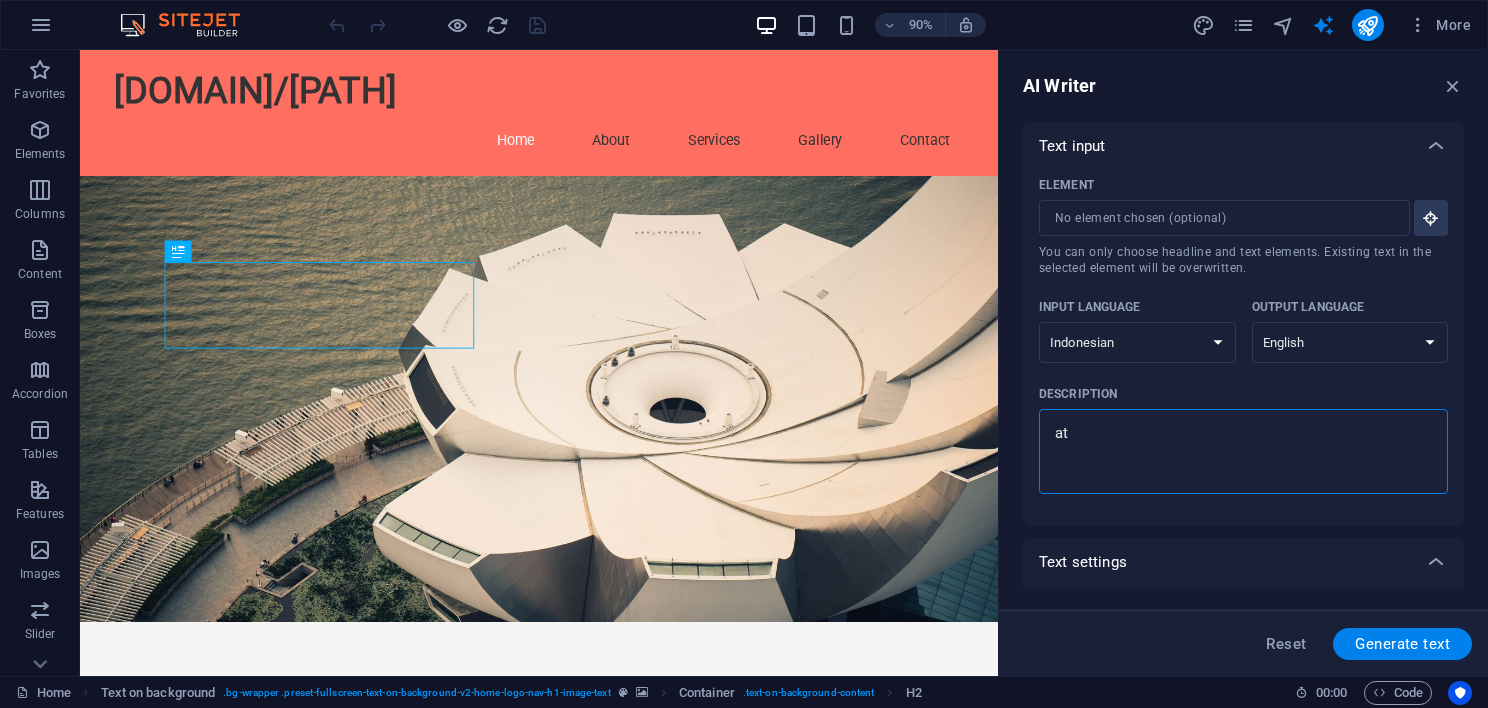 type on "atu" 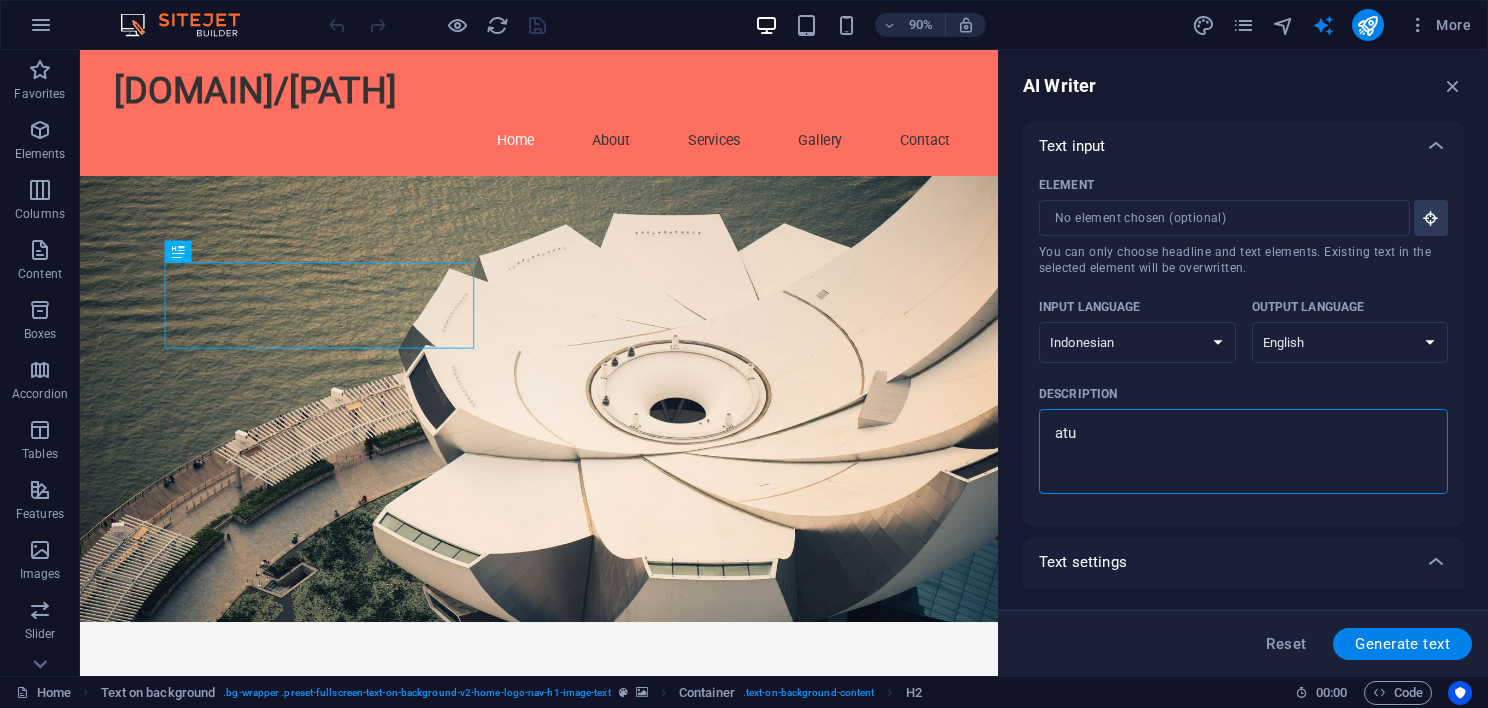 type on "x" 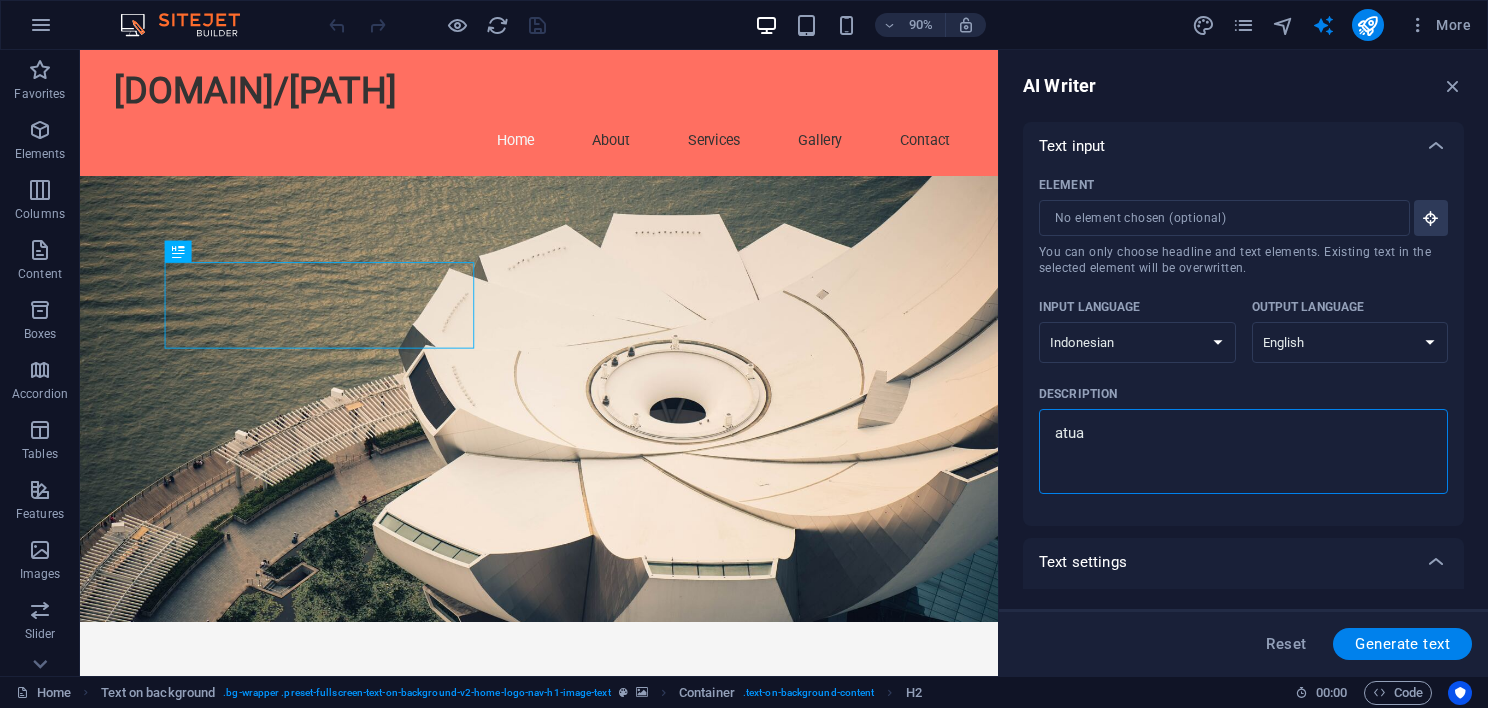 type on "atual" 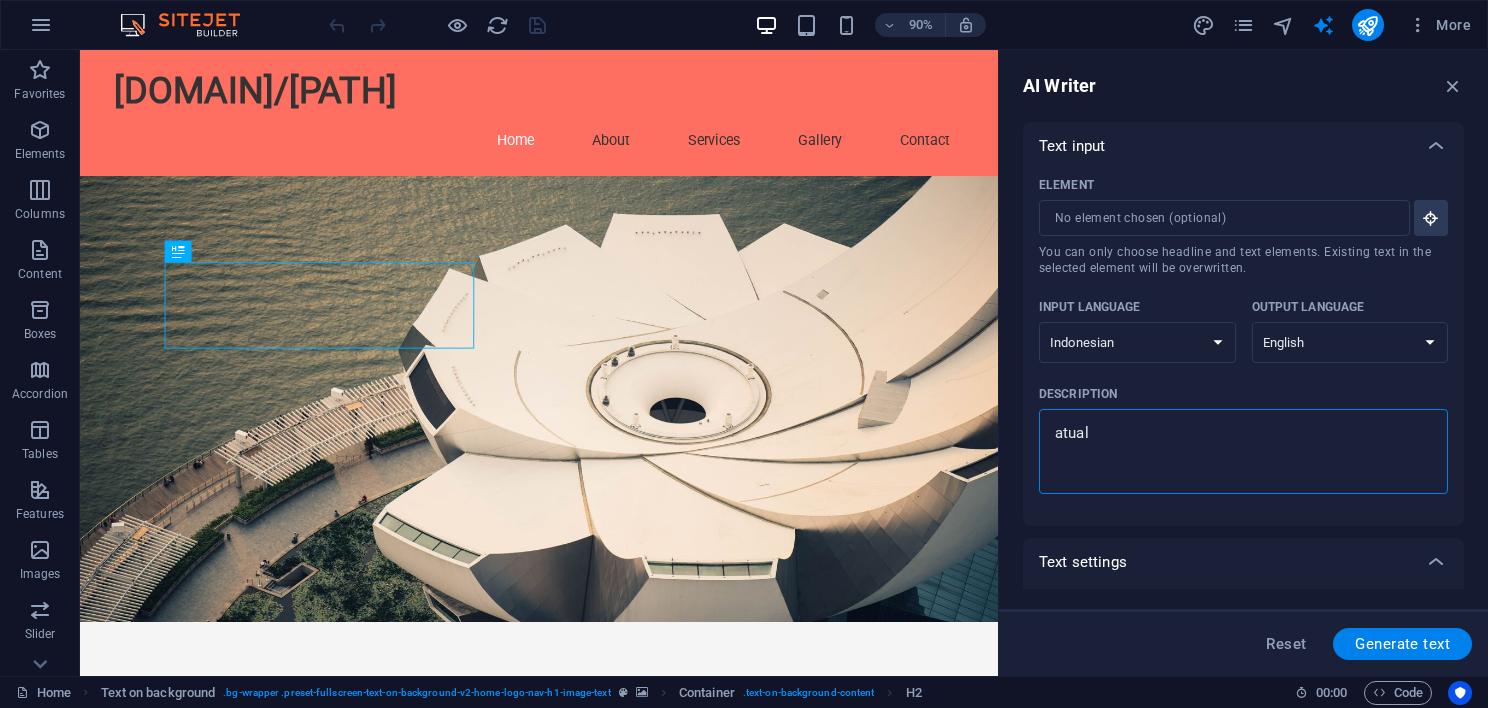 type on "atuali" 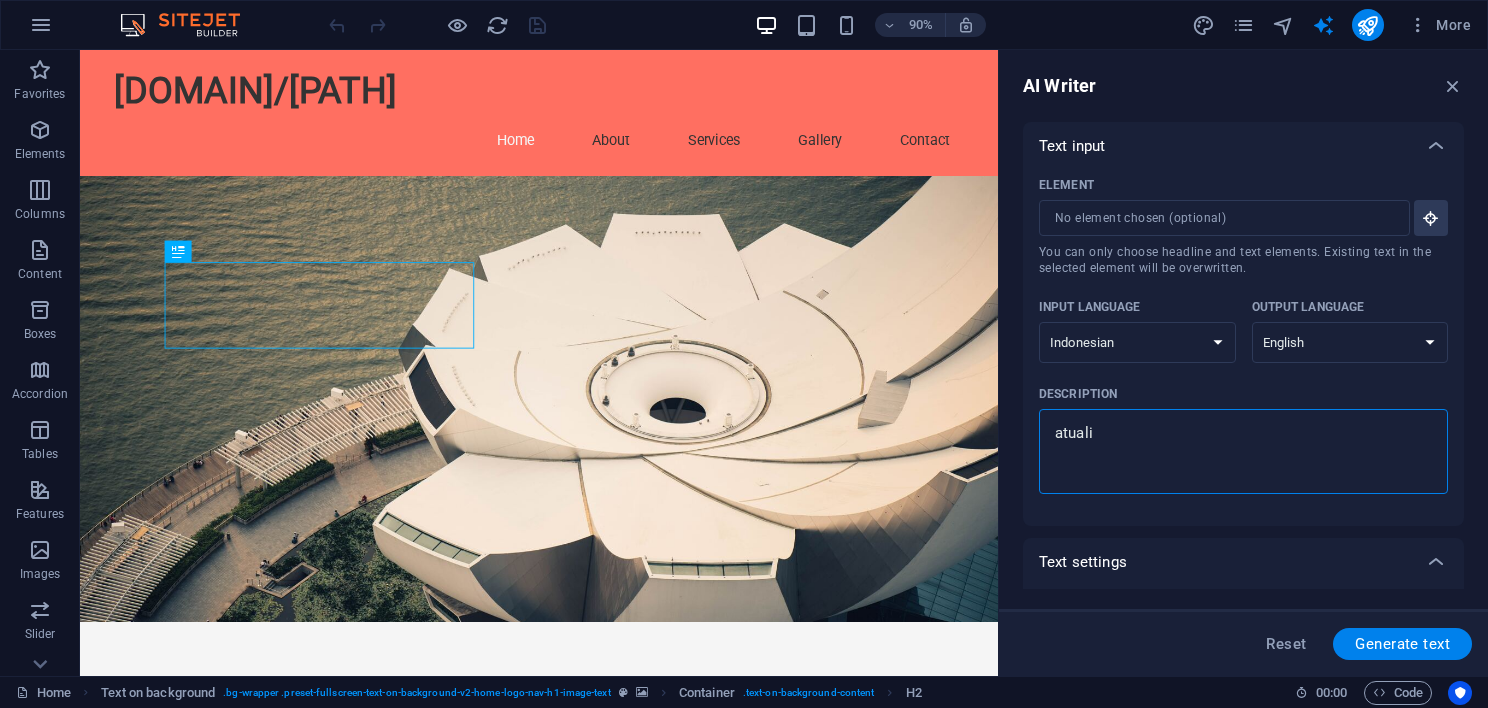 type on "atualiz" 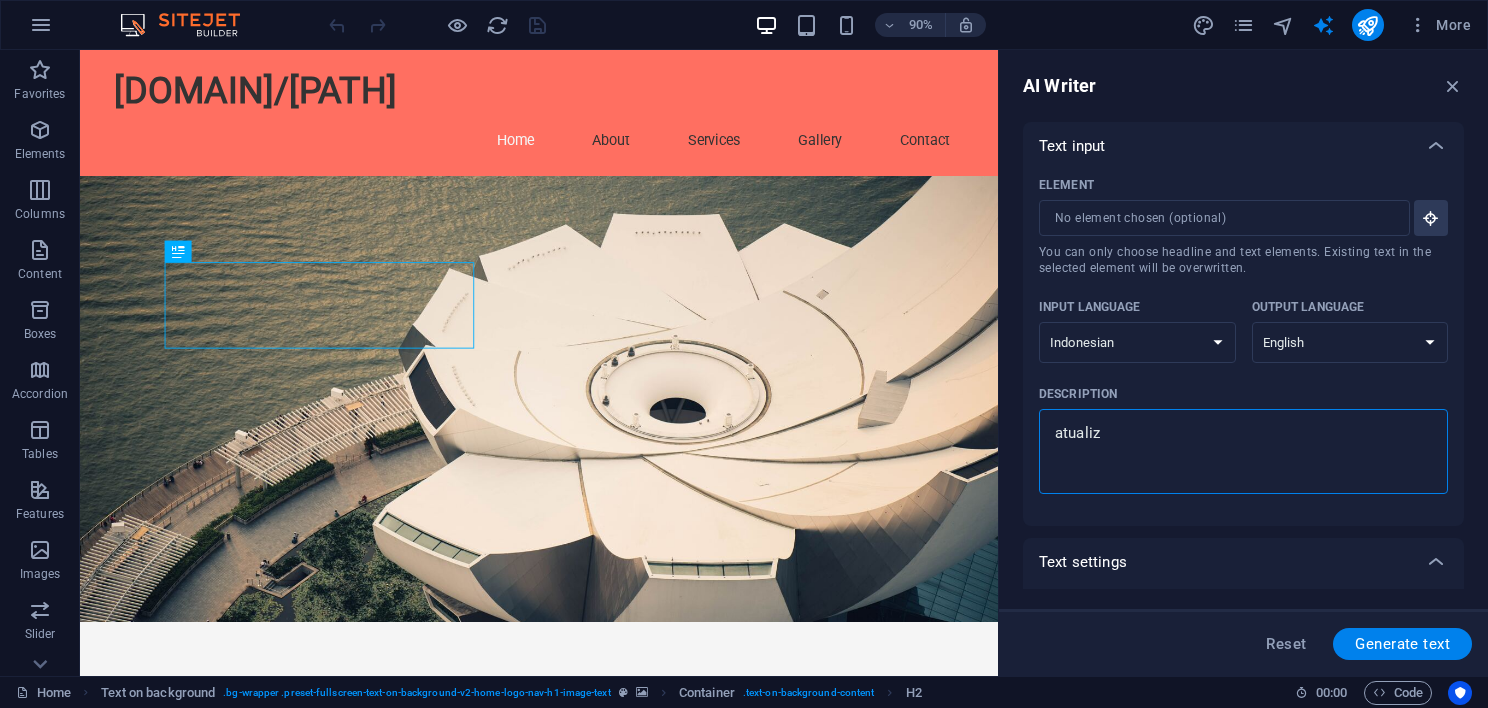 type on "atualiza" 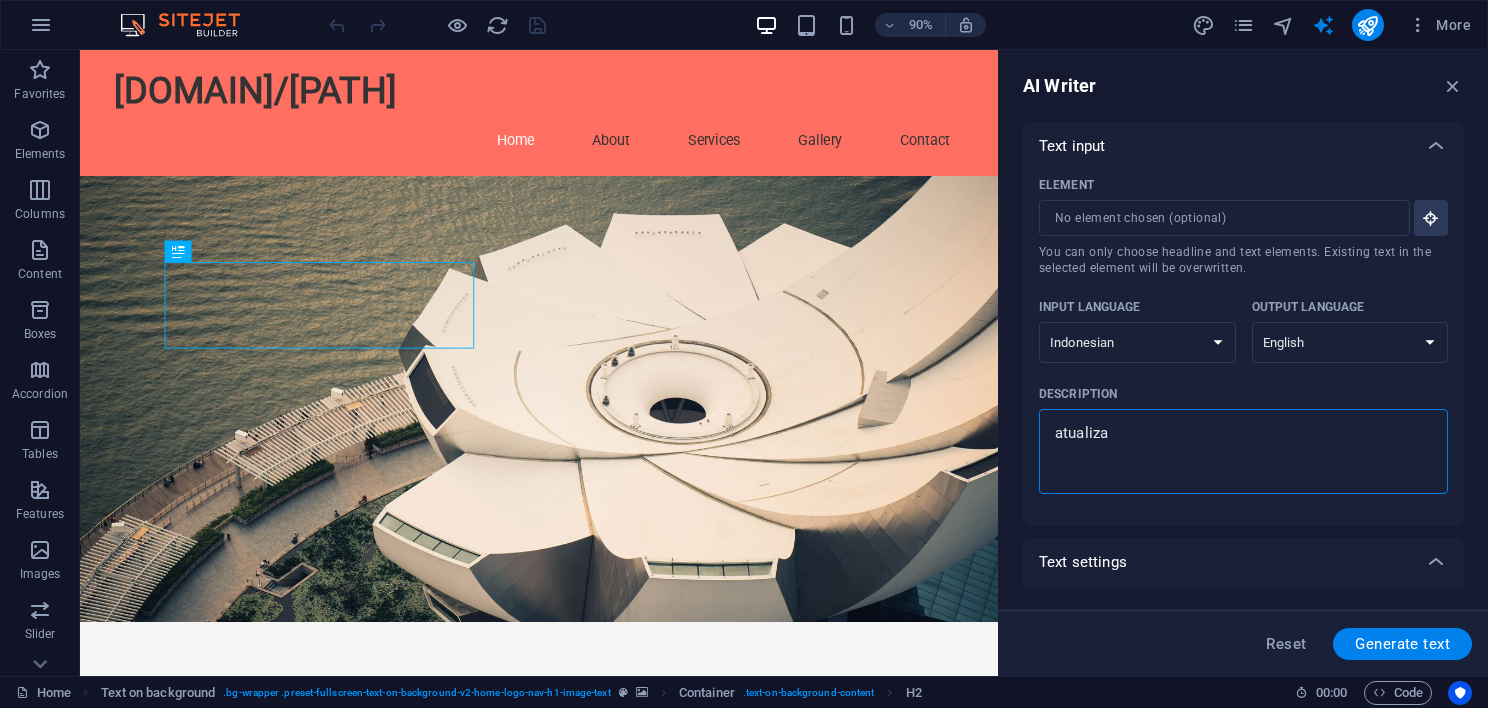 type on "atualizar" 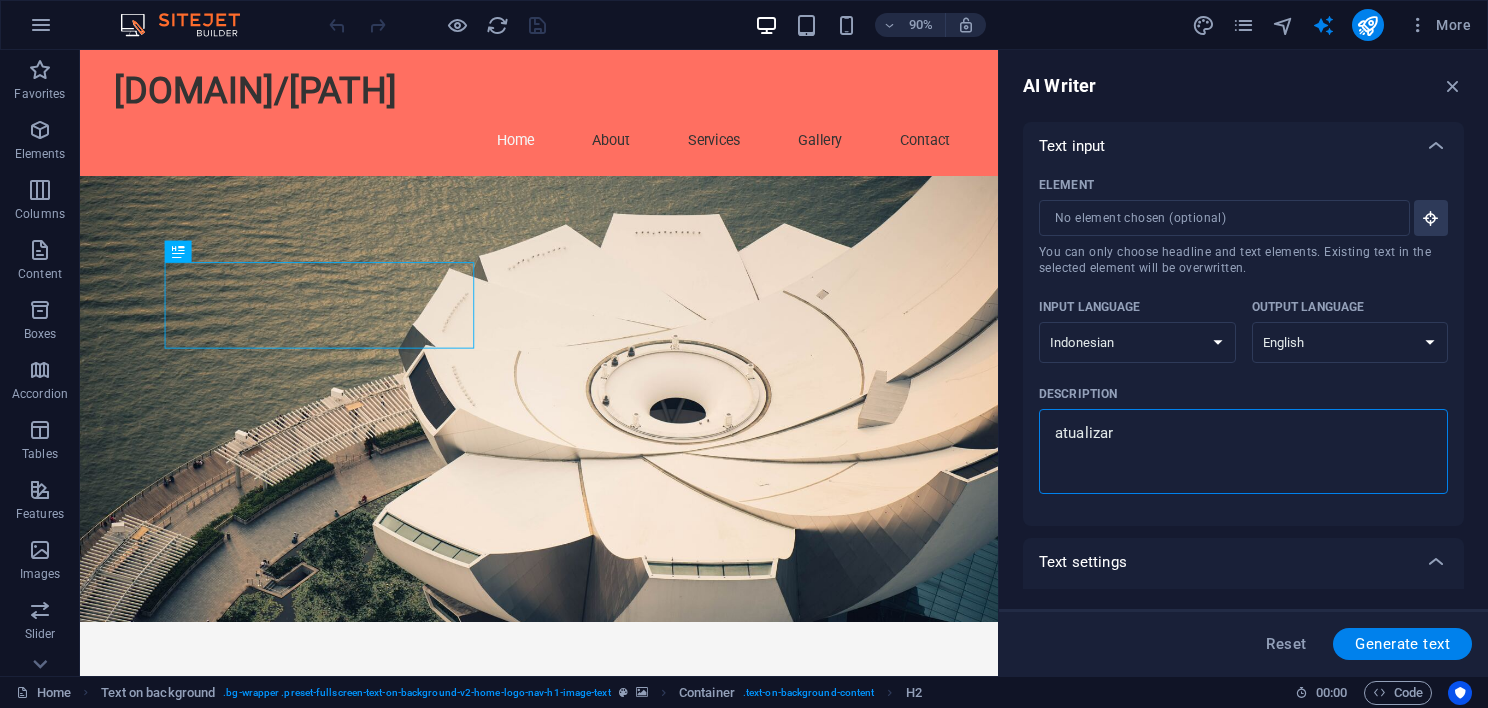 type on "atualizar" 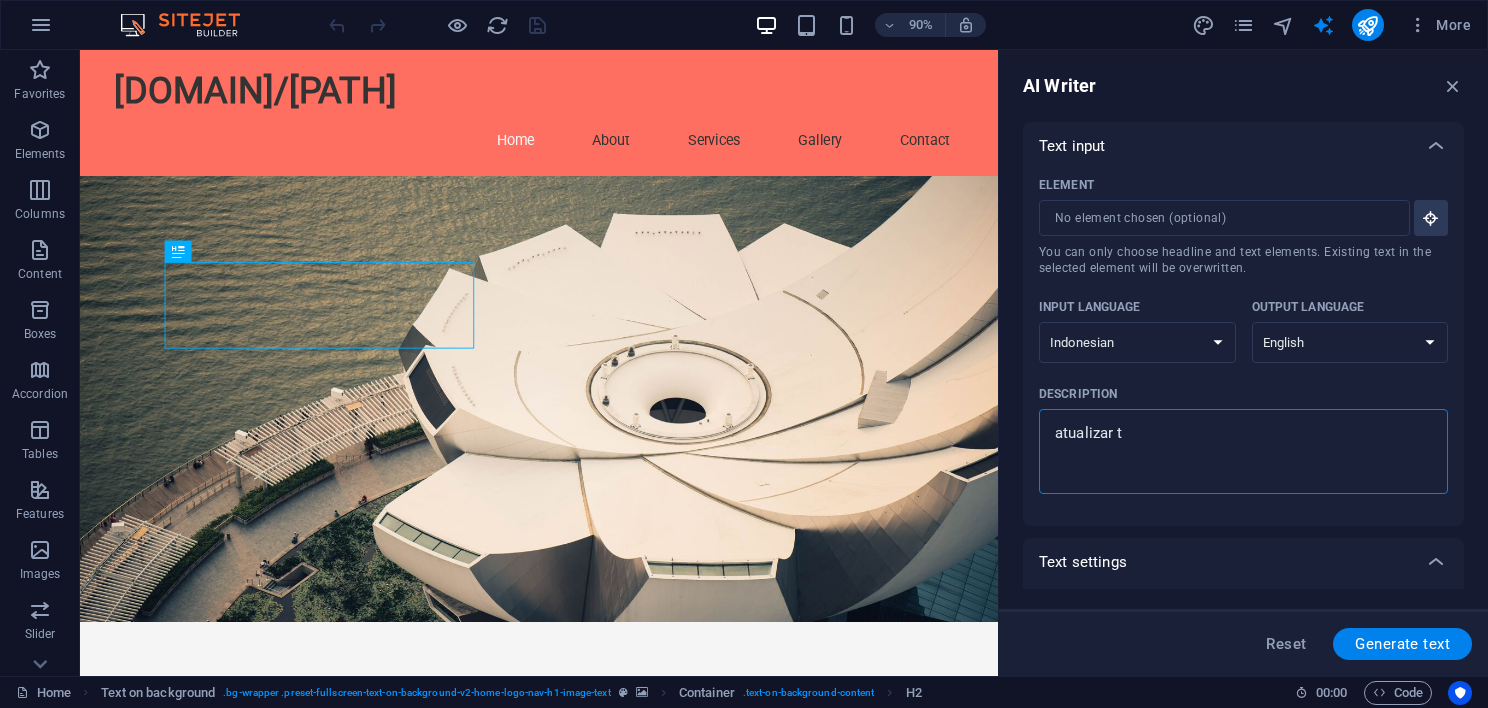 type on "atualizar to" 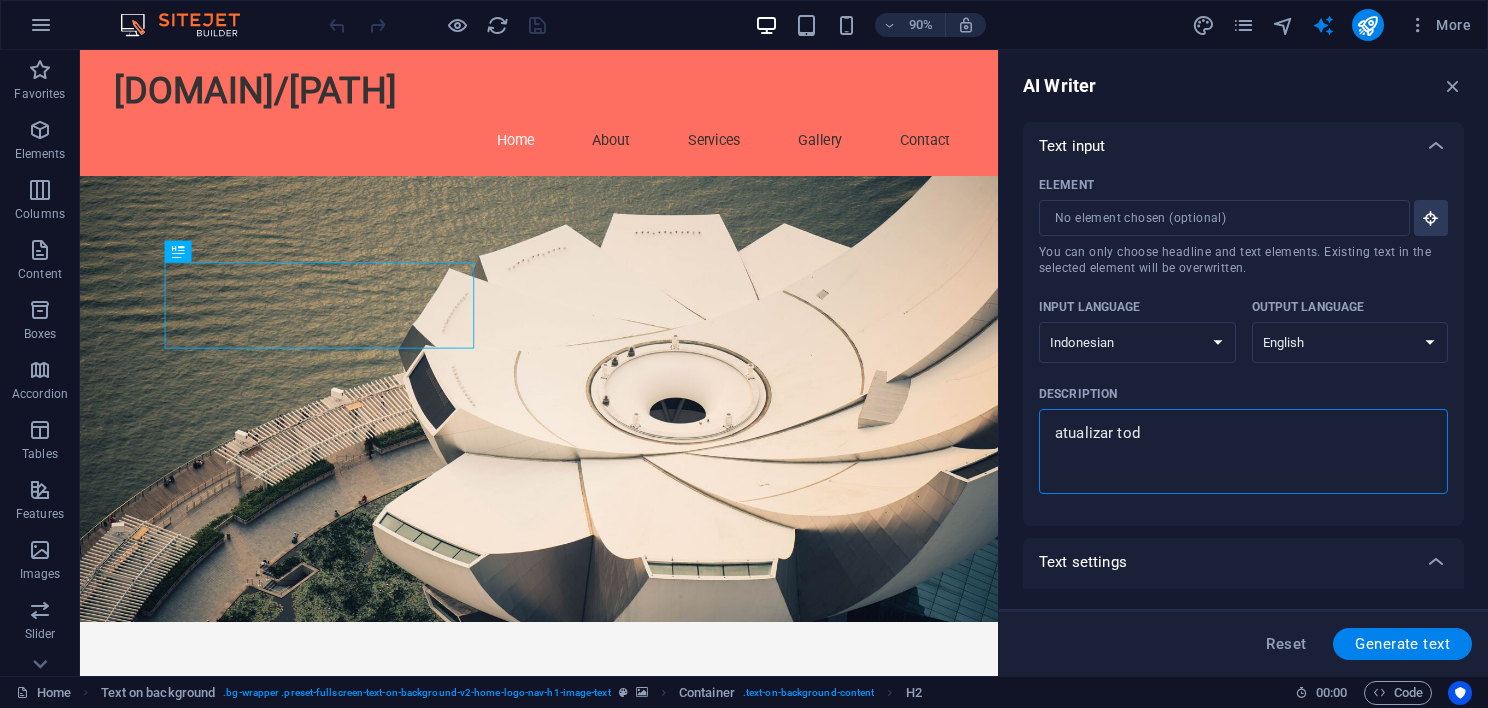 type on "atualizar todf" 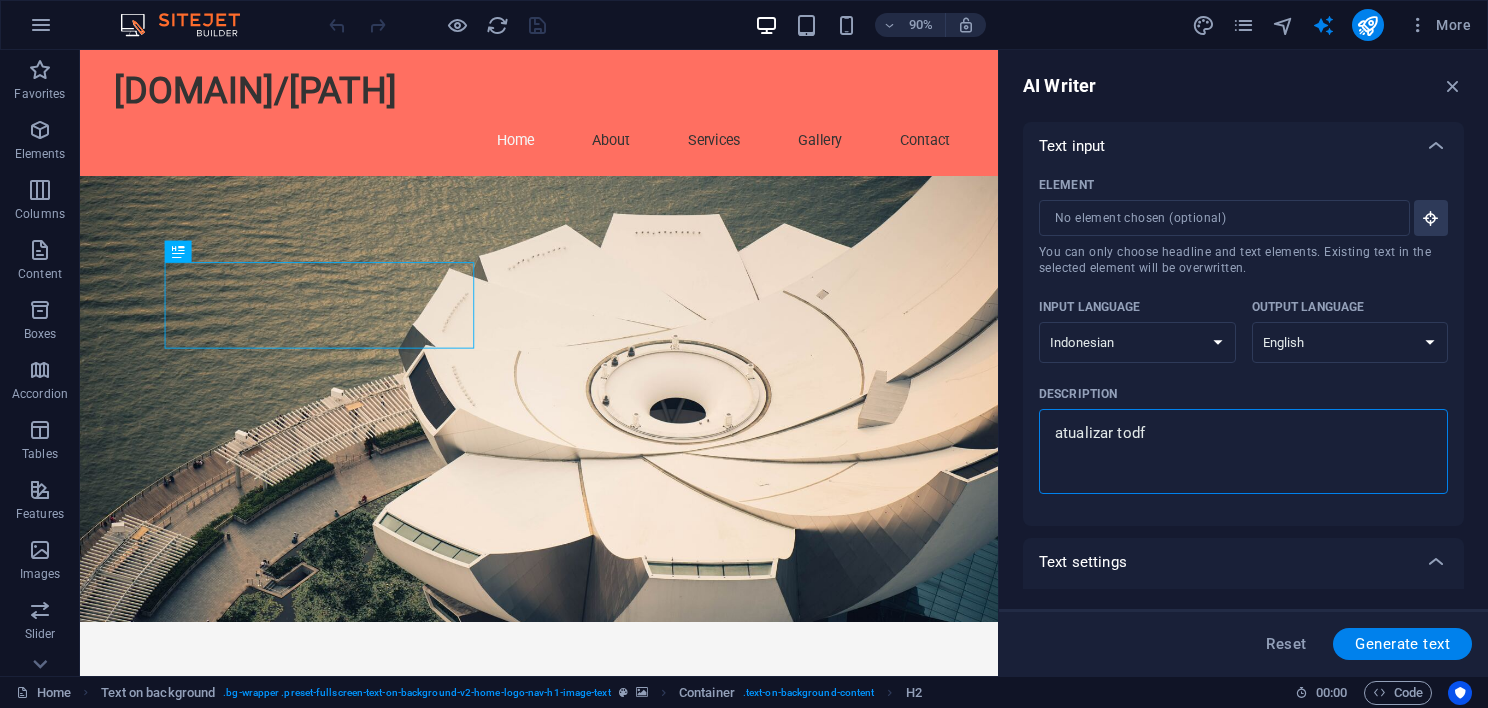 type on "atualizar todfo" 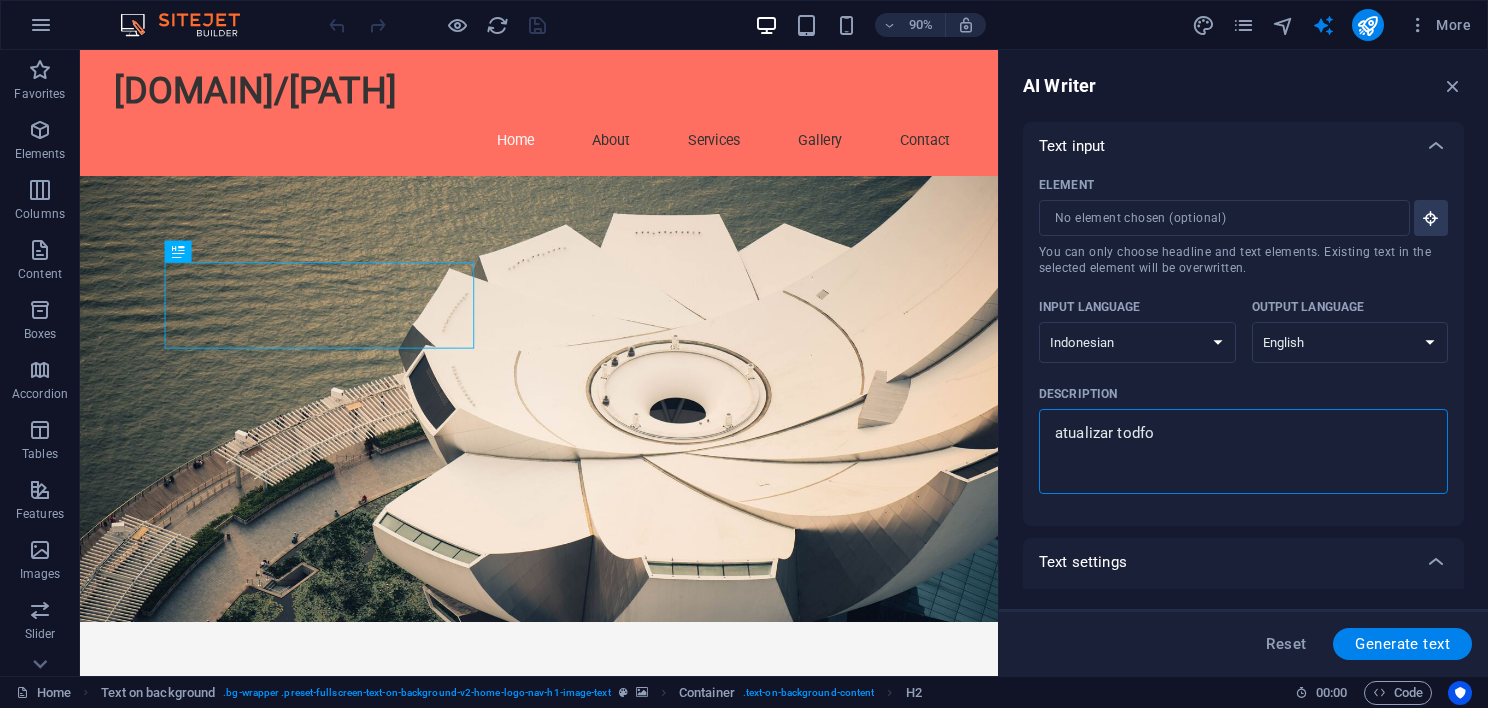 type on "x" 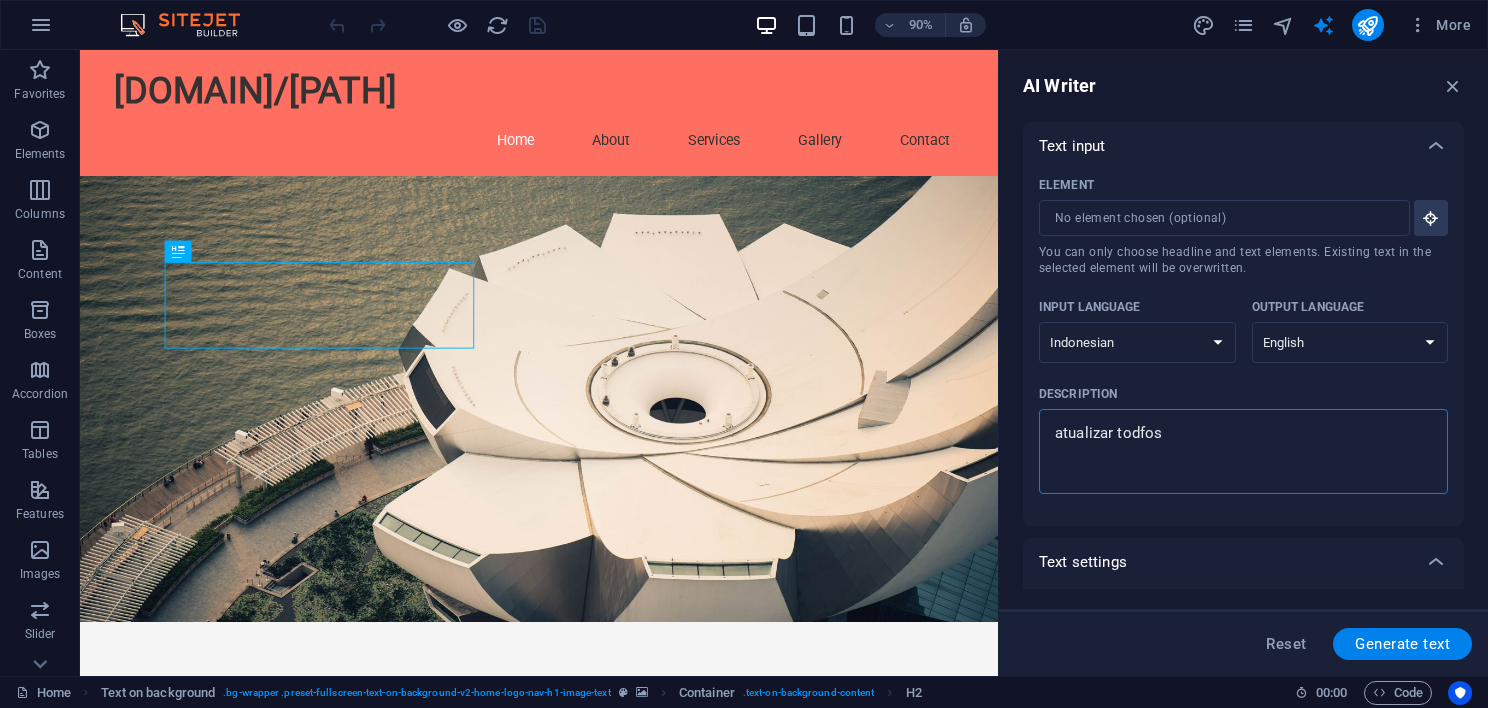 type on "x" 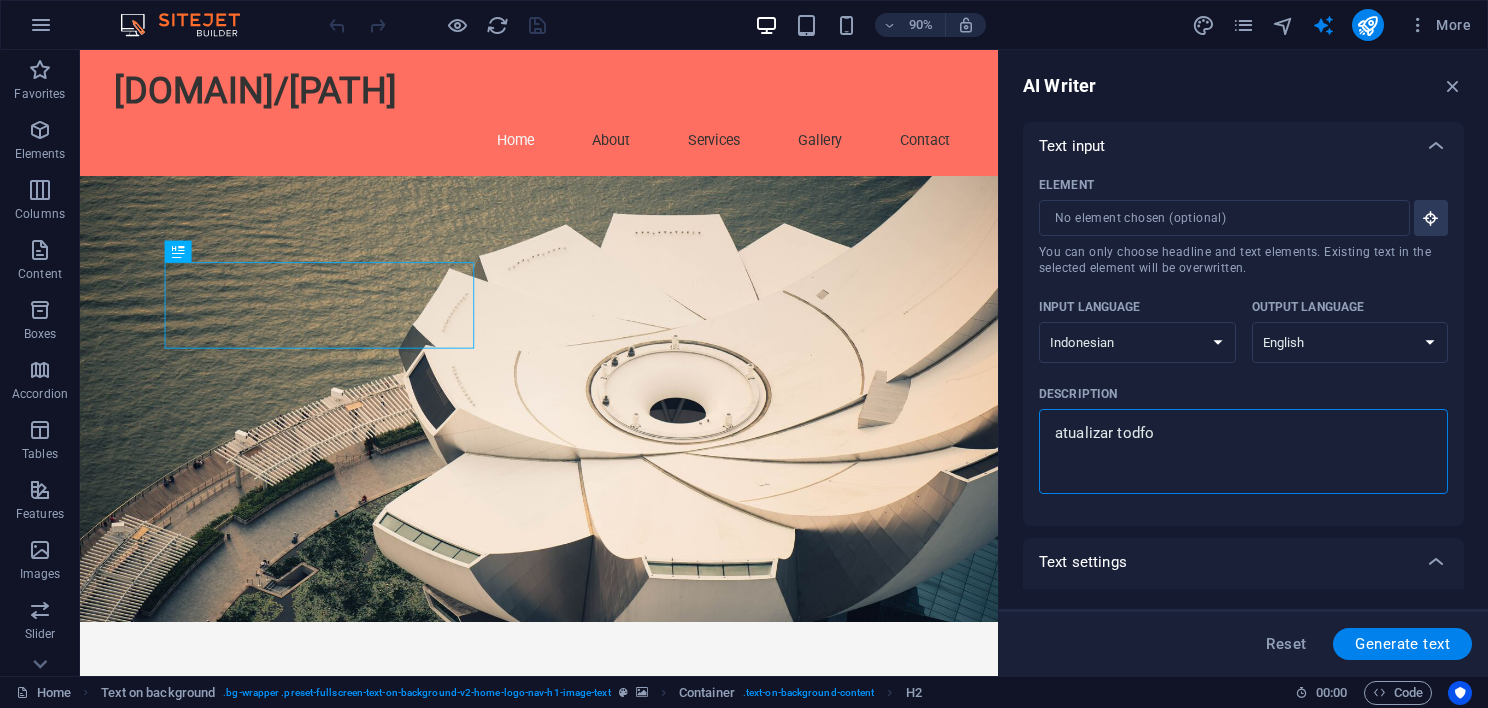 type on "atualizar todf" 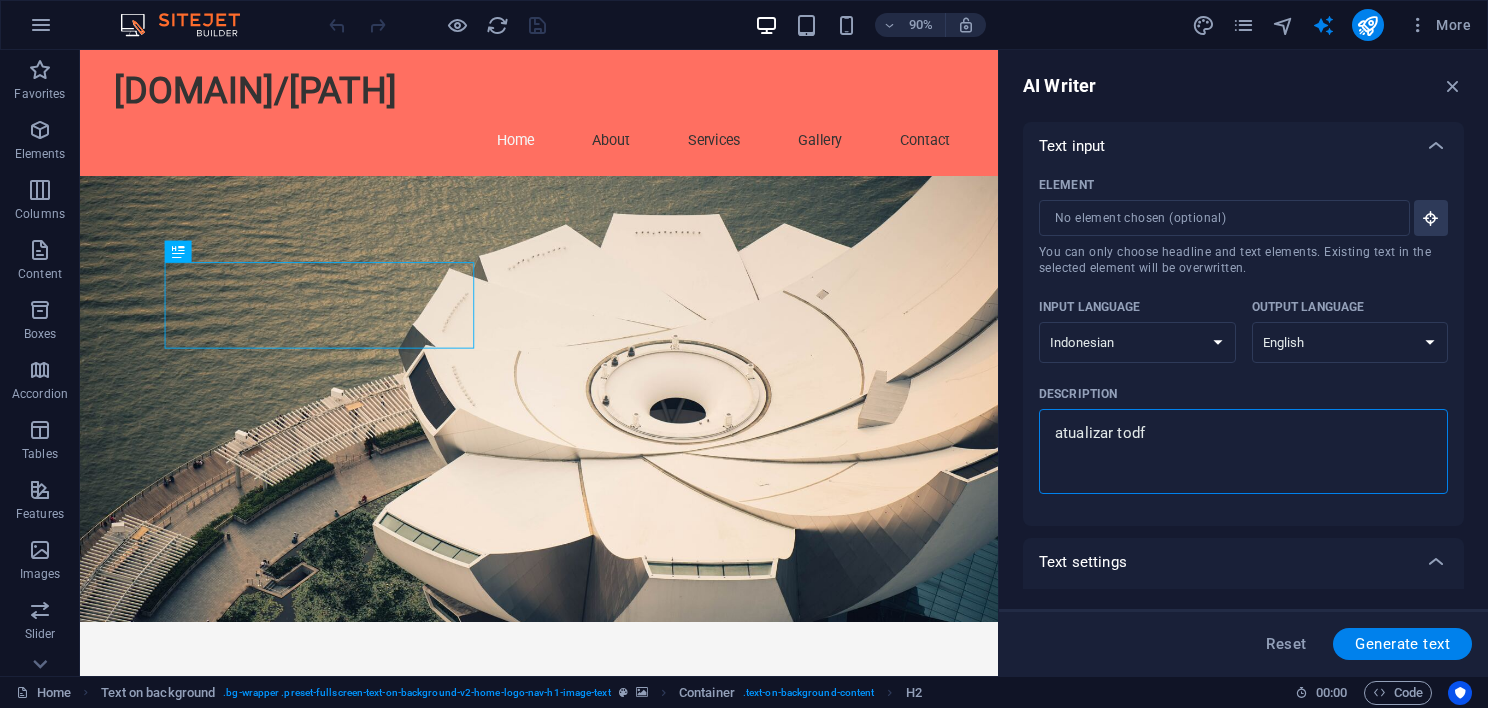 type on "atualizar tod" 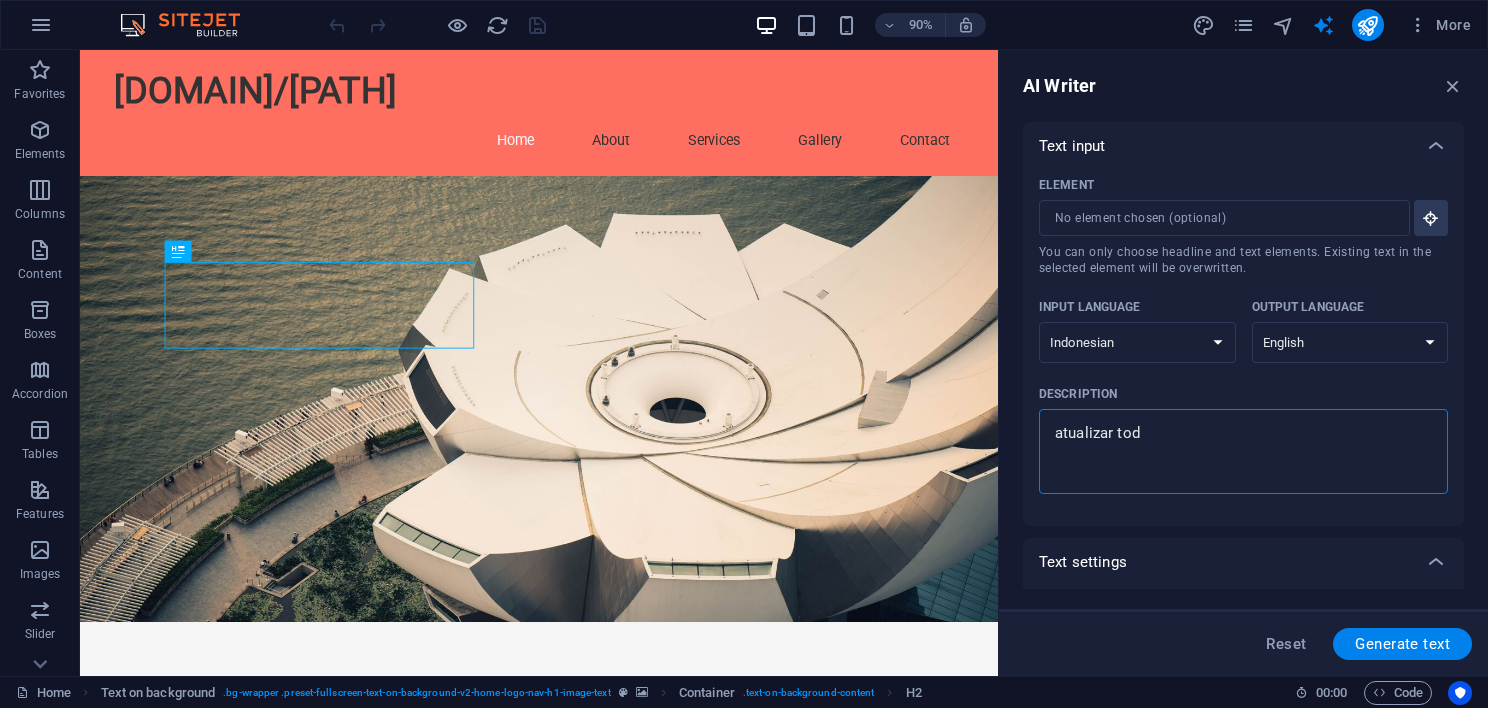 type on "atualizar todo" 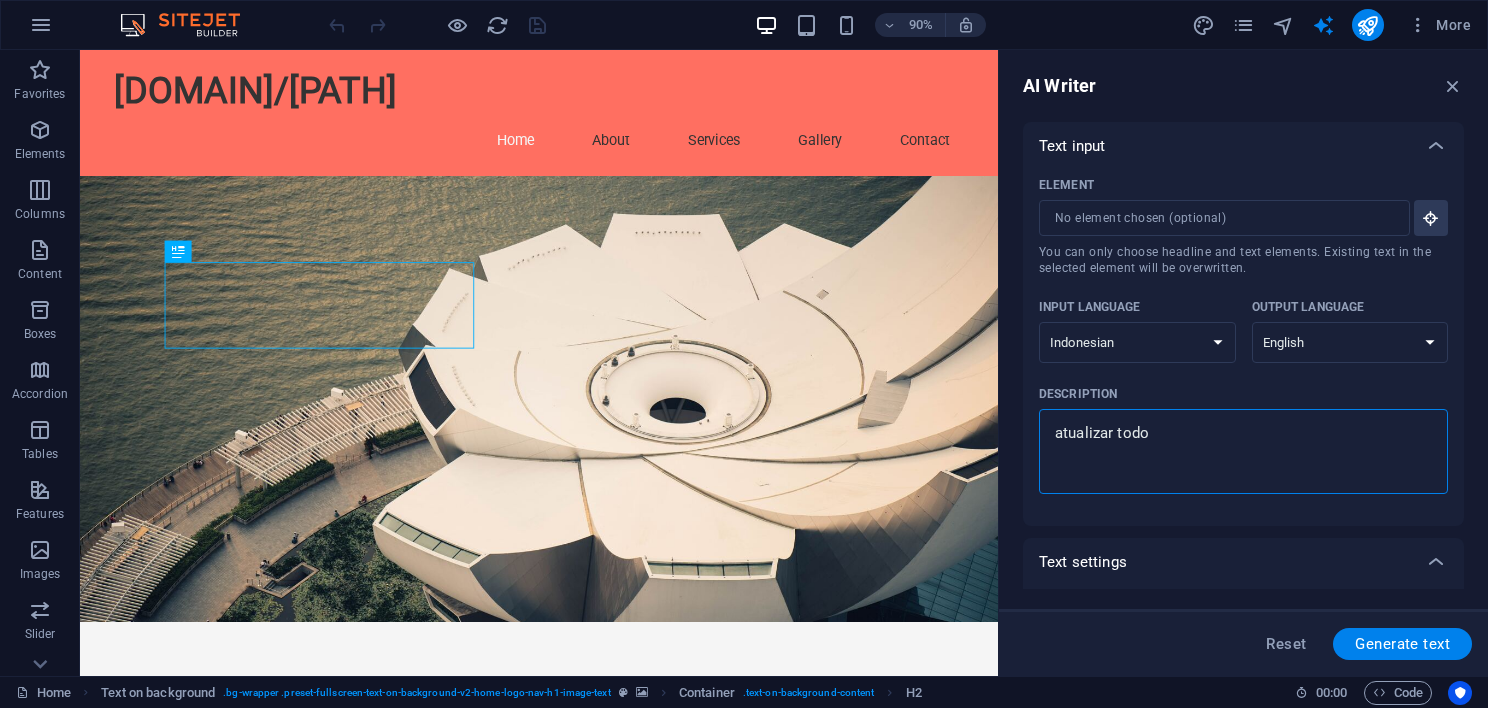 type on "atualizar todos" 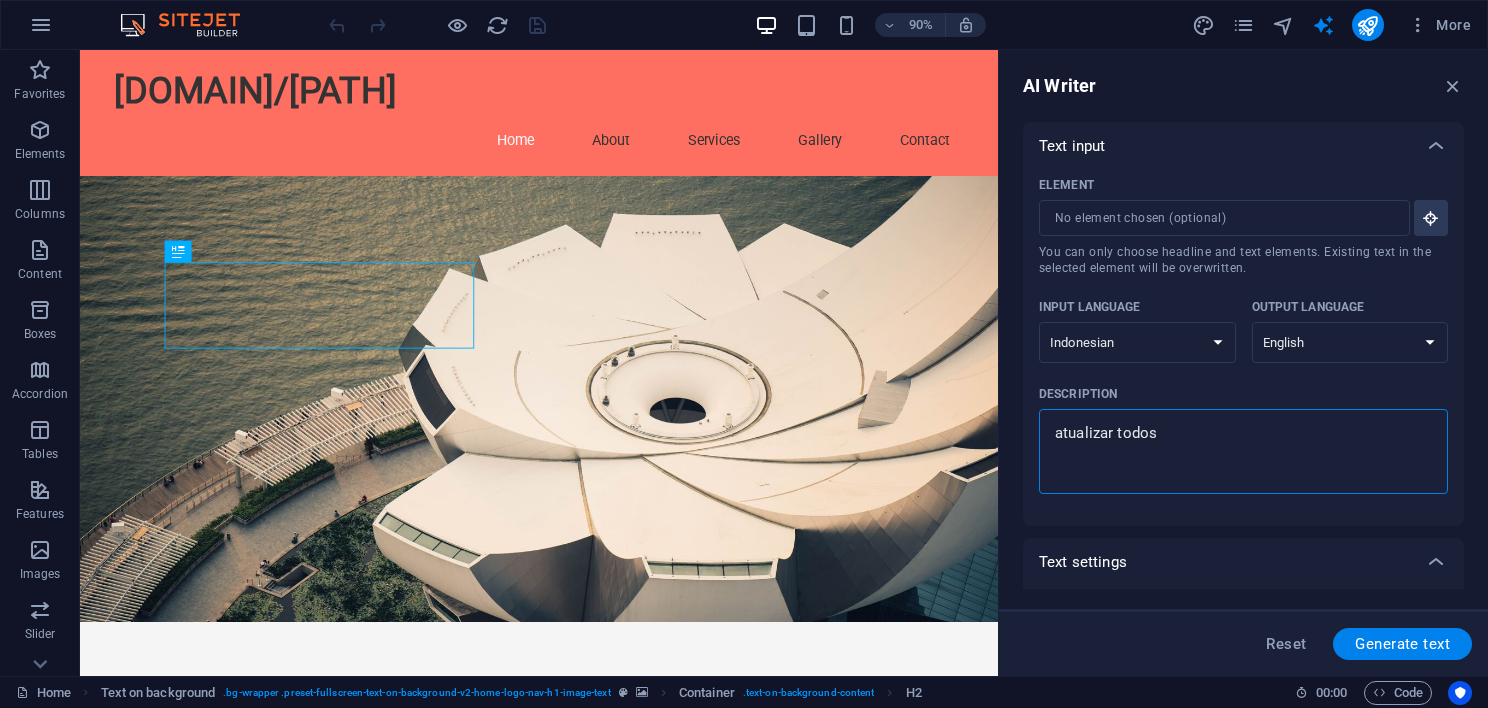 type on "atualizar todos" 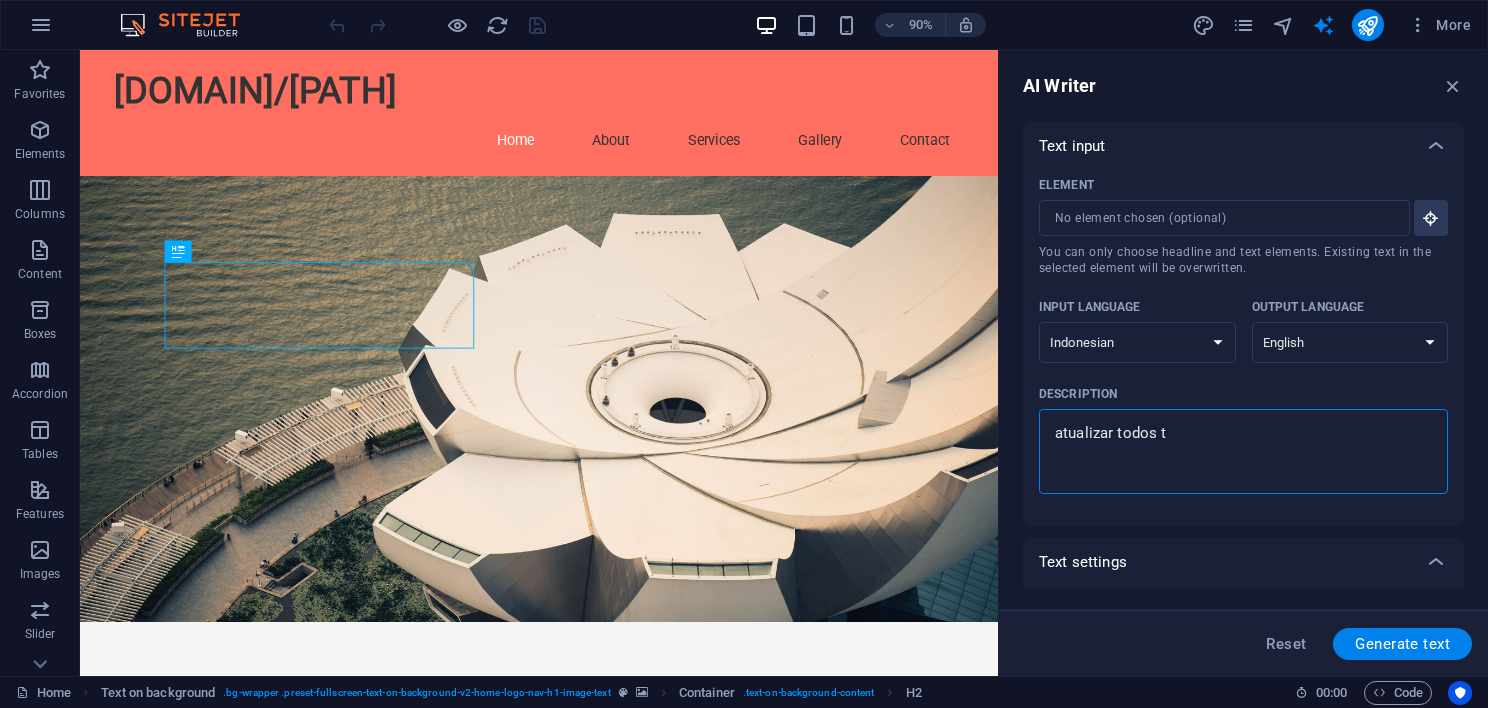 type on "atualizar todos te" 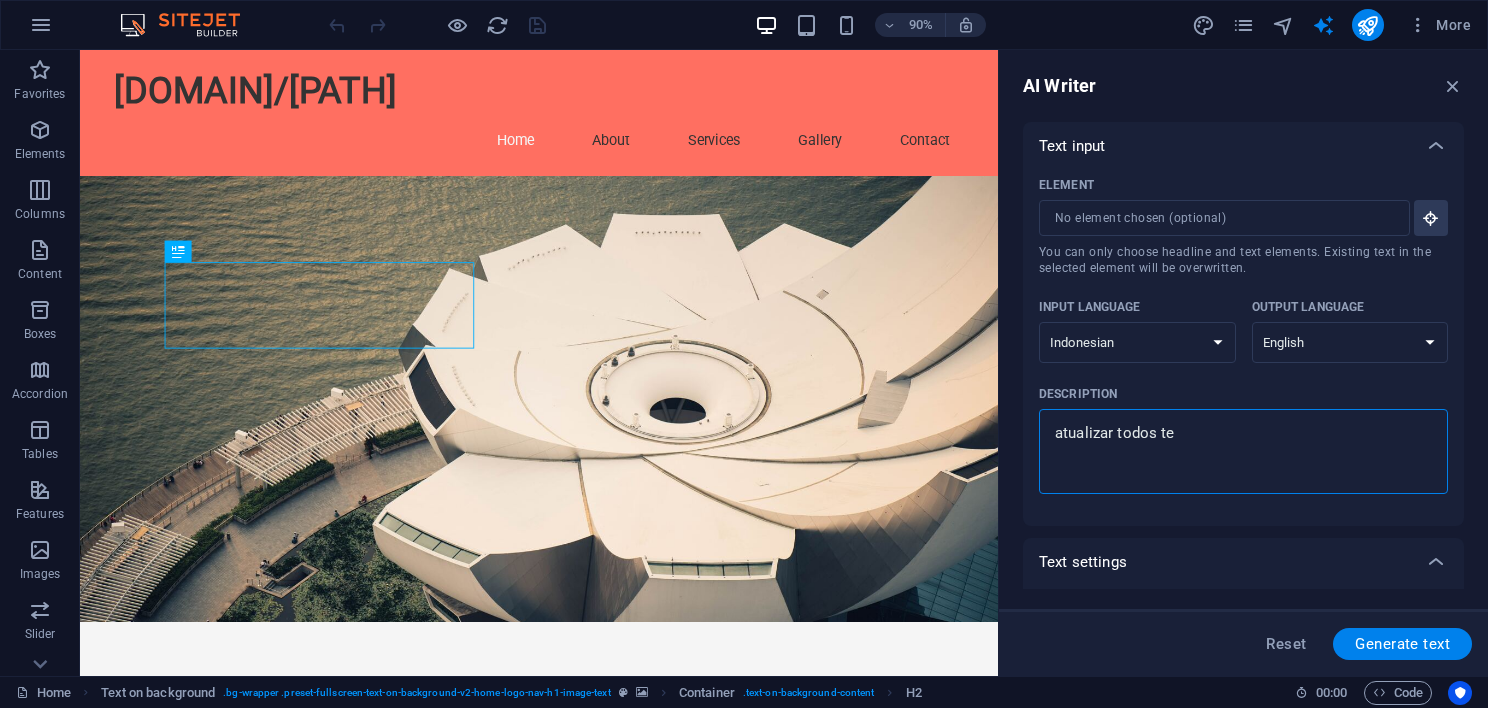 type on "atualizar todos tex" 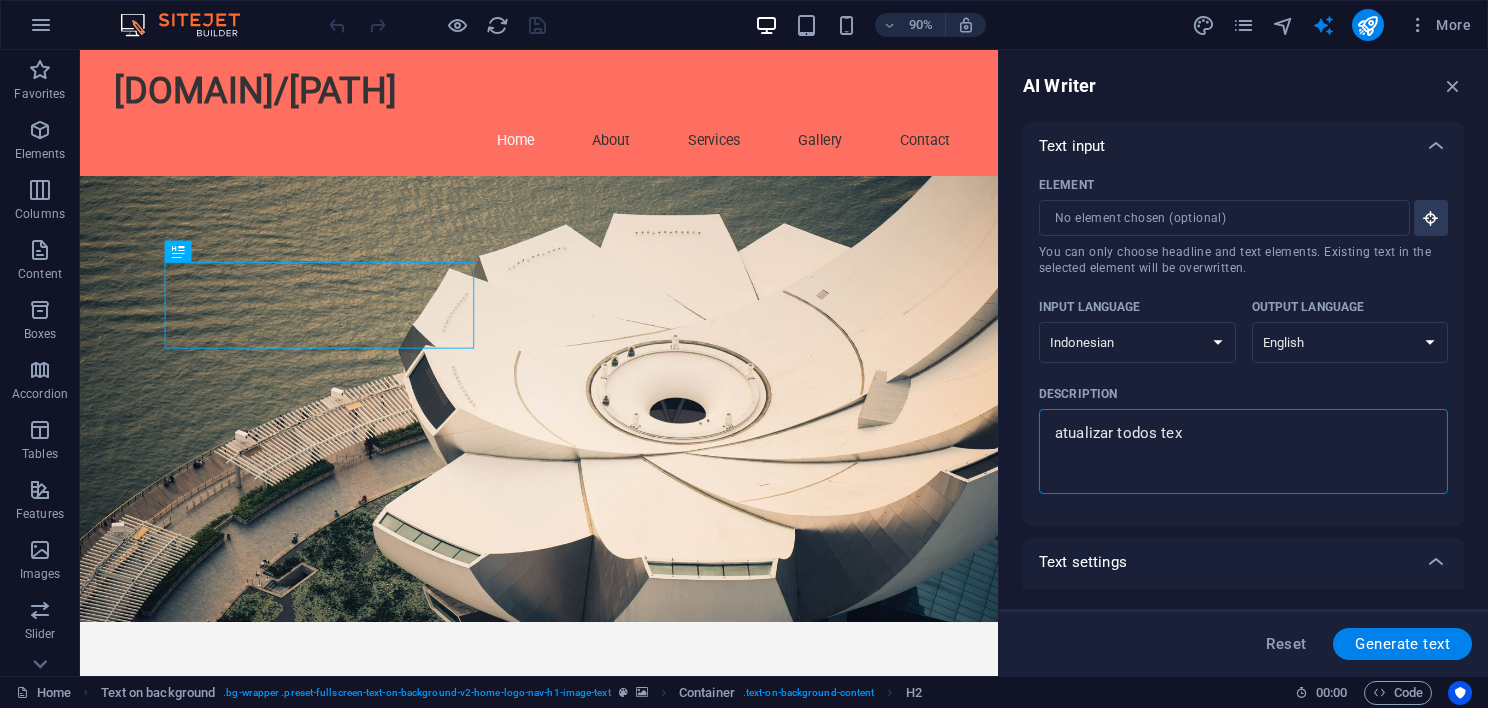 type on "atualizar todos text" 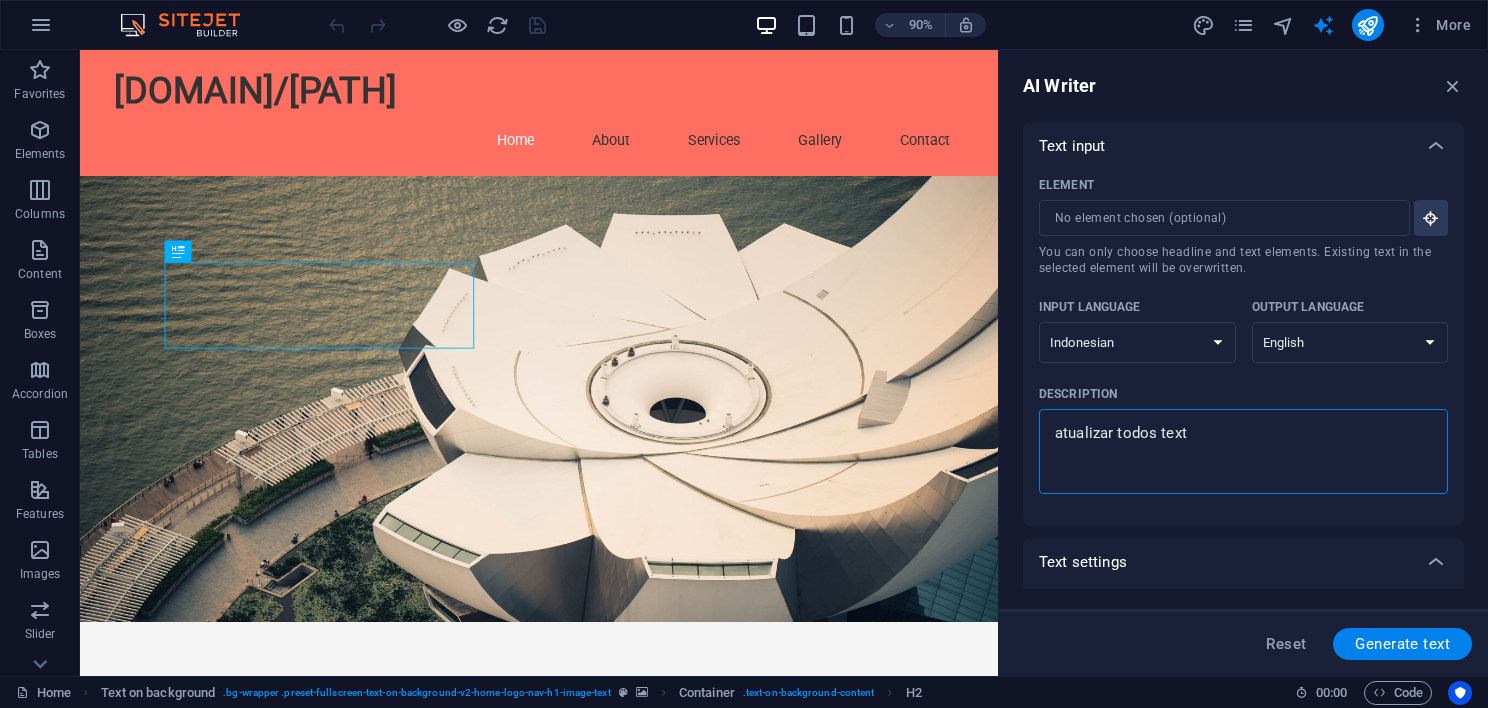 type on "atualizar todos texto" 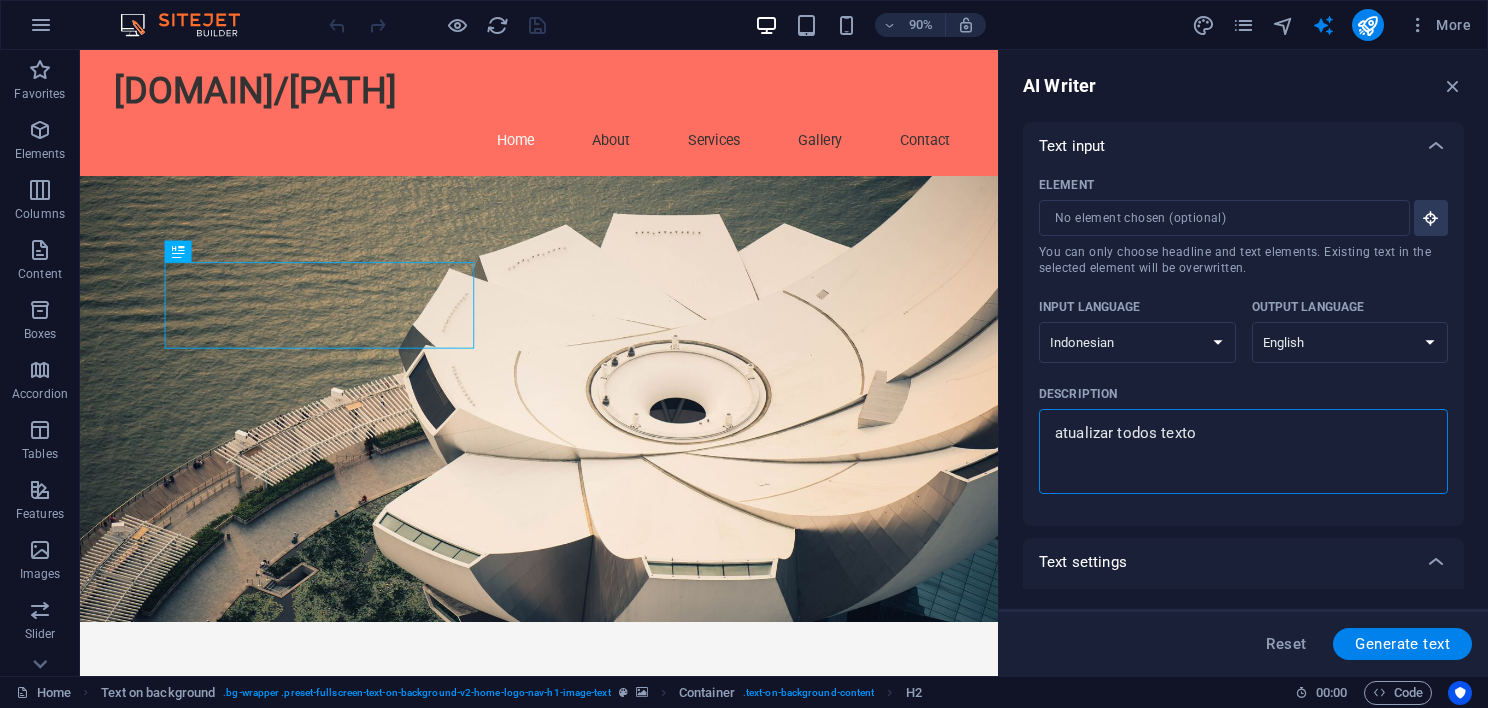 type on "atualizar todos textos" 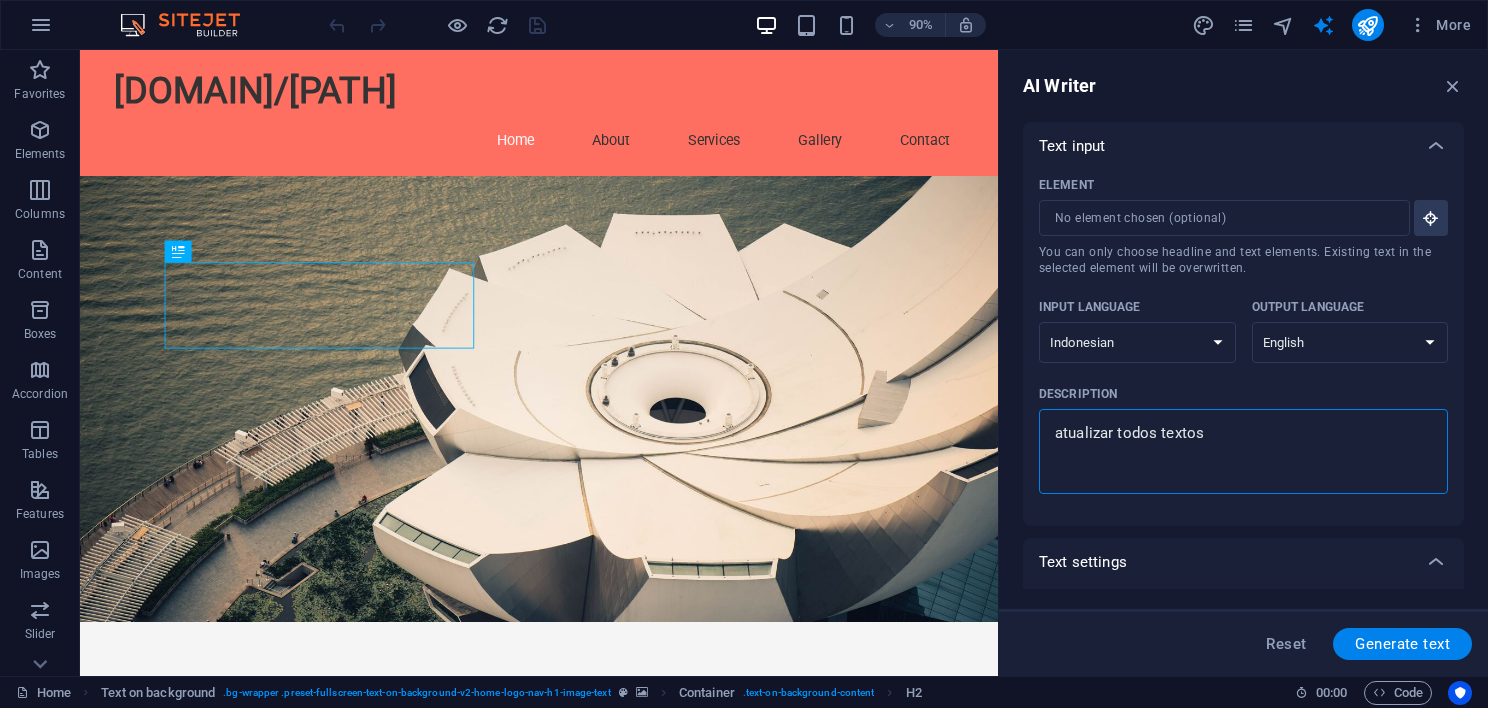 type on "atualizar todos textos" 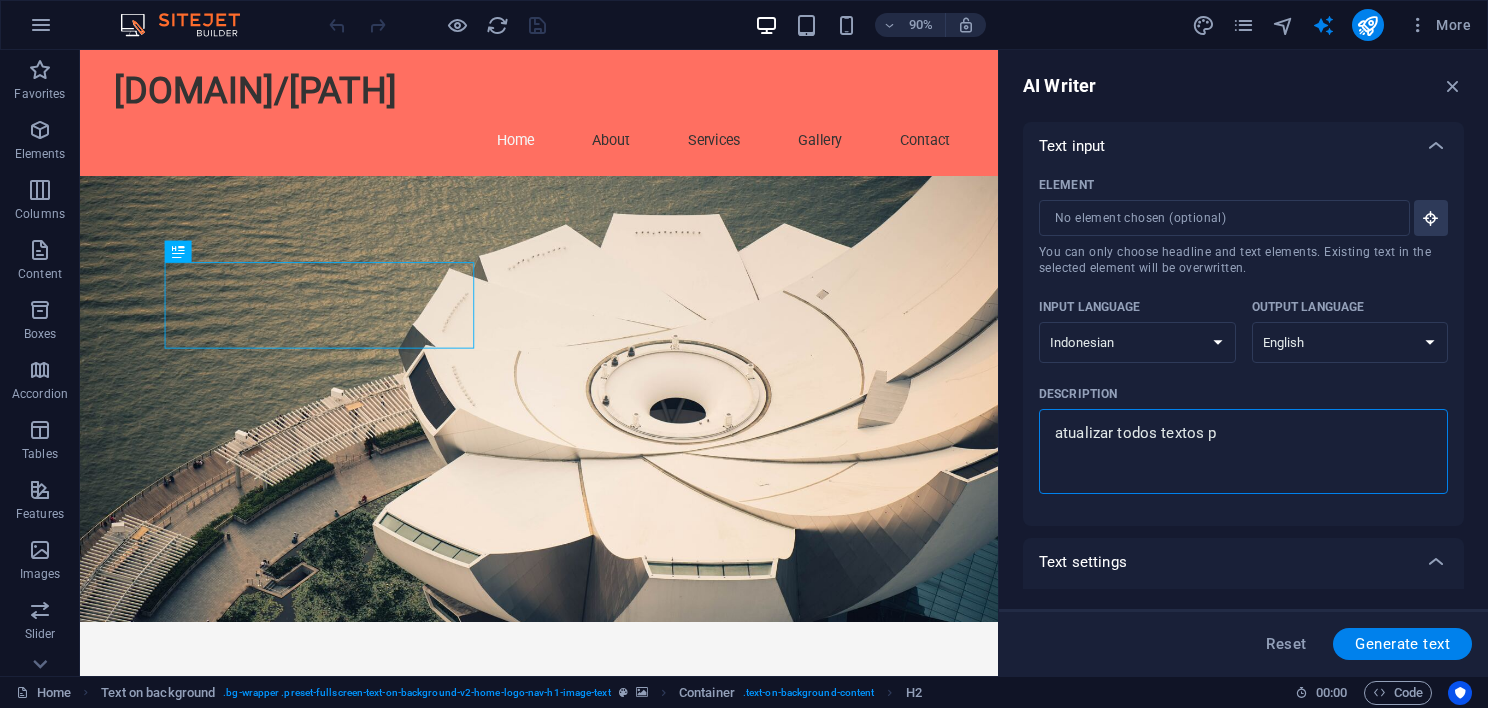 type on "atualizar todos textos pa" 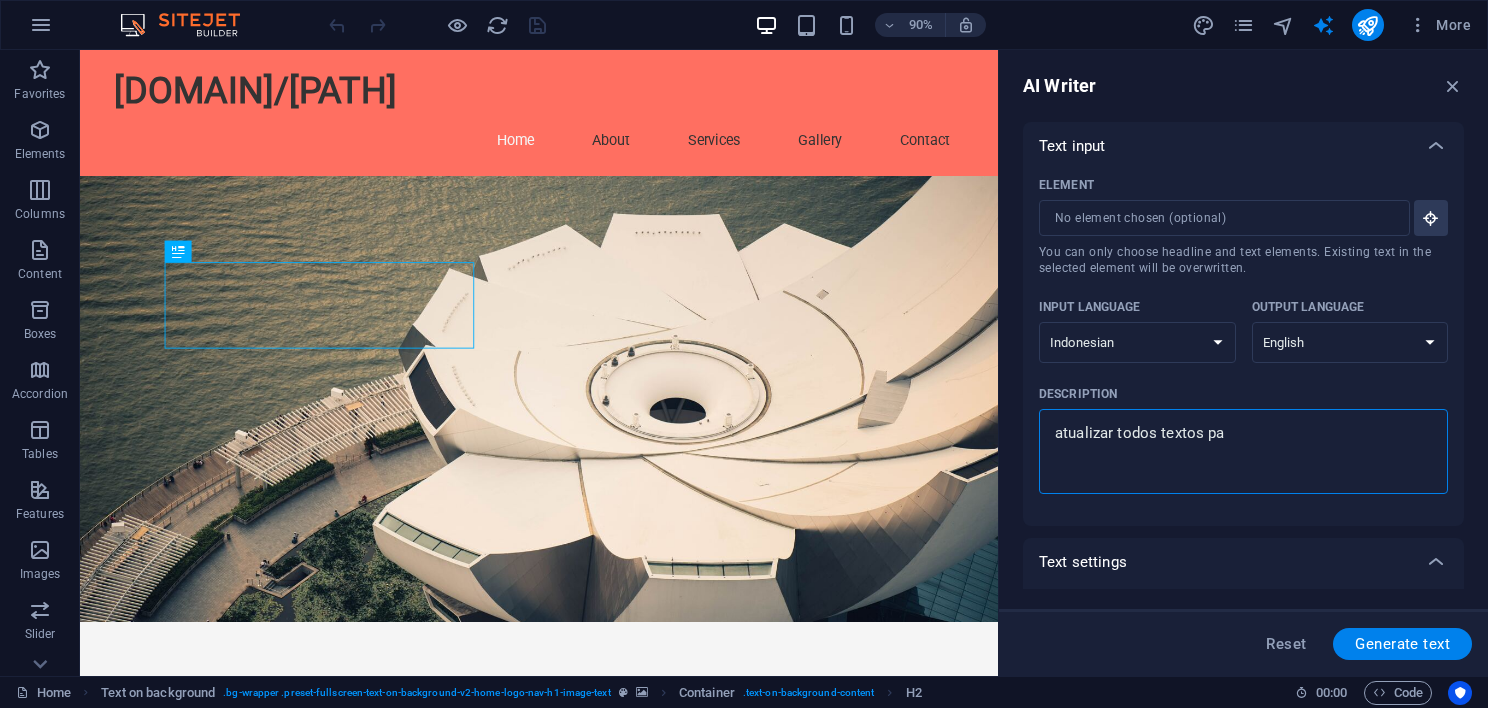 type on "atualizar todos textos par" 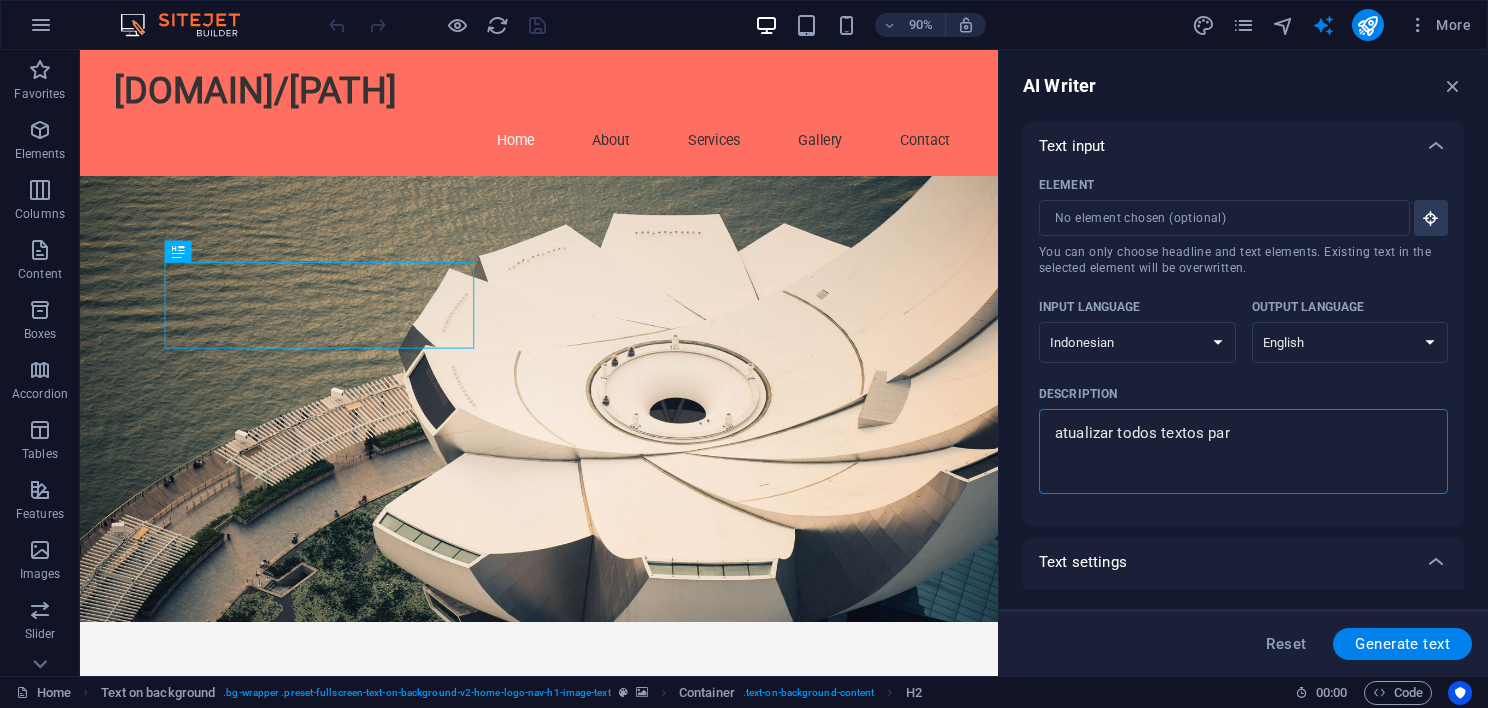 type on "atualizar todos textos para" 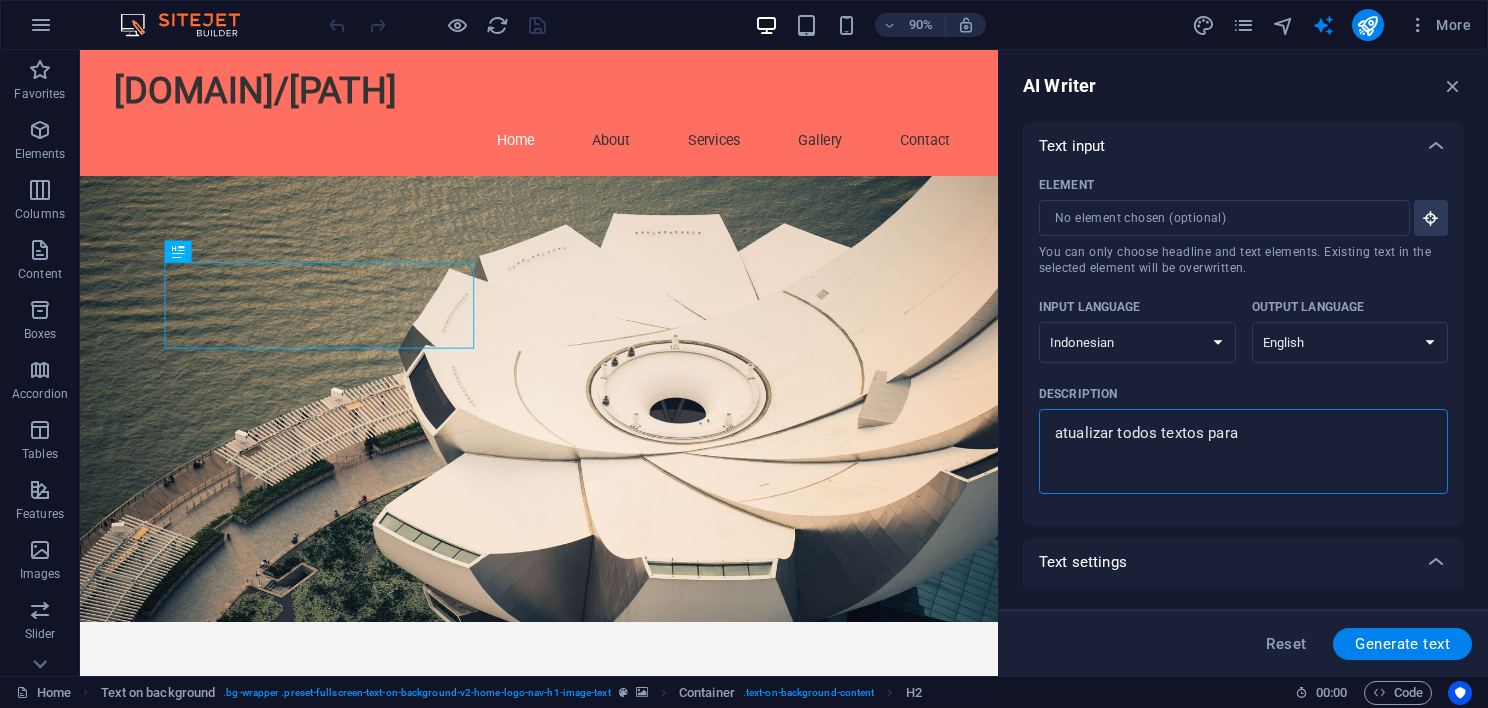 type on "atualizar todos textos para" 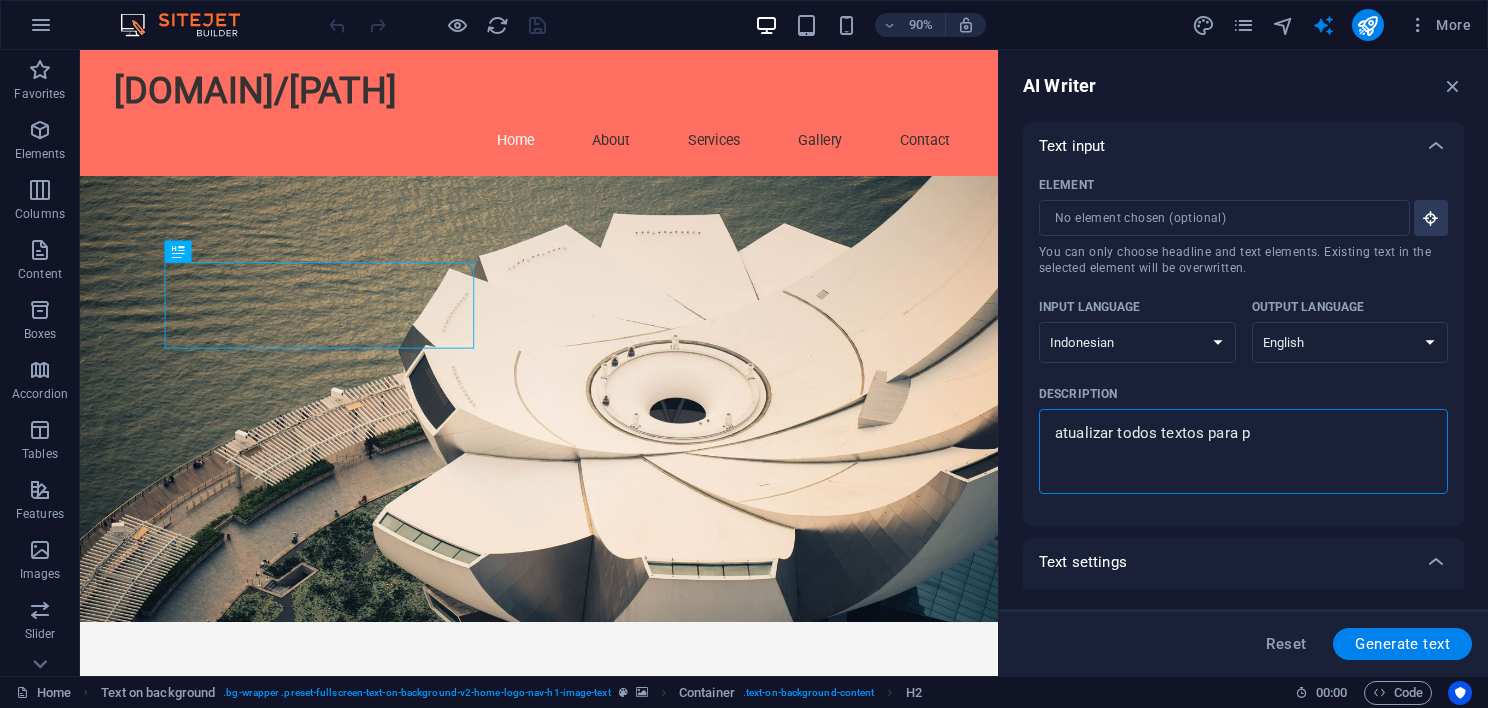 type on "x" 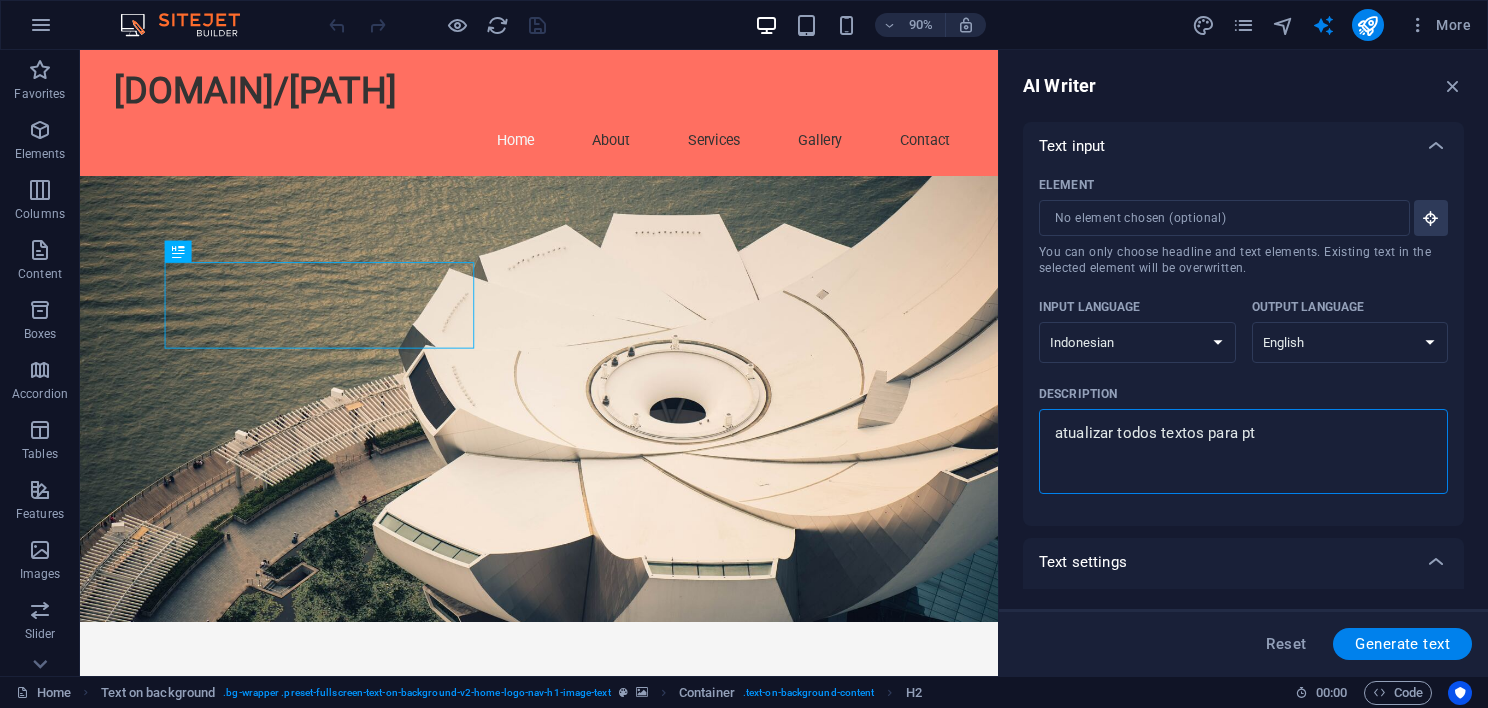 type on "x" 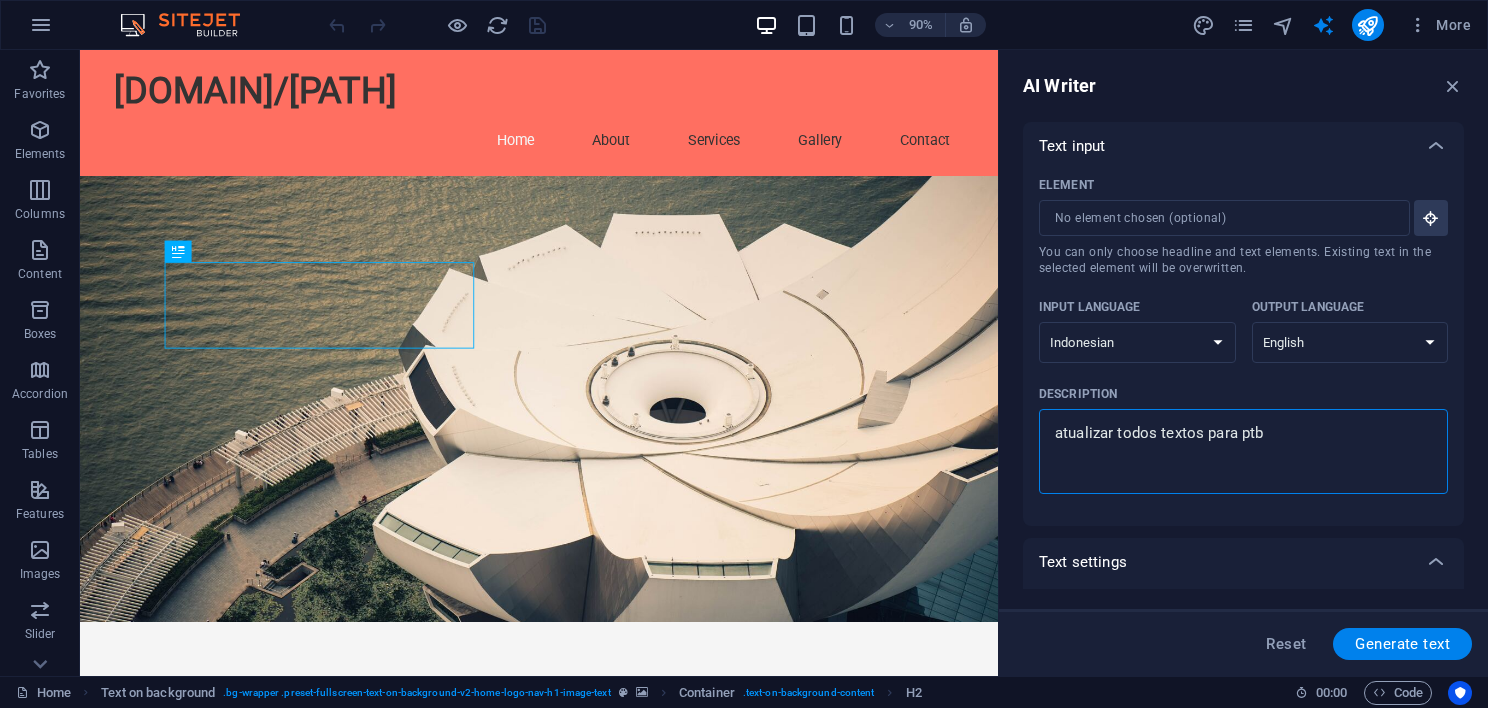 type on "atualizar todos textos para ptbr" 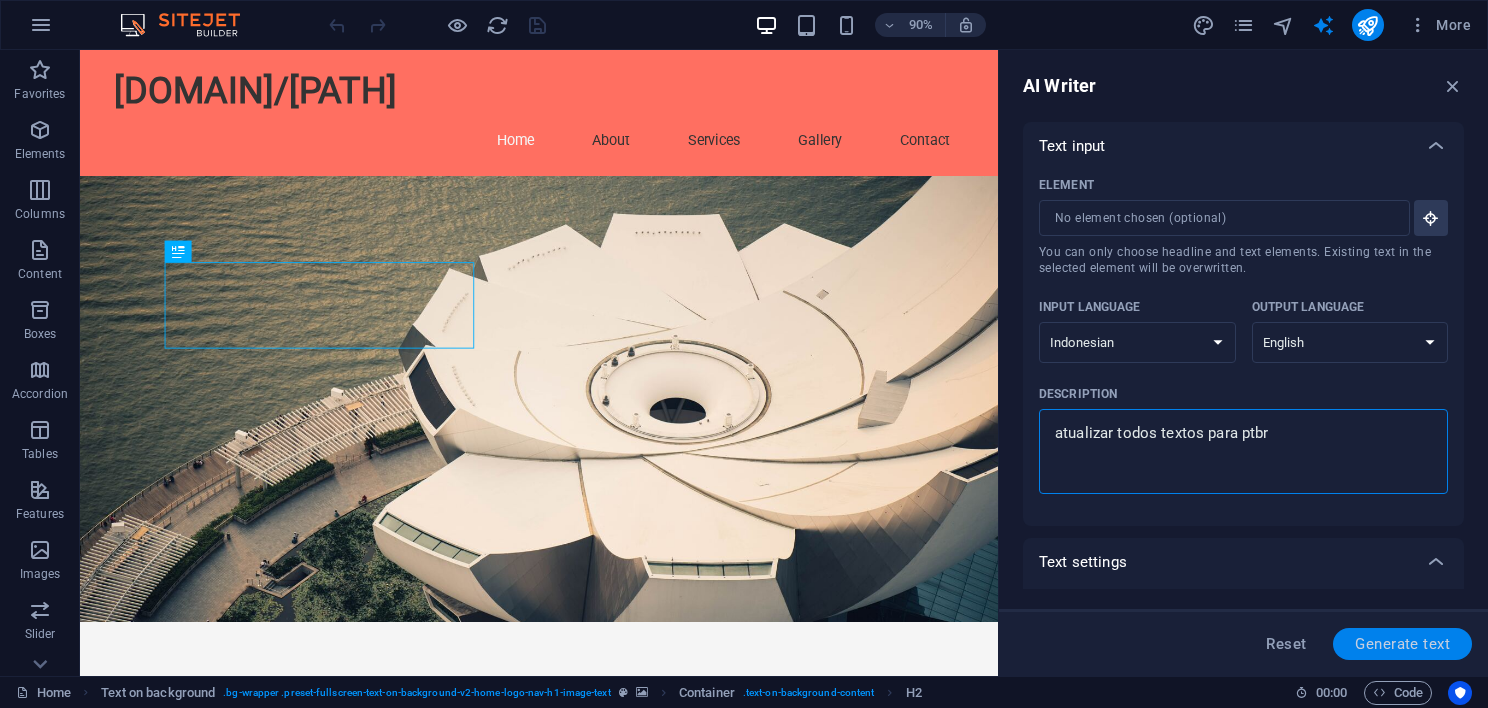 type on "atualizar todos textos para ptbr" 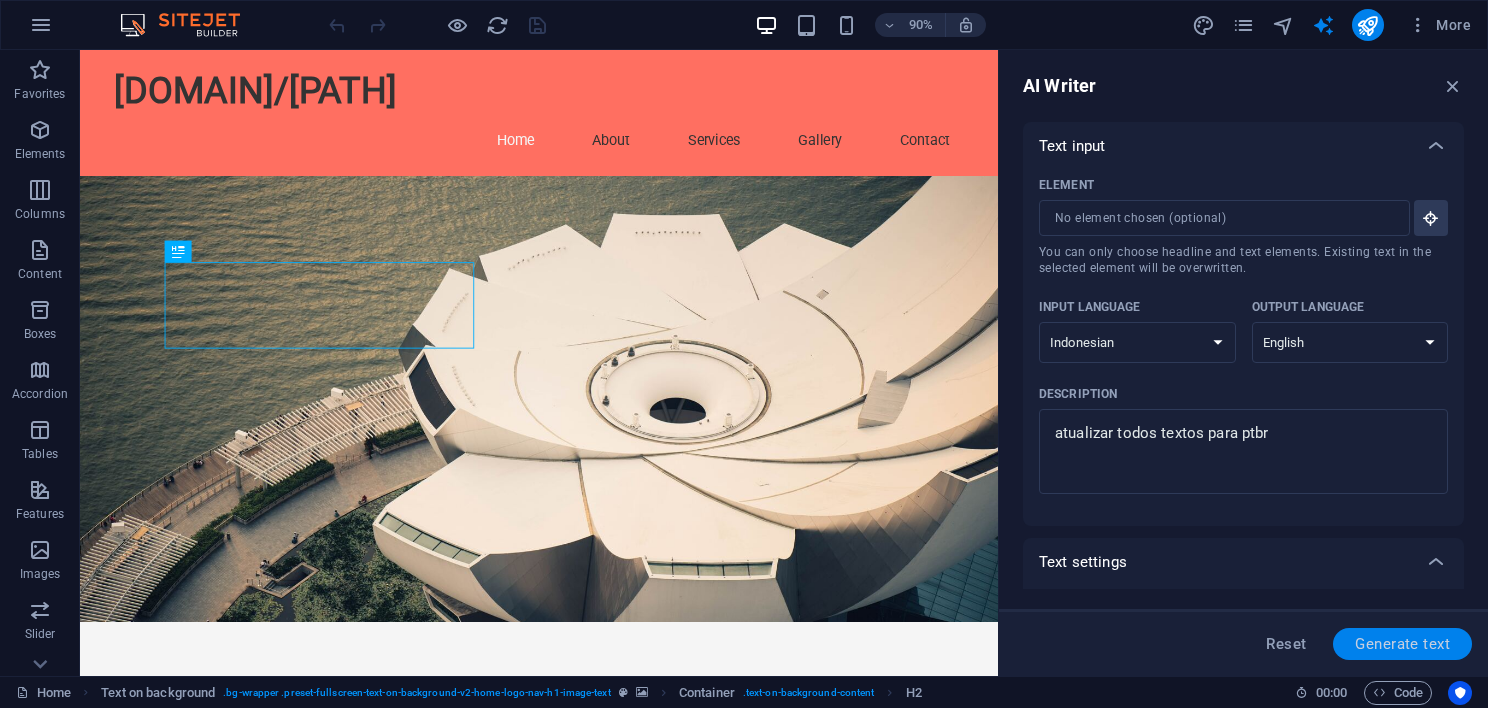 click on "Generate text" at bounding box center (1402, 644) 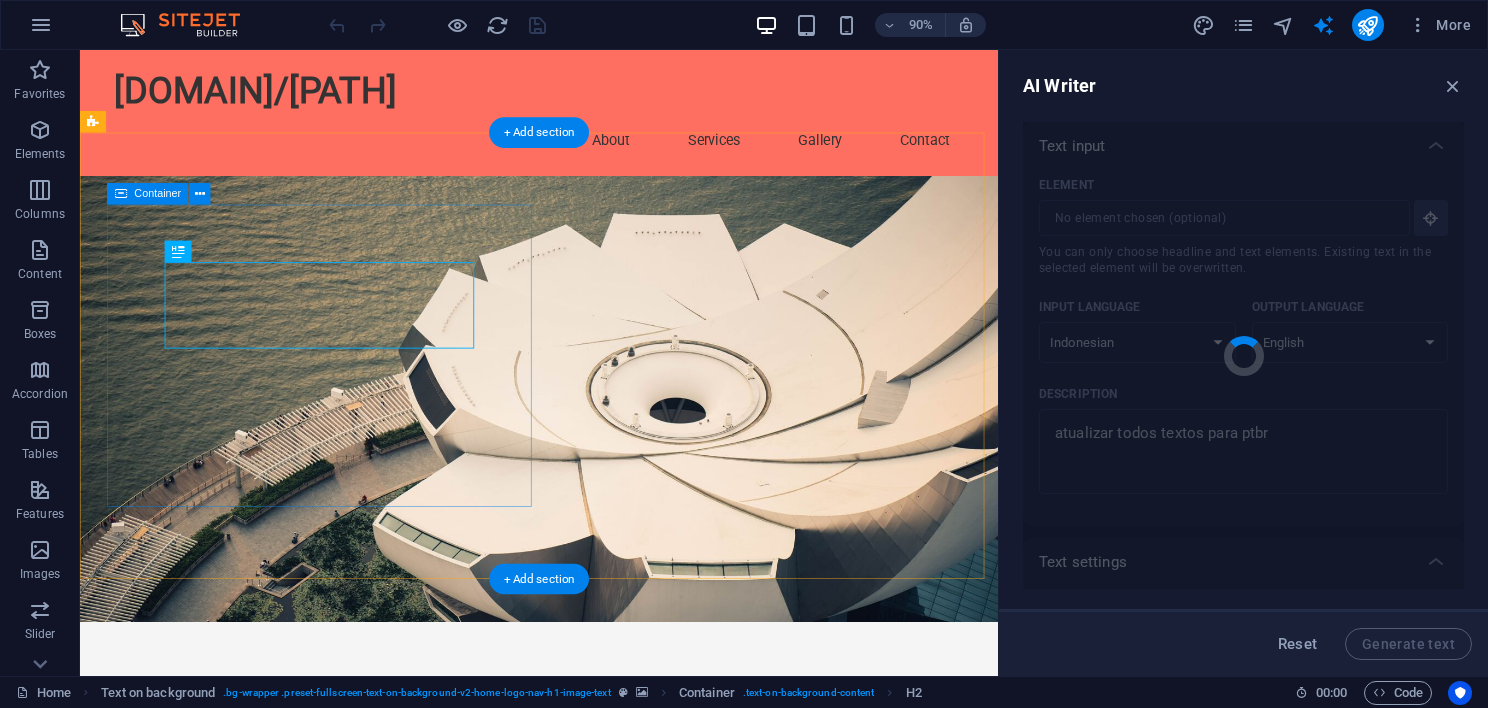type on "x" 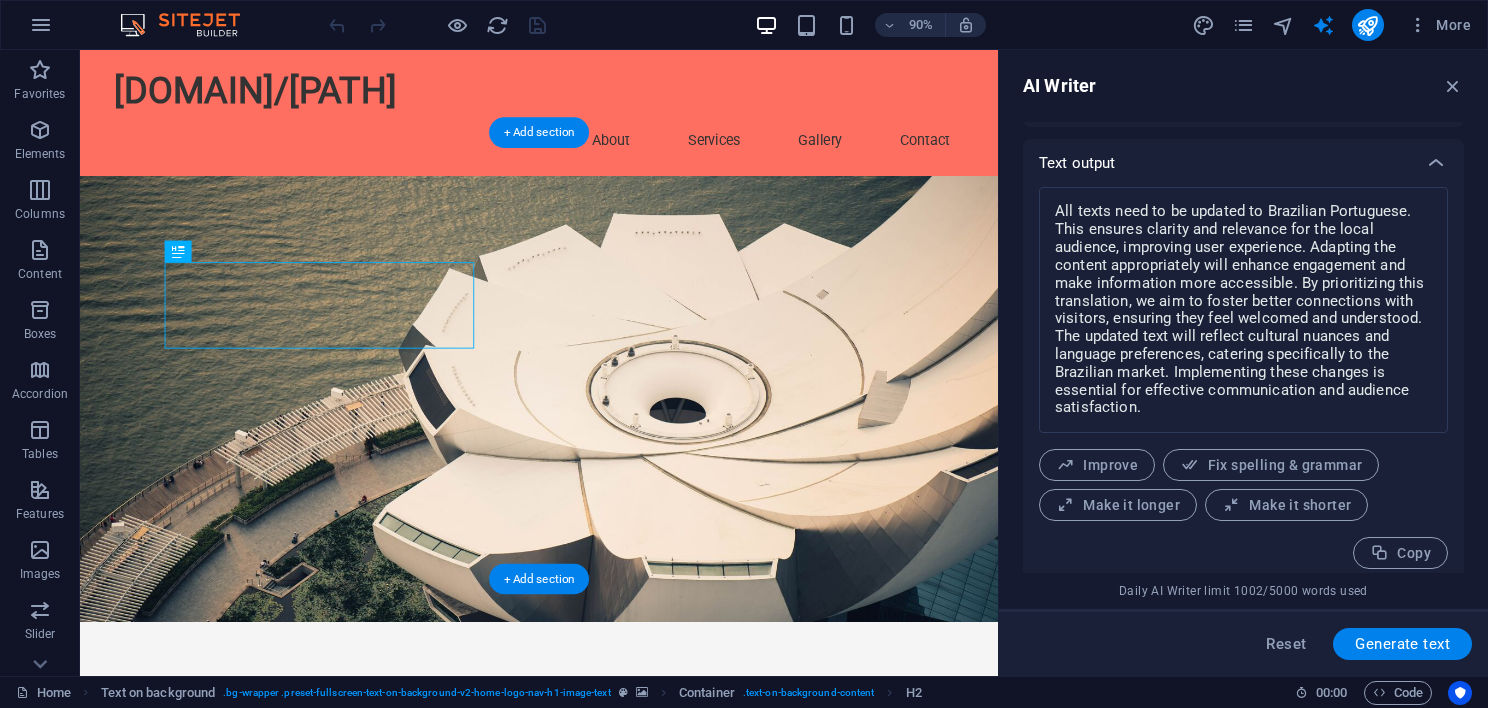 scroll, scrollTop: 747, scrollLeft: 0, axis: vertical 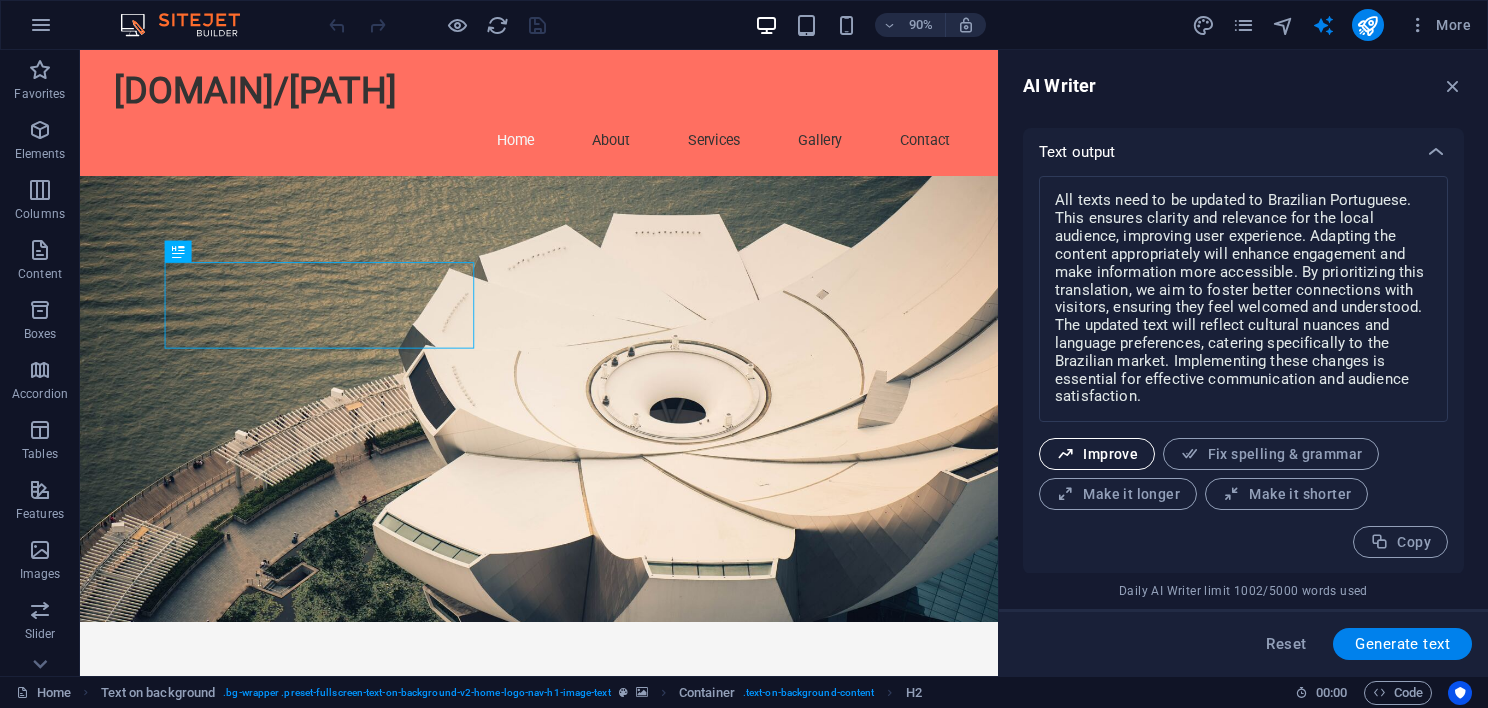click on "Improve" at bounding box center [1097, 454] 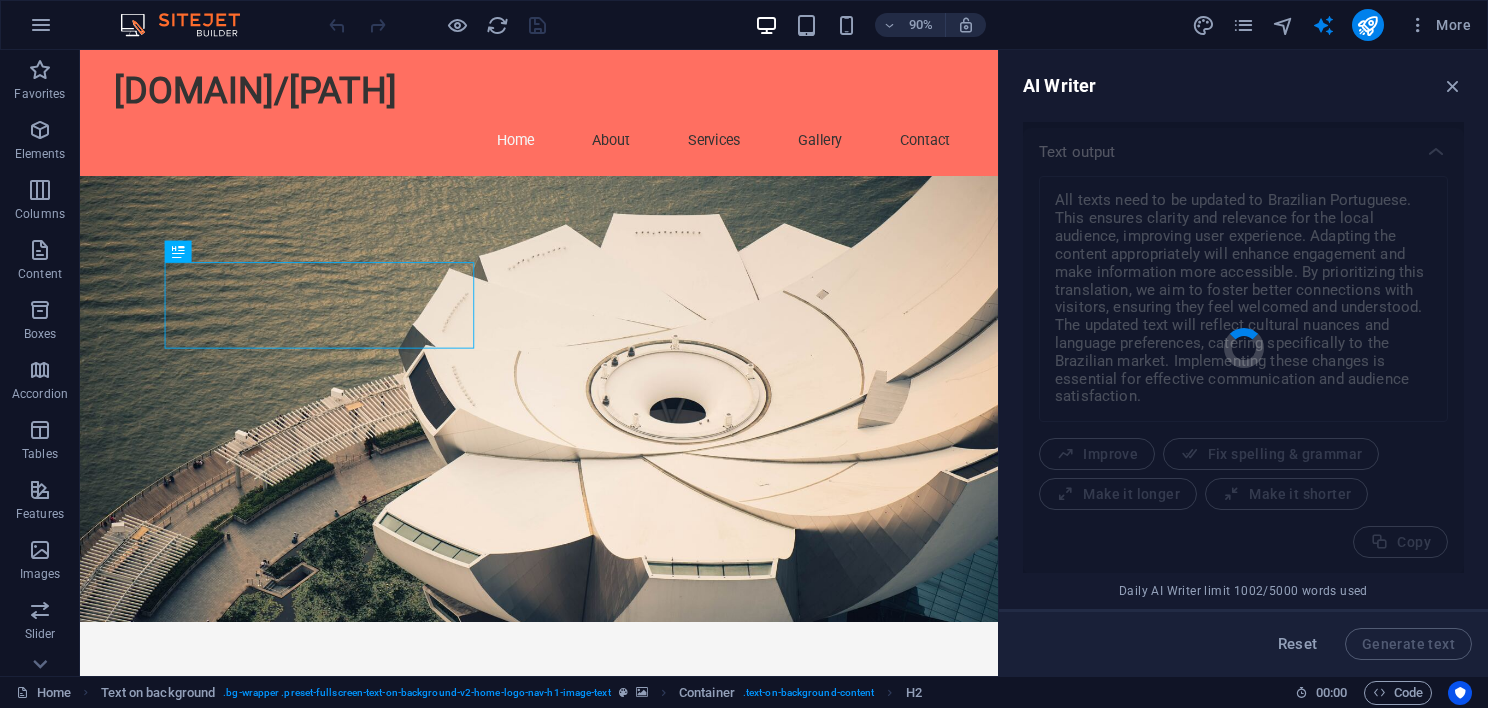 type on "x" 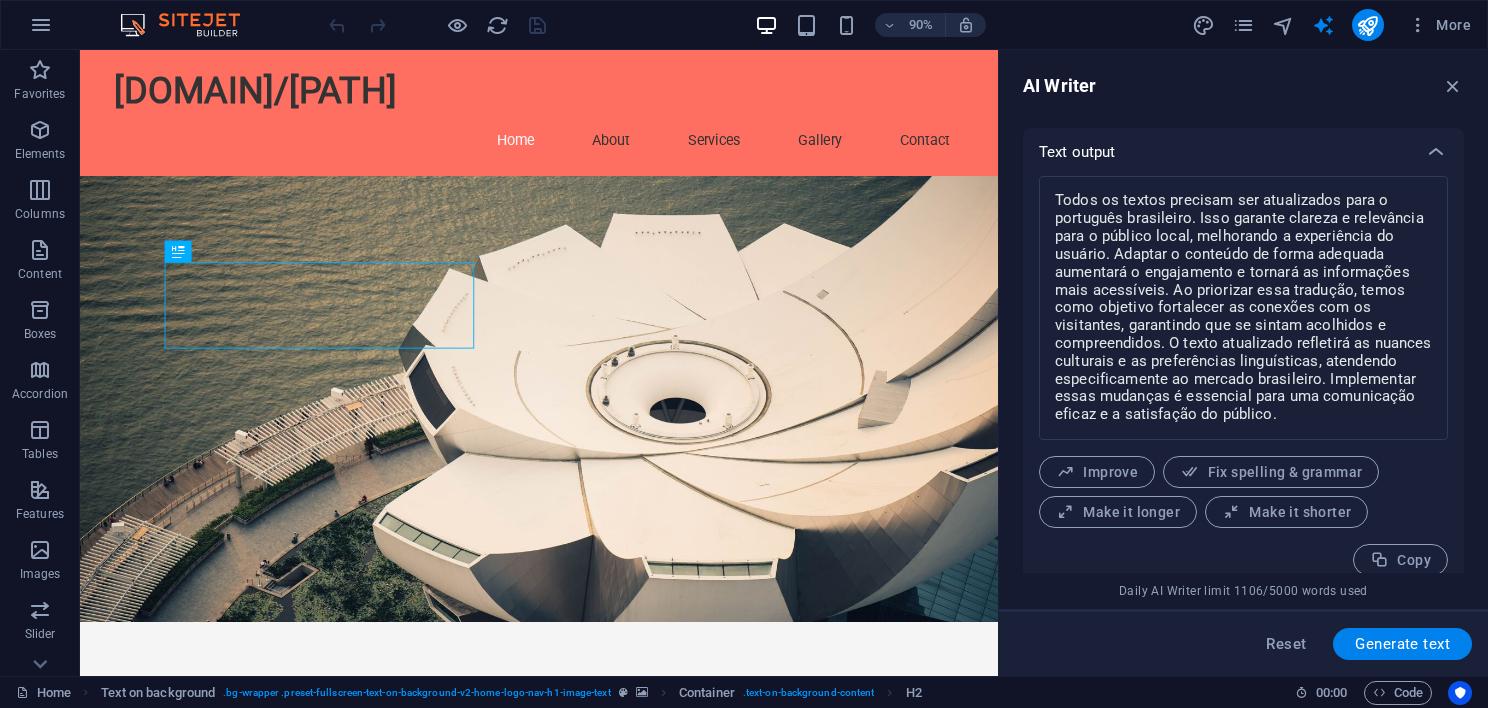 scroll, scrollTop: 765, scrollLeft: 0, axis: vertical 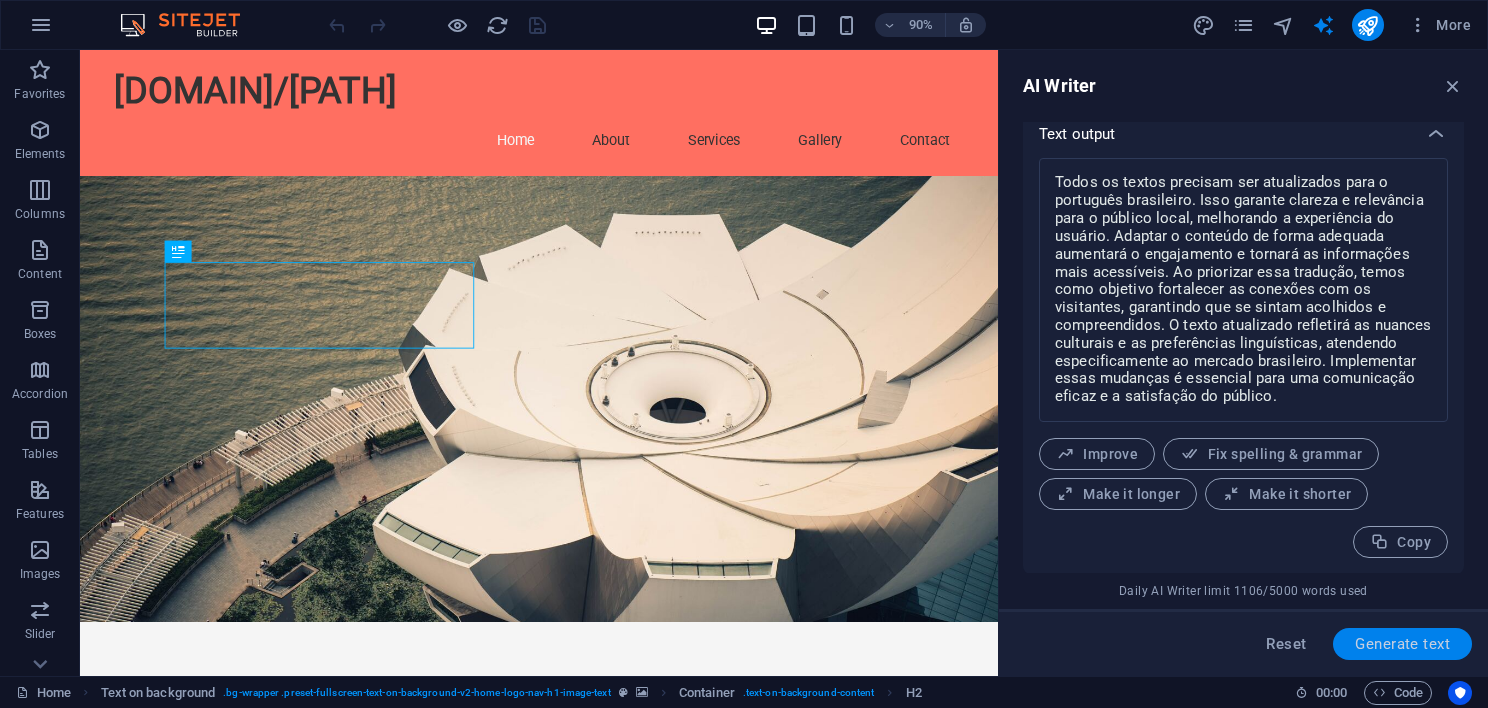 click on "Generate text" at bounding box center [1402, 644] 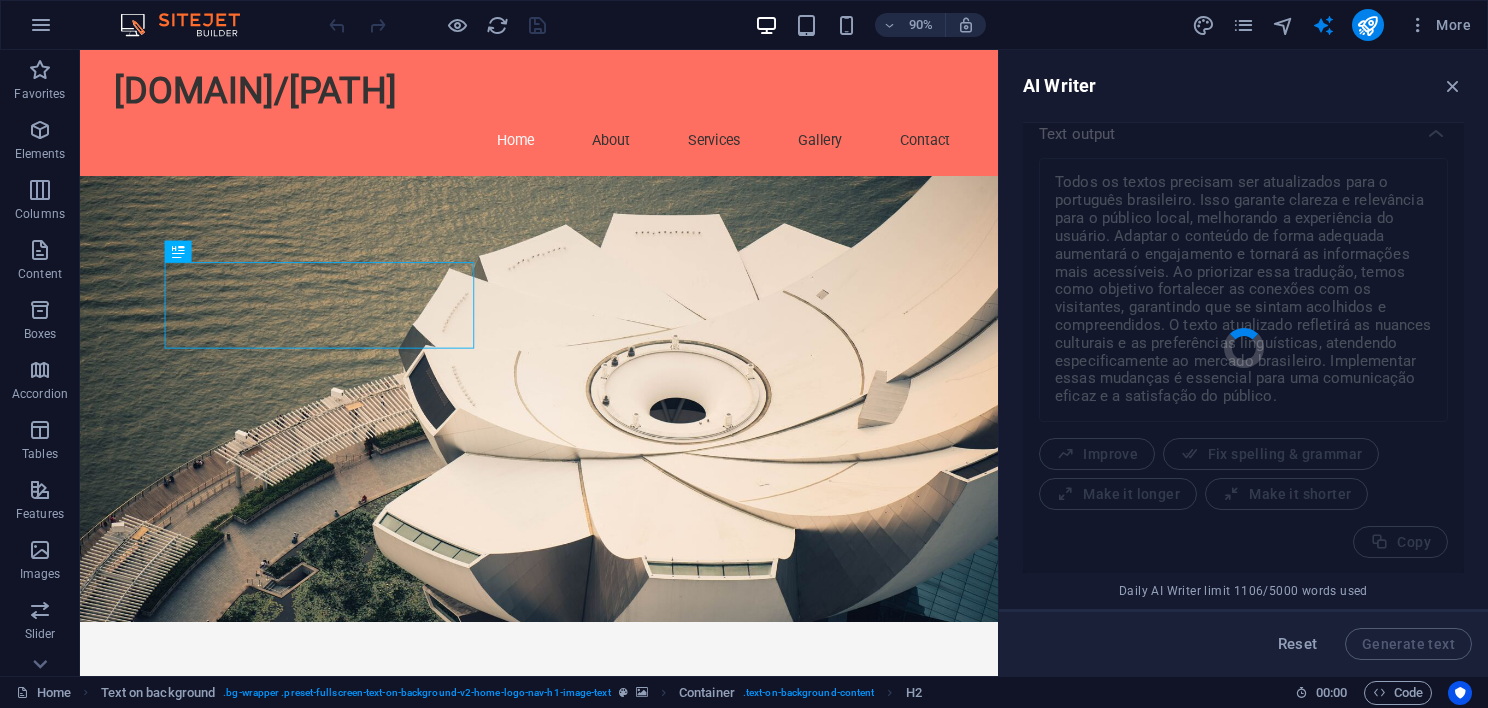 type on "x" 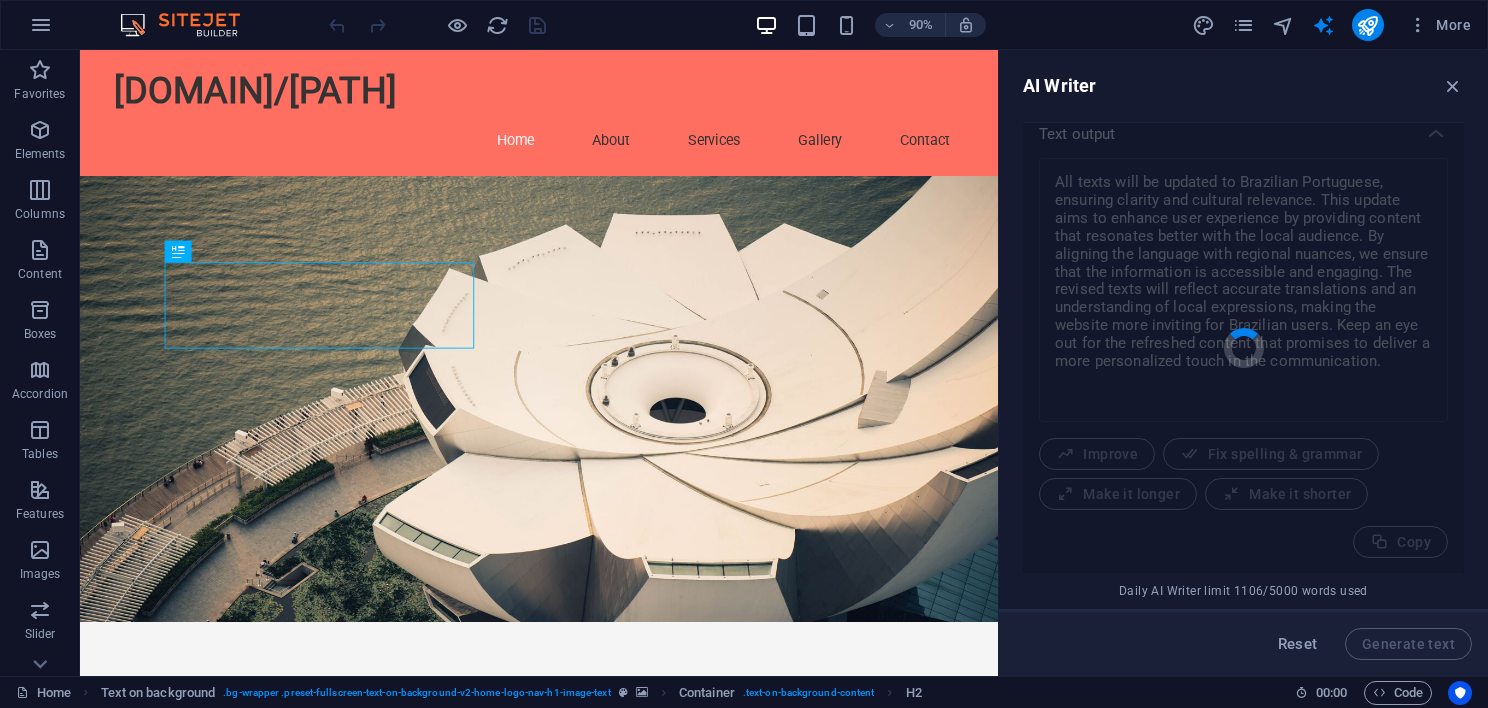 scroll, scrollTop: 764, scrollLeft: 0, axis: vertical 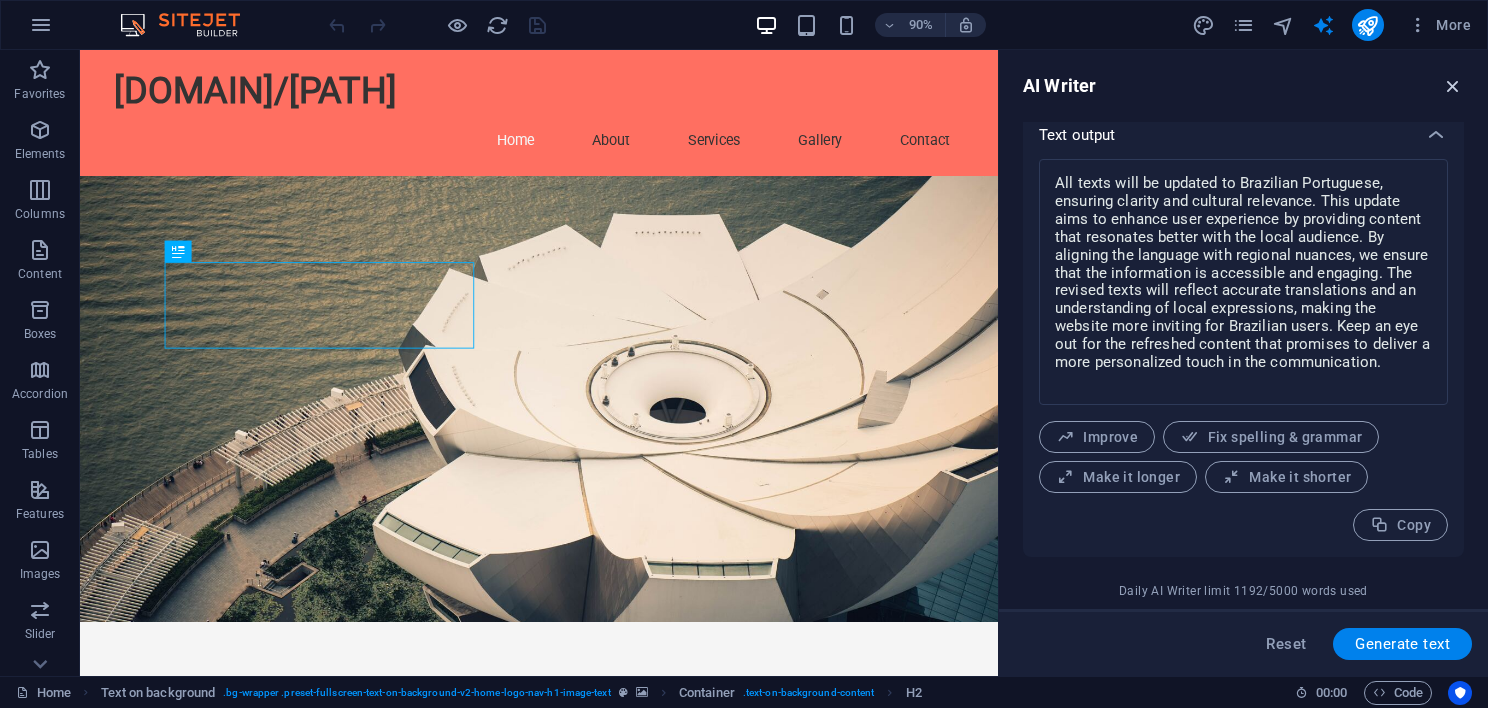 drag, startPoint x: 1456, startPoint y: 80, endPoint x: 1246, endPoint y: 74, distance: 210.0857 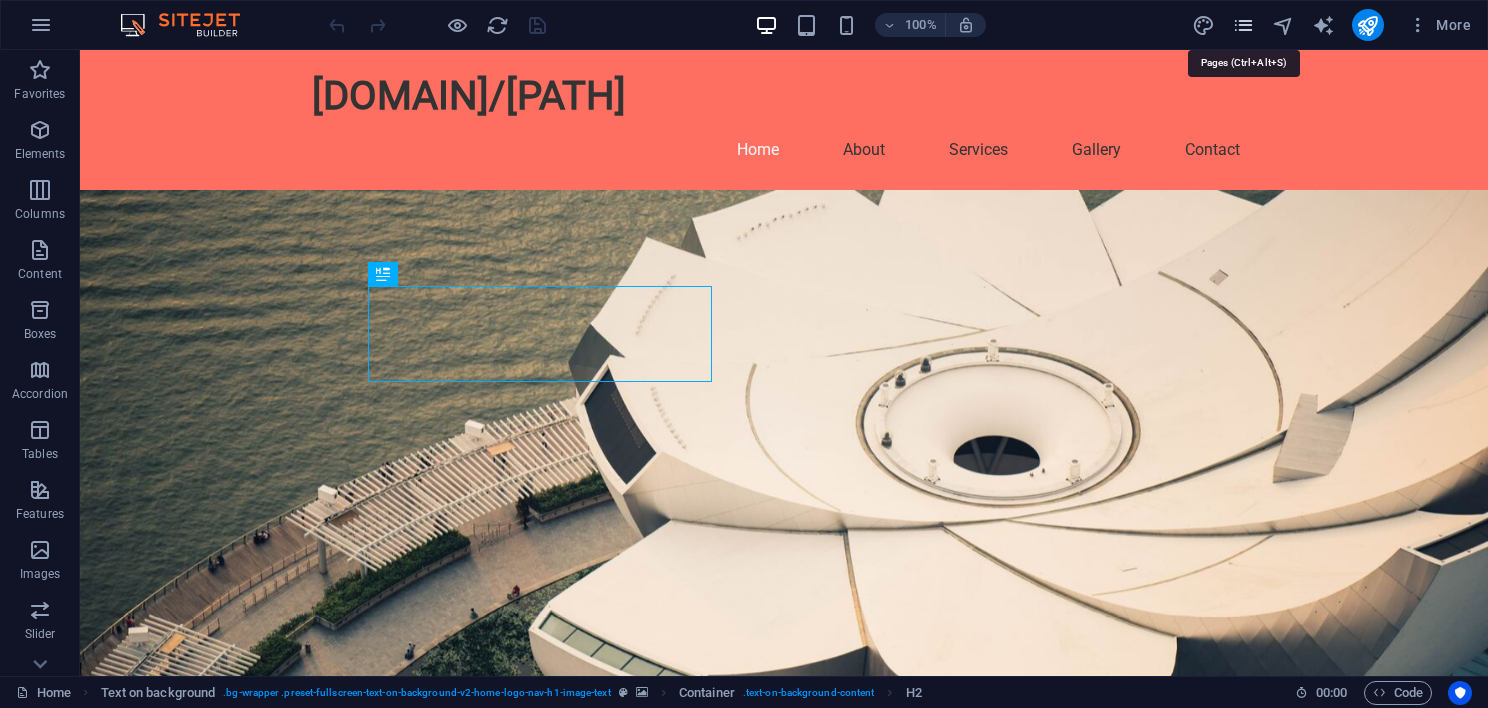click at bounding box center (1243, 25) 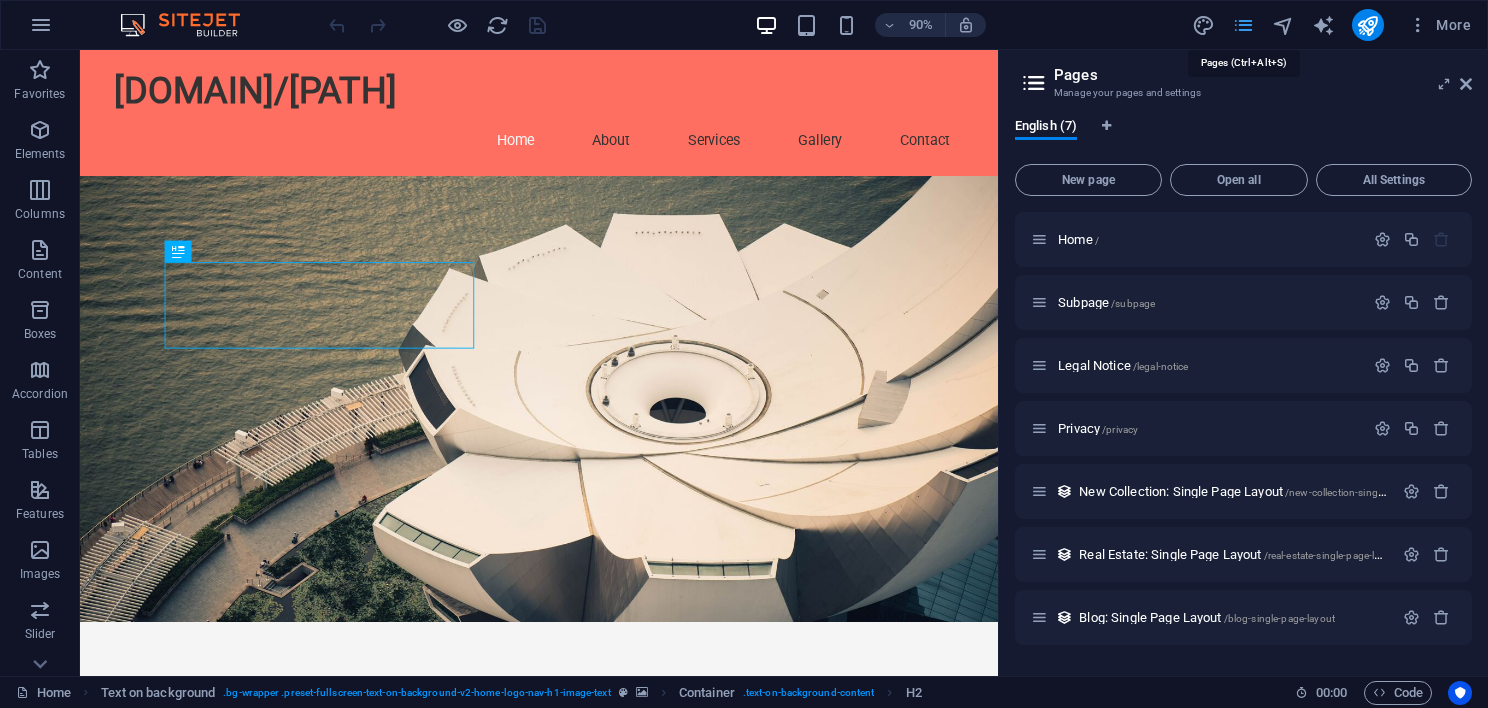 click at bounding box center [1243, 25] 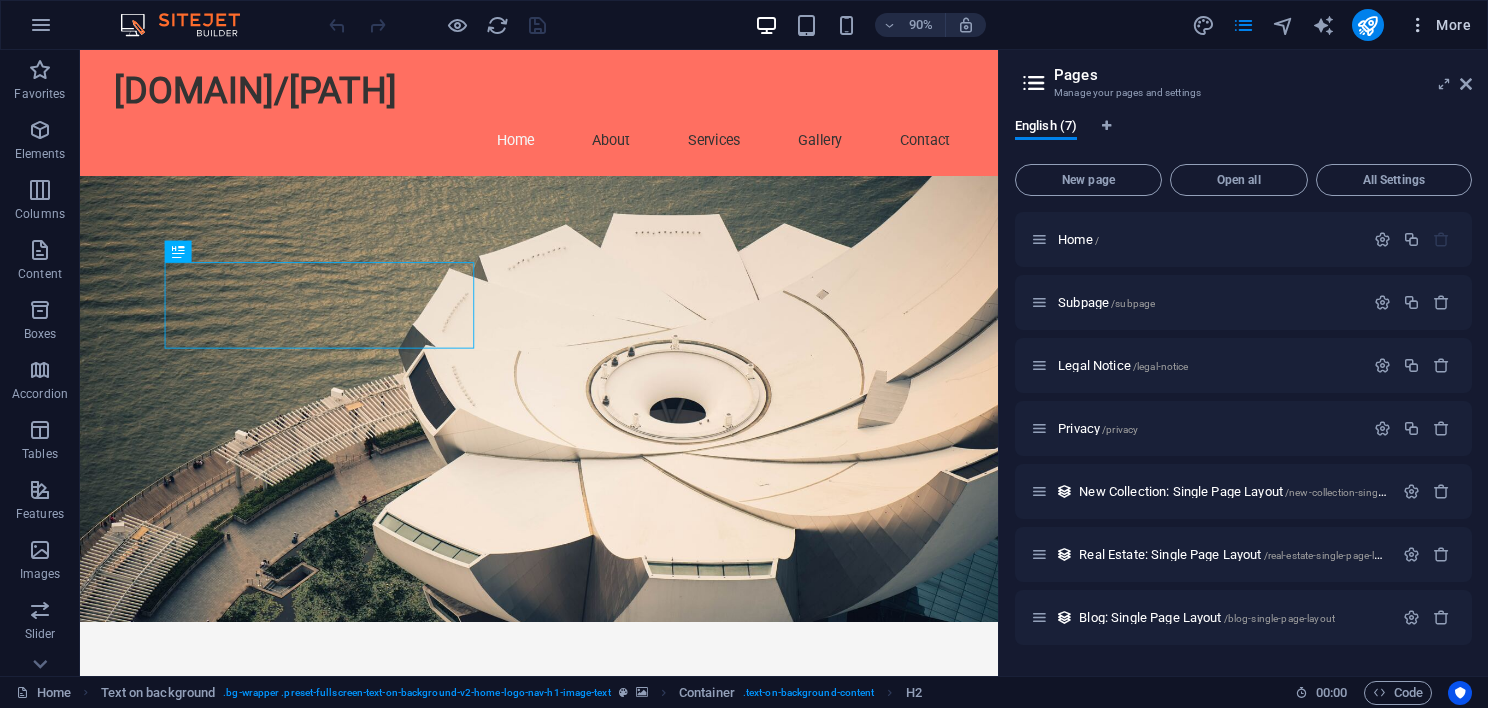 click on "More" at bounding box center (1439, 25) 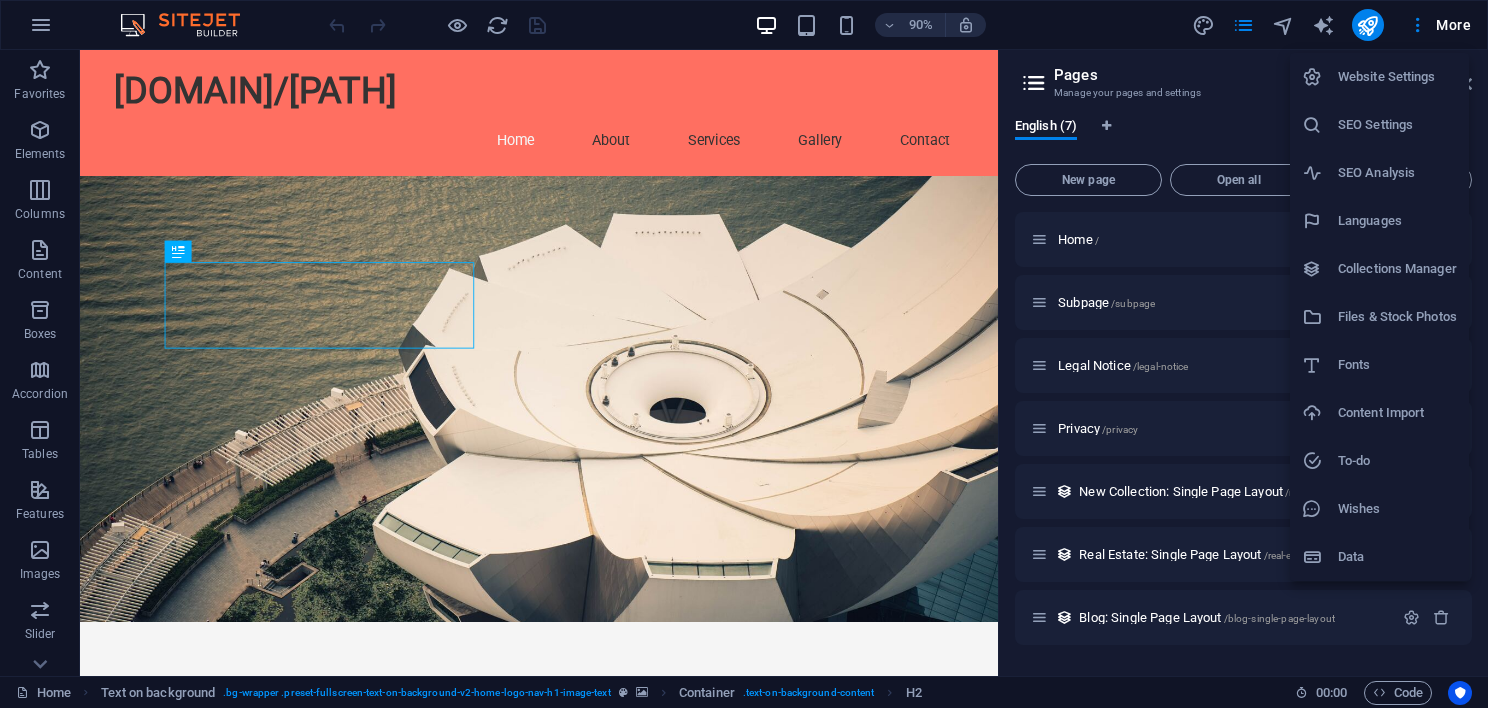 click on "Languages" at bounding box center (1397, 221) 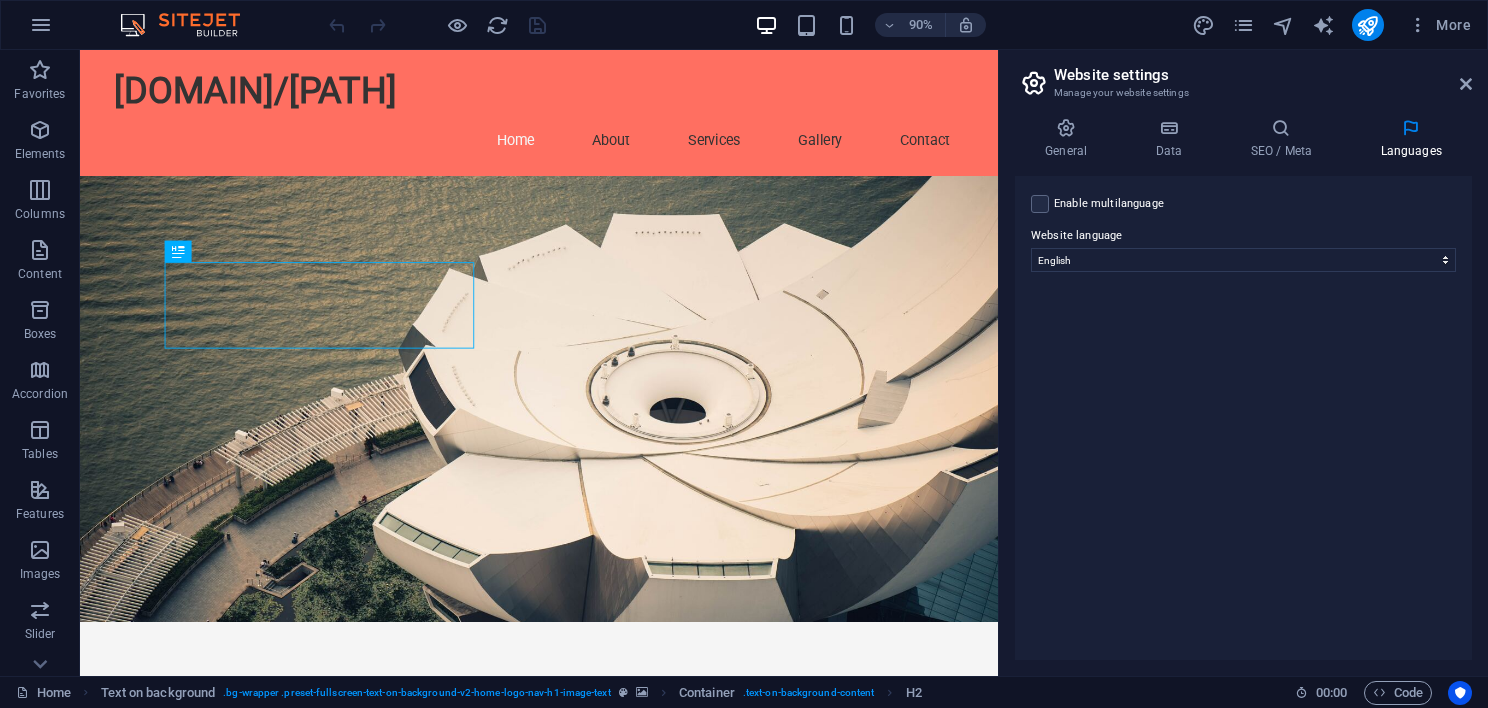 click on "Enable multilanguage To disable multilanguage delete all languages until only one language remains." at bounding box center (1109, 204) 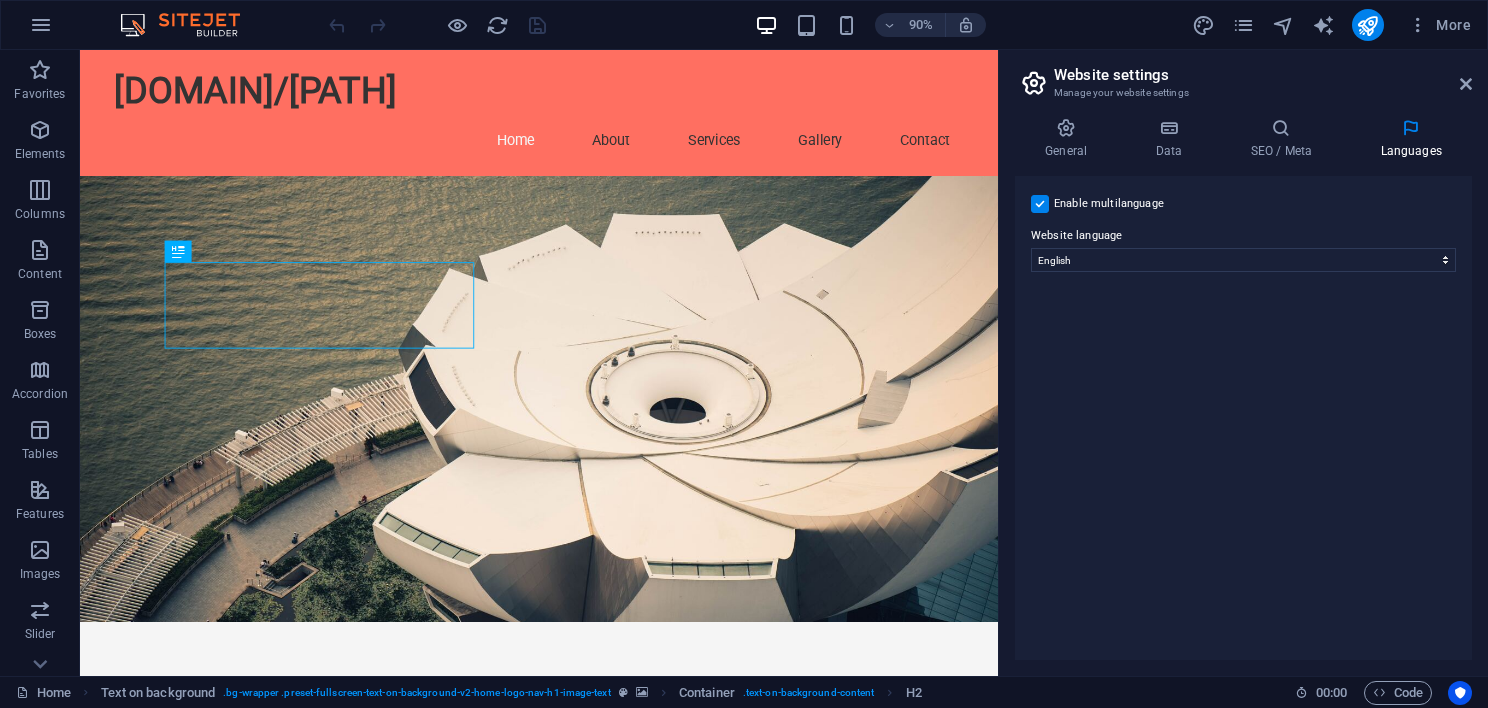 select 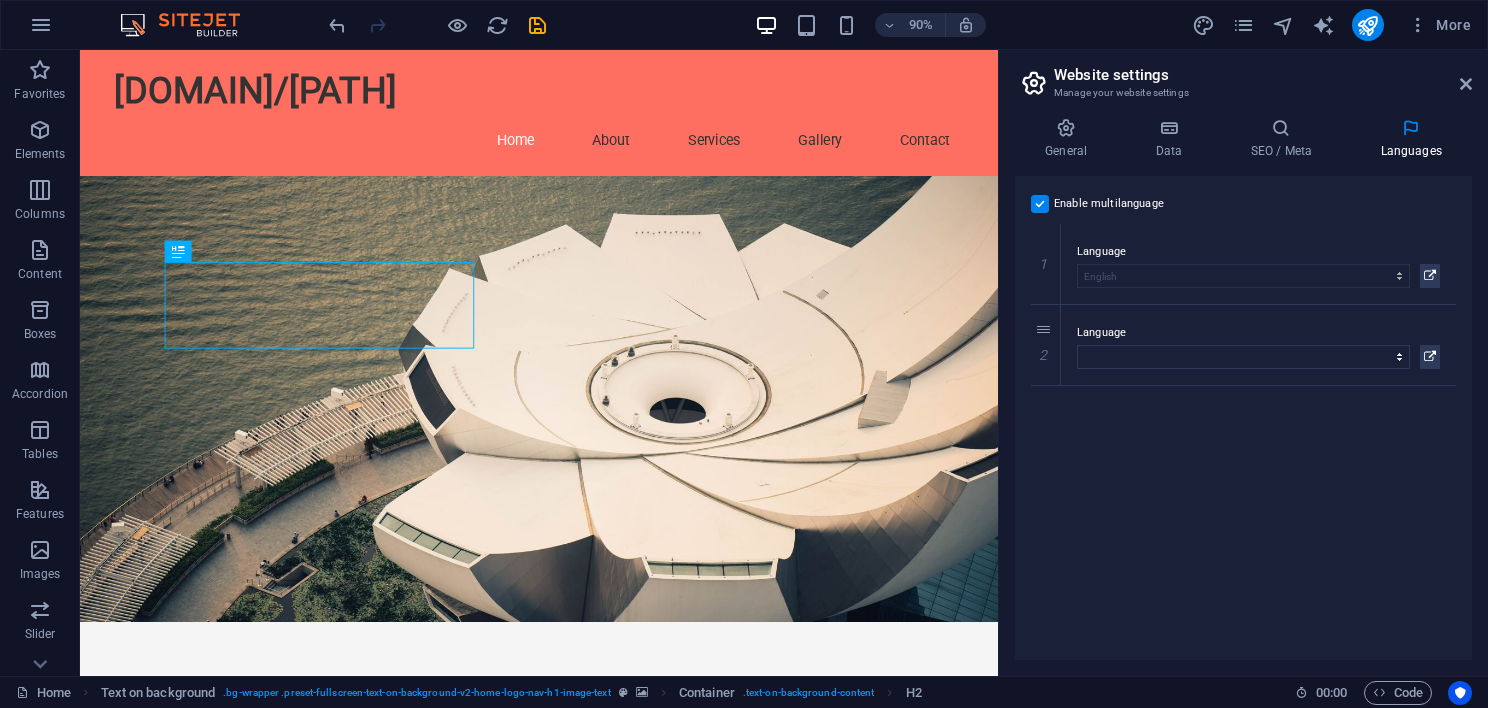 click at bounding box center [1040, 204] 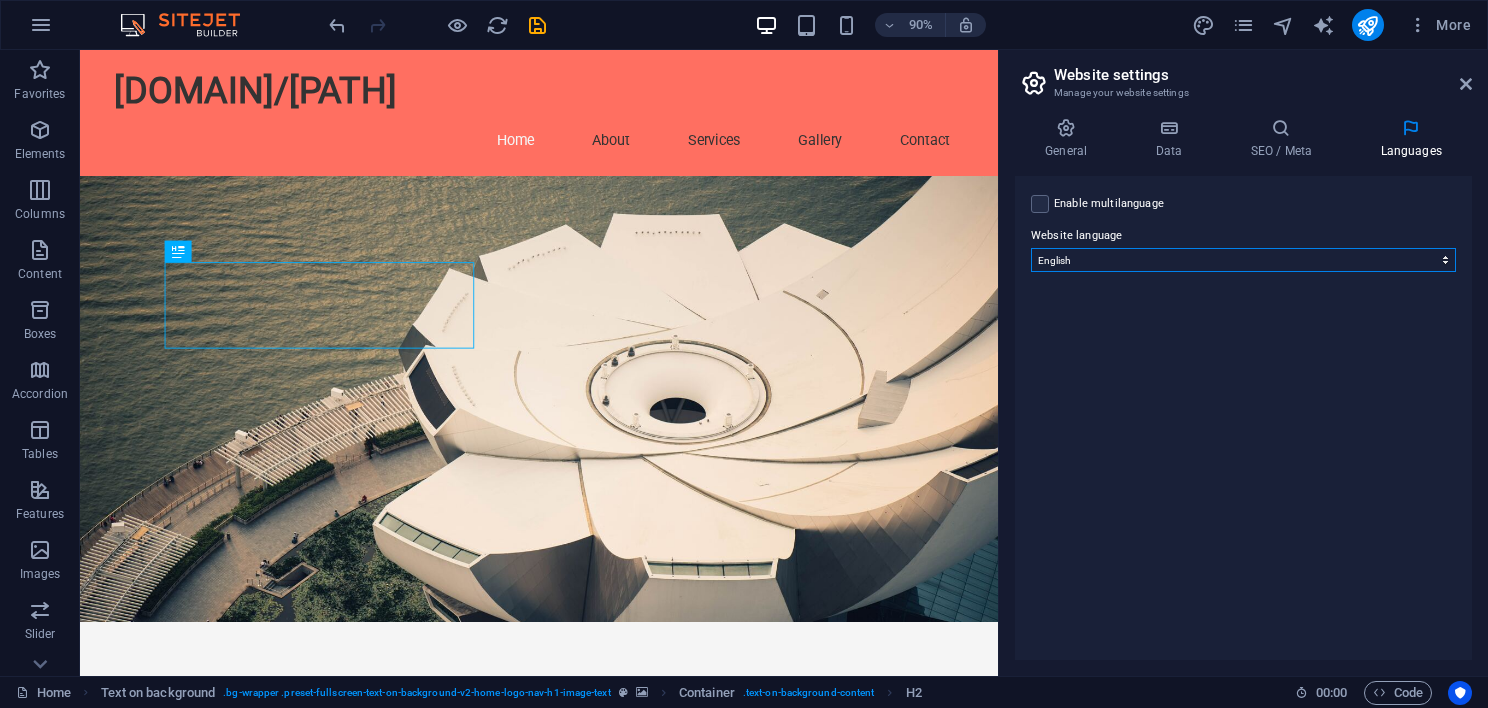click on "Abkhazian Afar Afrikaans Akan Albanian Amharic Arabic Aragonese Armenian Assamese Avaric Avestan Aymara Azerbaijani Bambara Bashkir Basque Belarusian Bengali Bihari languages Bislama Bokmål Bosnian Breton Bulgarian Burmese Catalan Central Khmer Chamorro Chechen Chinese Church Slavic Chuvash Cornish Corsican Cree Croatian Czech Danish Dutch Dzongkha English Esperanto Estonian Ewe Faroese Farsi (Persian) Fijian Finnish French Fulah Gaelic Galician Ganda Georgian German Greek Greenlandic Guaraní Gujarati Haitian Creole Hausa Hebrew Herero Hindi Hiri Motu Hungarian Icelandic Ido Igbo Indonesian Interlingua Interlingue Inuktitut Inupiaq Irish Italian Japanese Javanese Kannada Kanuri Kashmiri Kazakh Kikuyu Kinyarwanda Komi Kongo Korean Kurdish Kwanyama Kyrgyz Lao Latin Latvian Limburgish Lingala Lithuanian Luba-Katanga Luxembourgish Macedonian Malagasy Malay Malayalam Maldivian Maltese Manx Maori Marathi Marshallese Mongolian Nauru Navajo Ndonga Nepali North Ndebele Northern Sami Norwegian Norwegian Nynorsk Nuosu" at bounding box center (1243, 260) 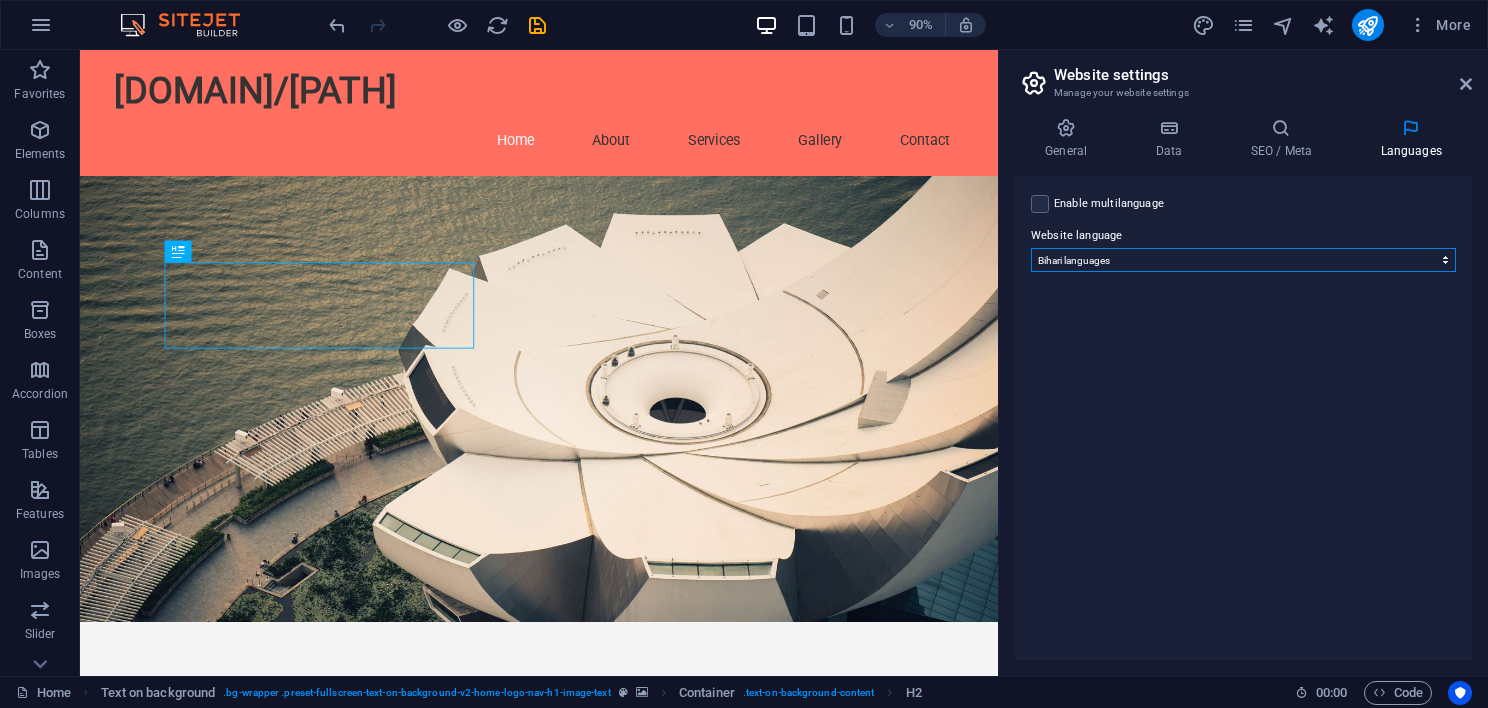 click on "Abkhazian Afar Afrikaans Akan Albanian Amharic Arabic Aragonese Armenian Assamese Avaric Avestan Aymara Azerbaijani Bambara Bashkir Basque Belarusian Bengali Bihari languages Bislama Bokmål Bosnian Breton Bulgarian Burmese Catalan Central Khmer Chamorro Chechen Chinese Church Slavic Chuvash Cornish Corsican Cree Croatian Czech Danish Dutch Dzongkha English Esperanto Estonian Ewe Faroese Farsi (Persian) Fijian Finnish French Fulah Gaelic Galician Ganda Georgian German Greek Greenlandic Guaraní Gujarati Haitian Creole Hausa Hebrew Herero Hindi Hiri Motu Hungarian Icelandic Ido Igbo Indonesian Interlingua Interlingue Inuktitut Inupiaq Irish Italian Japanese Javanese Kannada Kanuri Kashmiri Kazakh Kikuyu Kinyarwanda Komi Kongo Korean Kurdish Kwanyama Kyrgyz Lao Latin Latvian Limburgish Lingala Lithuanian Luba-Katanga Luxembourgish Macedonian Malagasy Malay Malayalam Maldivian Maltese Manx Maori Marathi Marshallese Mongolian Nauru Navajo Ndonga Nepali North Ndebele Northern Sami Norwegian Norwegian Nynorsk Nuosu" at bounding box center (1243, 260) 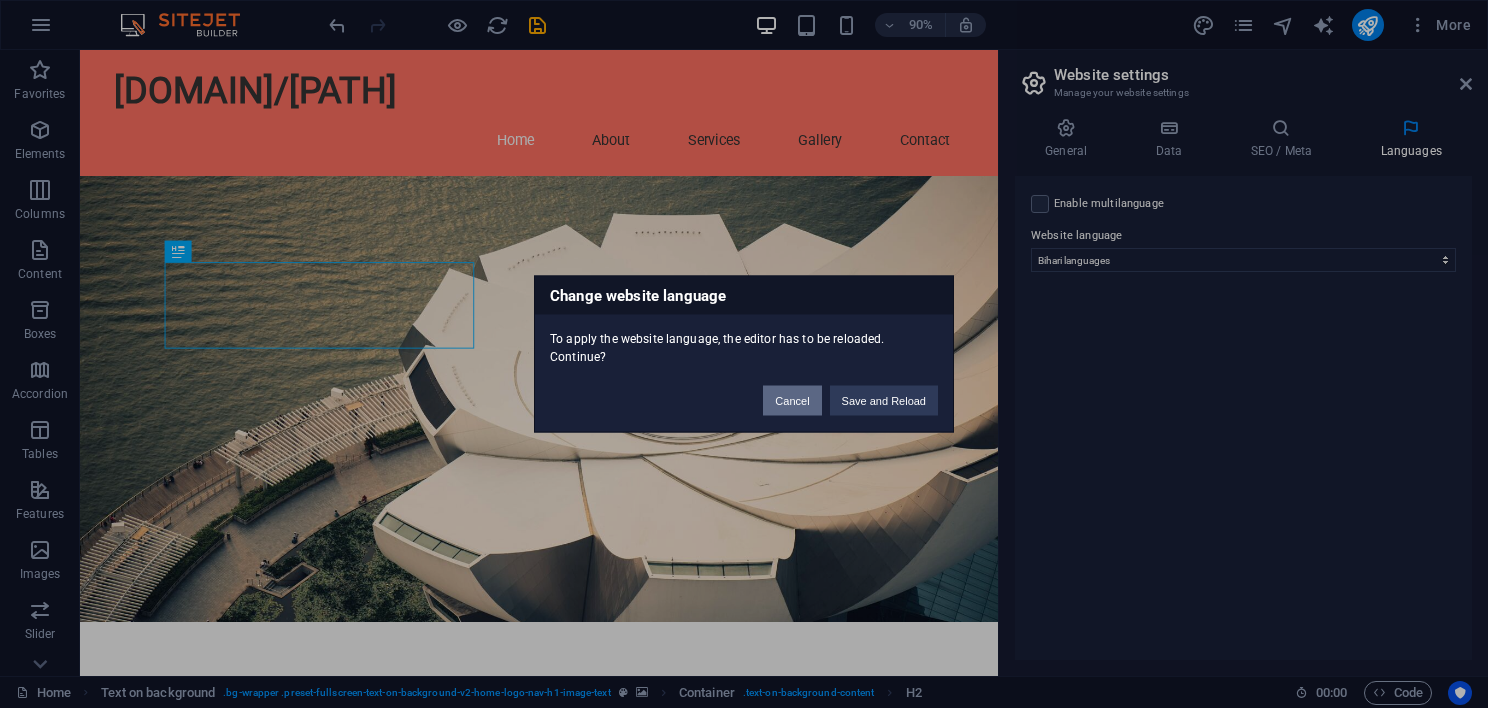 drag, startPoint x: 806, startPoint y: 388, endPoint x: 881, endPoint y: 346, distance: 85.95929 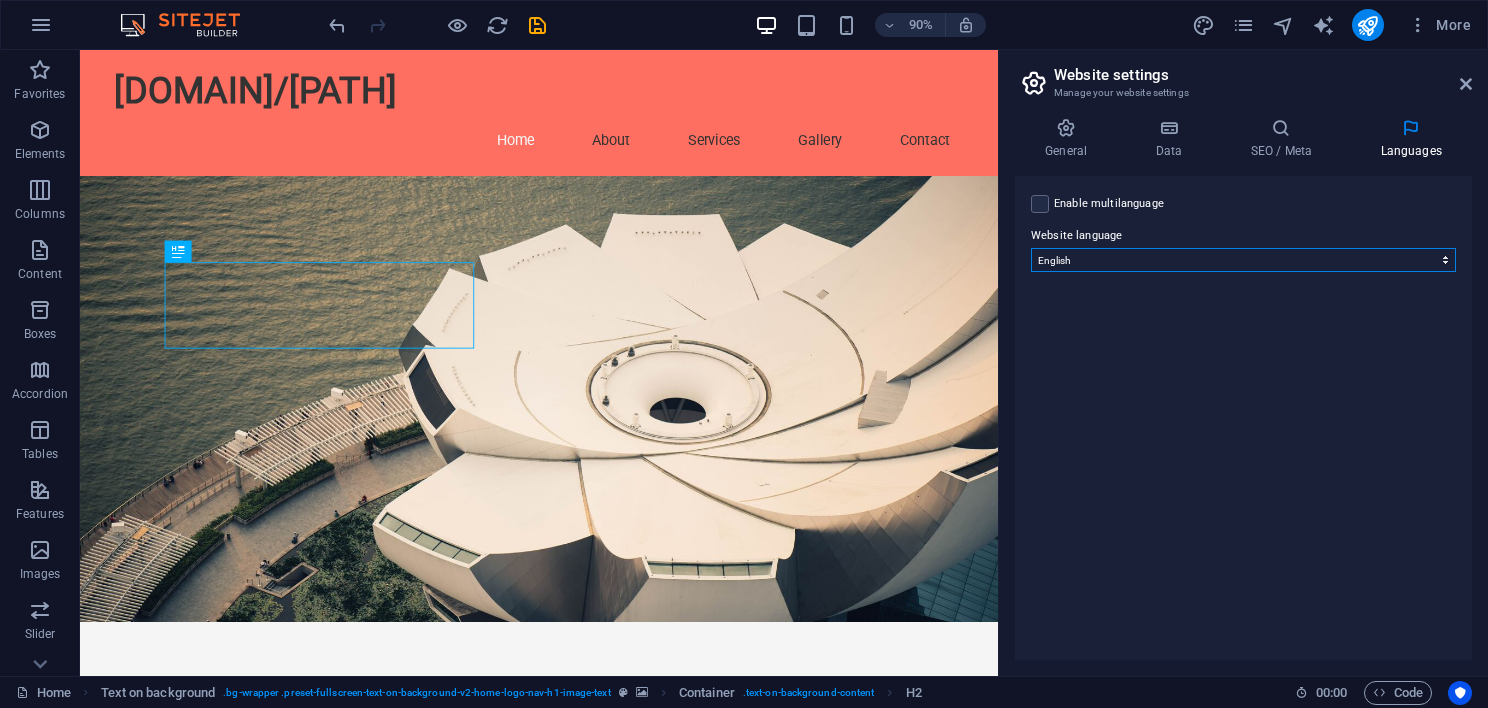 click on "Abkhazian Afar Afrikaans Akan Albanian Amharic Arabic Aragonese Armenian Assamese Avaric Avestan Aymara Azerbaijani Bambara Bashkir Basque Belarusian Bengali Bihari languages Bislama Bokmål Bosnian Breton Bulgarian Burmese Catalan Central Khmer Chamorro Chechen Chinese Church Slavic Chuvash Cornish Corsican Cree Croatian Czech Danish Dutch Dzongkha English Esperanto Estonian Ewe Faroese Farsi (Persian) Fijian Finnish French Fulah Gaelic Galician Ganda Georgian German Greek Greenlandic Guaraní Gujarati Haitian Creole Hausa Hebrew Herero Hindi Hiri Motu Hungarian Icelandic Ido Igbo Indonesian Interlingua Interlingue Inuktitut Inupiaq Irish Italian Japanese Javanese Kannada Kanuri Kashmiri Kazakh Kikuyu Kinyarwanda Komi Kongo Korean Kurdish Kwanyama Kyrgyz Lao Latin Latvian Limburgish Lingala Lithuanian Luba-Katanga Luxembourgish Macedonian Malagasy Malay Malayalam Maldivian Maltese Manx Maori Marathi Marshallese Mongolian Nauru Navajo Ndonga Nepali North Ndebele Northern Sami Norwegian Norwegian Nynorsk Nuosu" at bounding box center [1243, 260] 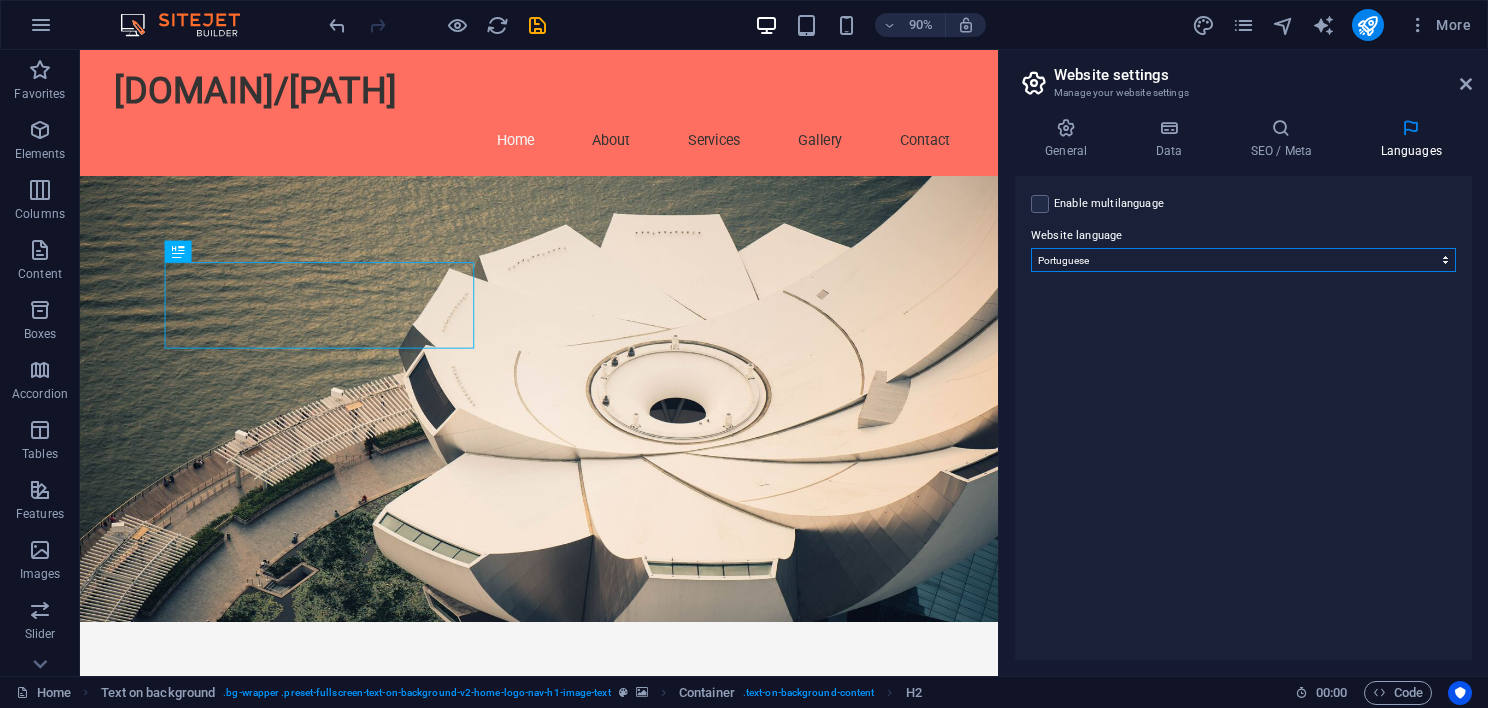 click on "Abkhazian Afar Afrikaans Akan Albanian Amharic Arabic Aragonese Armenian Assamese Avaric Avestan Aymara Azerbaijani Bambara Bashkir Basque Belarusian Bengali Bihari languages Bislama Bokmål Bosnian Breton Bulgarian Burmese Catalan Central Khmer Chamorro Chechen Chinese Church Slavic Chuvash Cornish Corsican Cree Croatian Czech Danish Dutch Dzongkha English Esperanto Estonian Ewe Faroese Farsi (Persian) Fijian Finnish French Fulah Gaelic Galician Ganda Georgian German Greek Greenlandic Guaraní Gujarati Haitian Creole Hausa Hebrew Herero Hindi Hiri Motu Hungarian Icelandic Ido Igbo Indonesian Interlingua Interlingue Inuktitut Inupiaq Irish Italian Japanese Javanese Kannada Kanuri Kashmiri Kazakh Kikuyu Kinyarwanda Komi Kongo Korean Kurdish Kwanyama Kyrgyz Lao Latin Latvian Limburgish Lingala Lithuanian Luba-Katanga Luxembourgish Macedonian Malagasy Malay Malayalam Maldivian Maltese Manx Maori Marathi Marshallese Mongolian Nauru Navajo Ndonga Nepali North Ndebele Northern Sami Norwegian Norwegian Nynorsk Nuosu" at bounding box center [1243, 260] 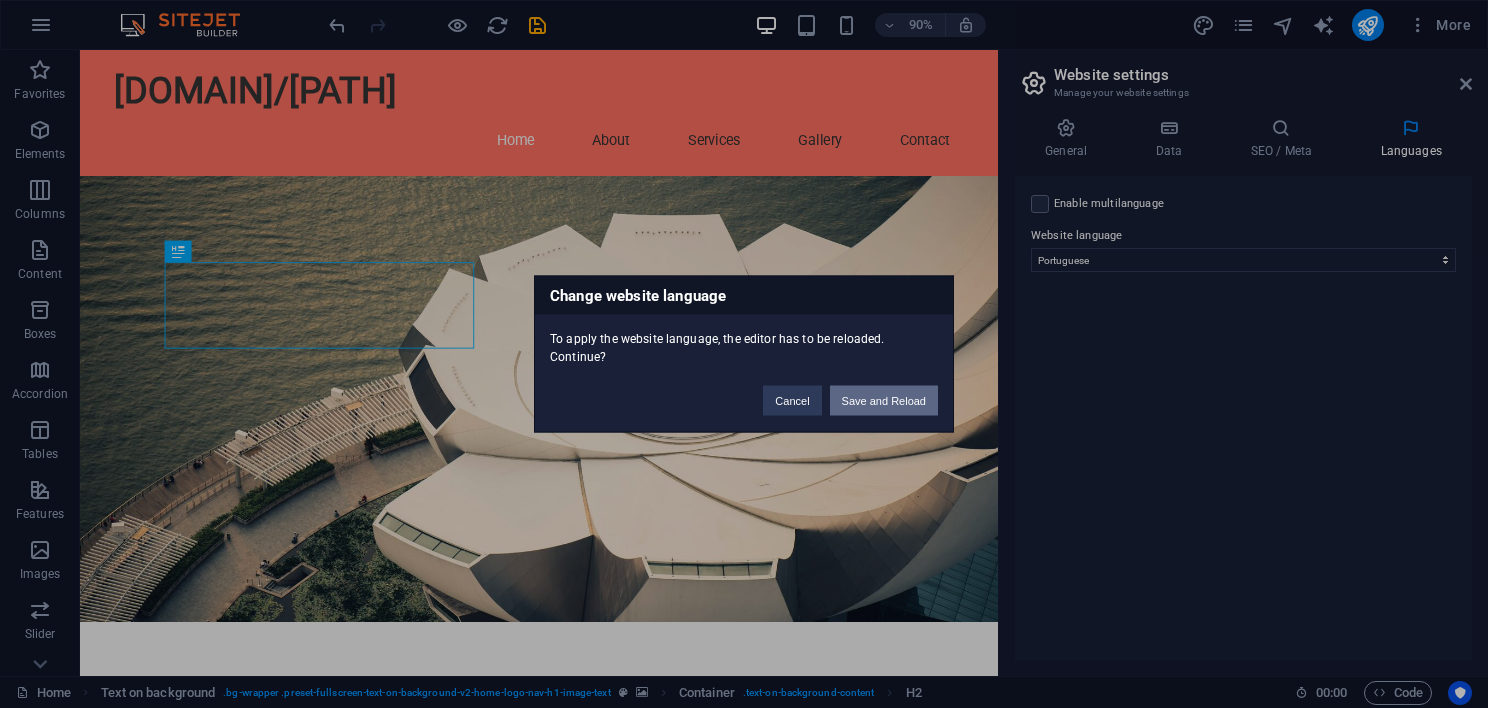 click on "Save and Reload" at bounding box center [884, 401] 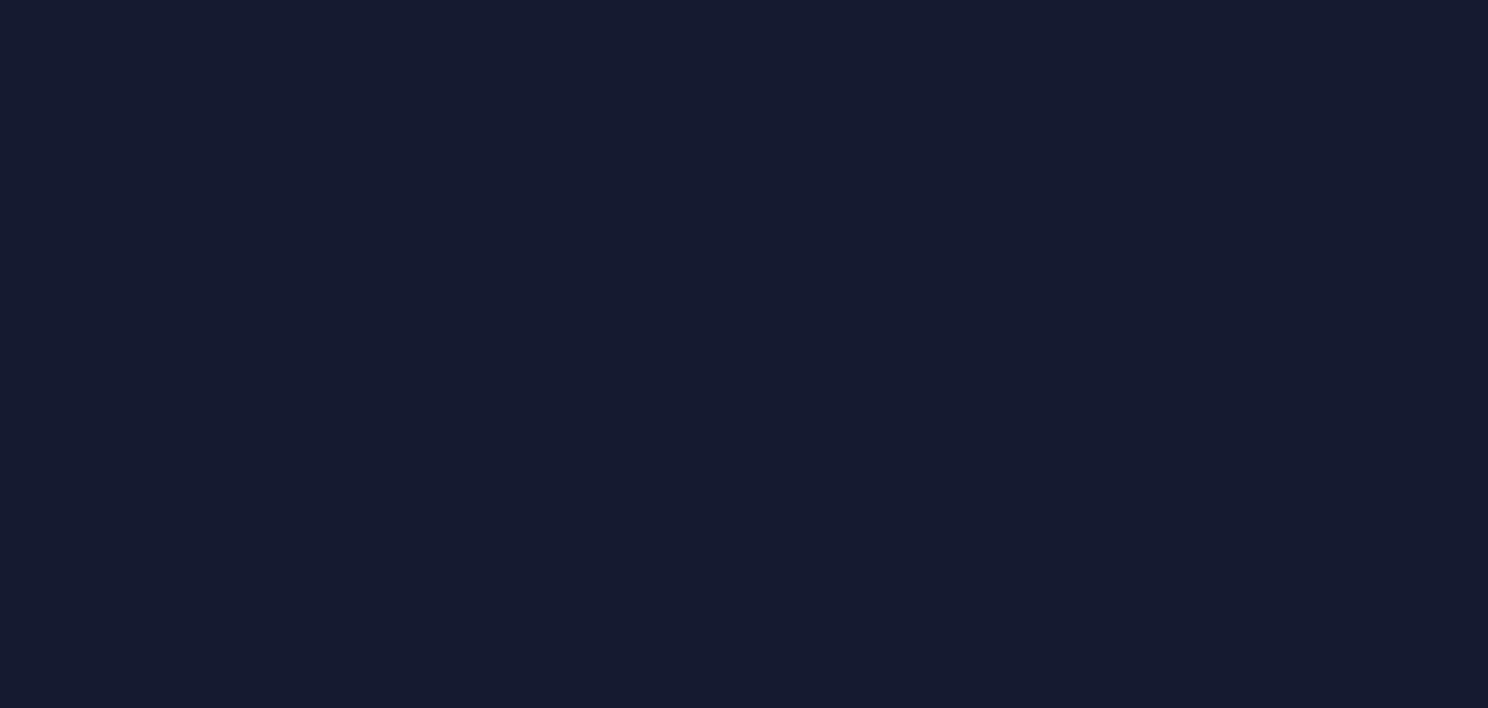 scroll, scrollTop: 0, scrollLeft: 0, axis: both 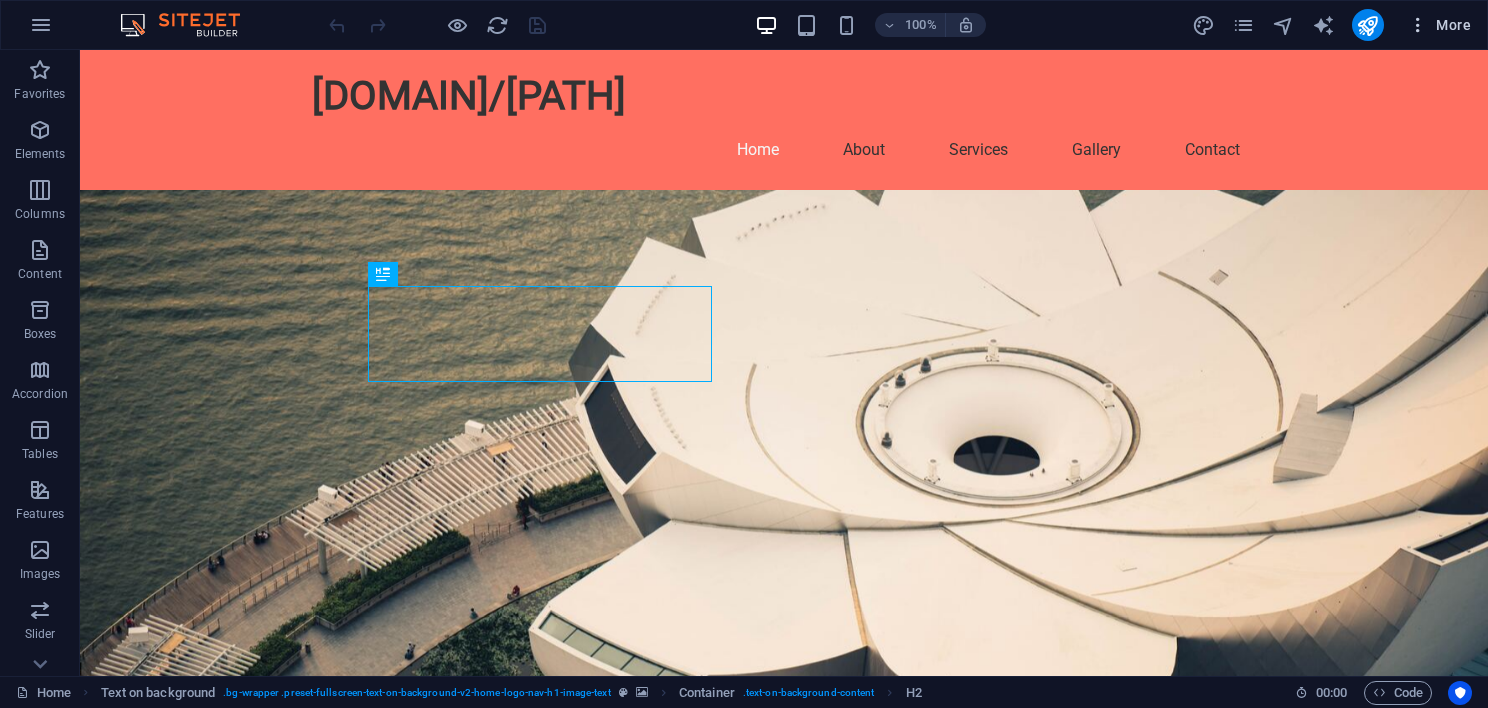 click on "More" at bounding box center (1439, 25) 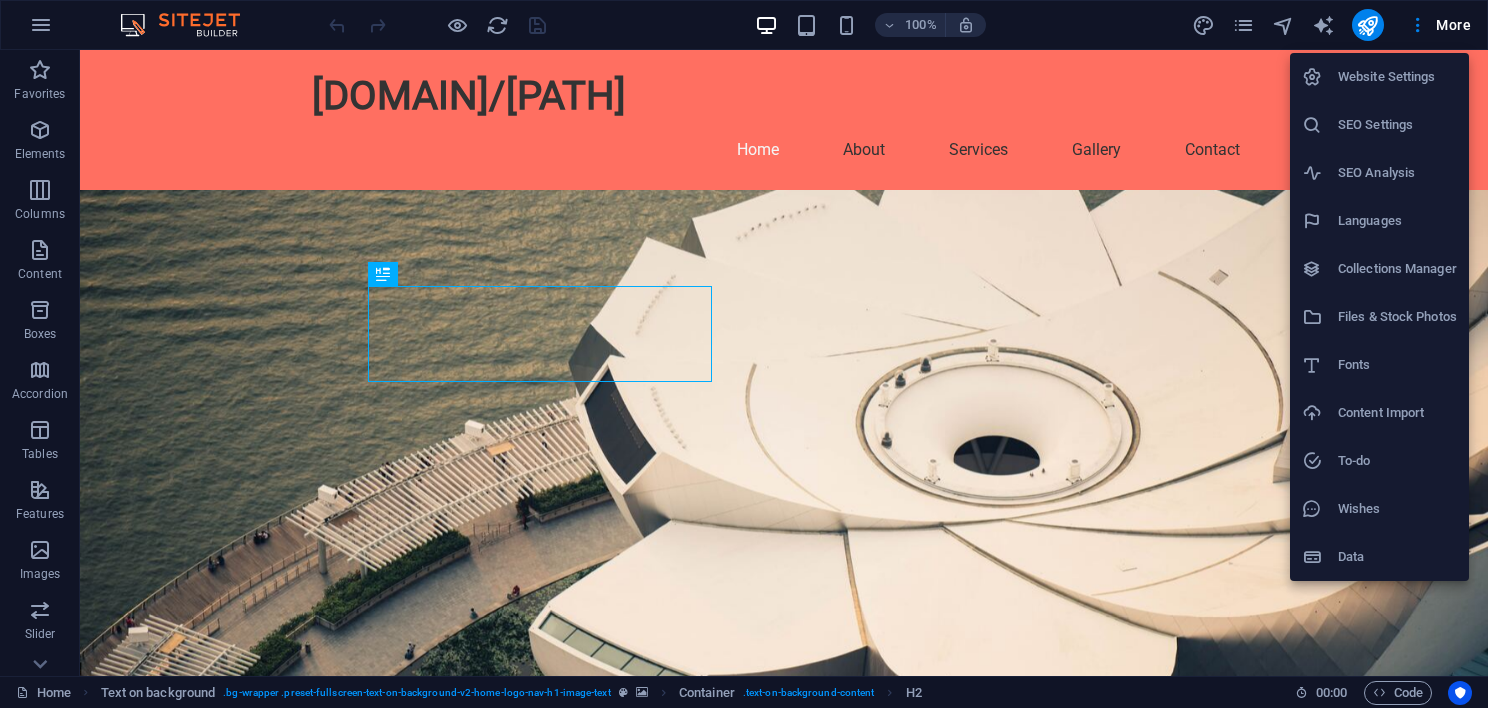 click on "Languages" at bounding box center (1397, 221) 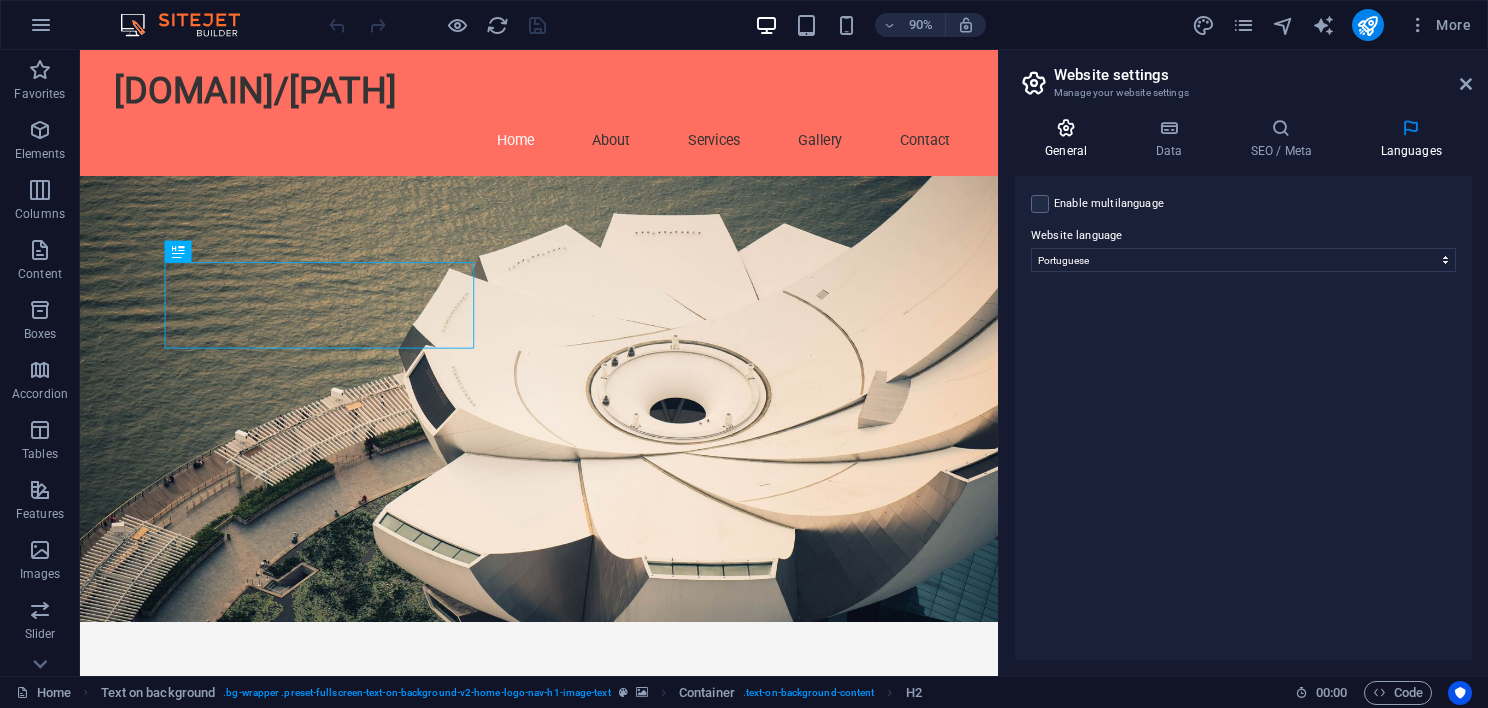 click on "General" at bounding box center (1070, 139) 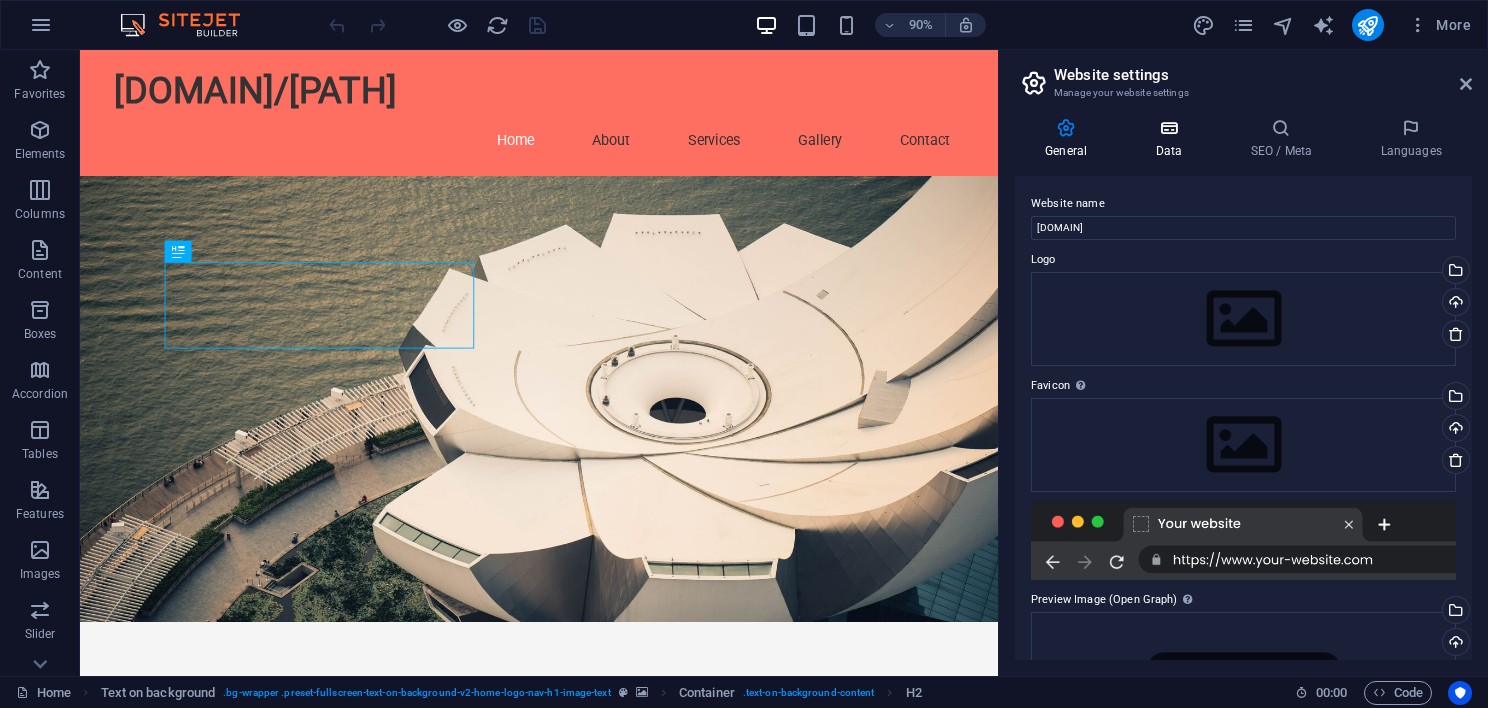 click on "Data" at bounding box center (1172, 139) 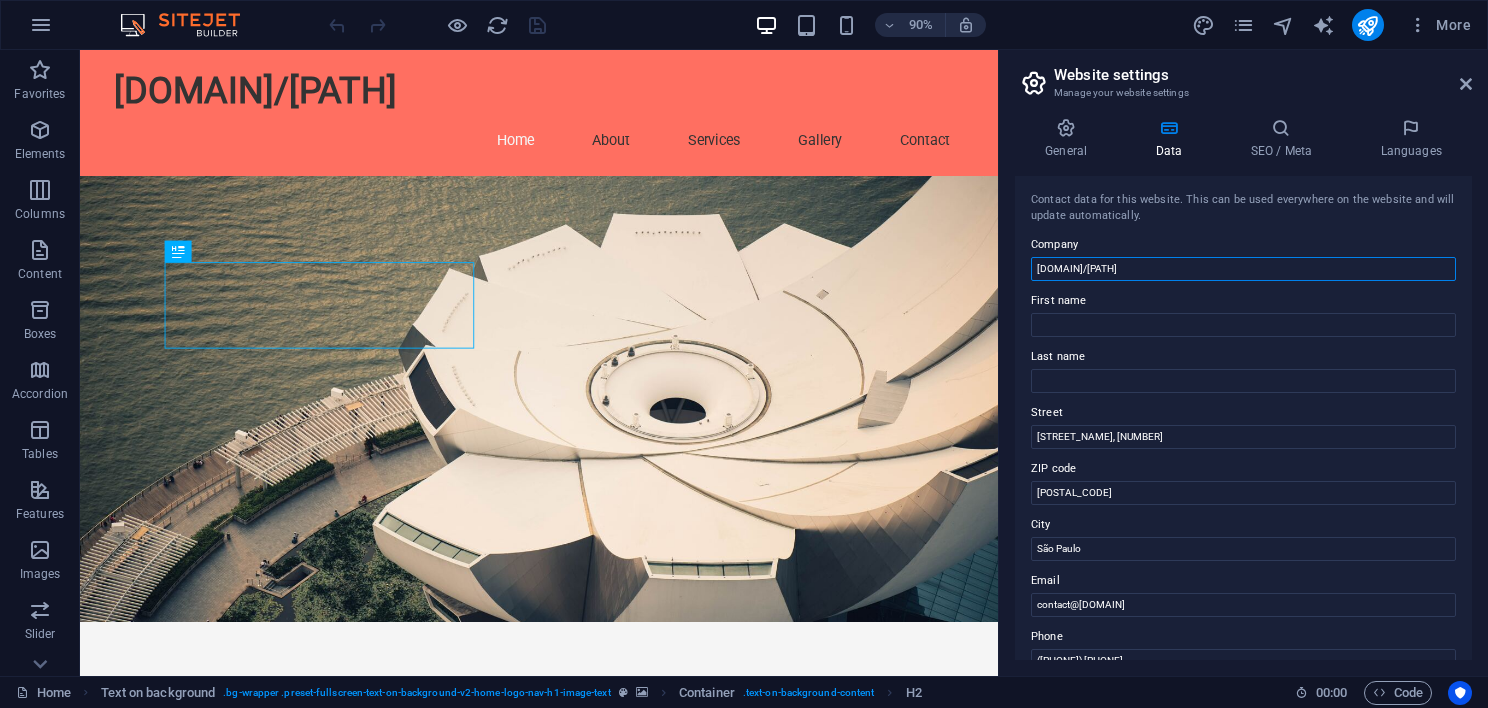 drag, startPoint x: 1116, startPoint y: 265, endPoint x: 1000, endPoint y: 267, distance: 116.01724 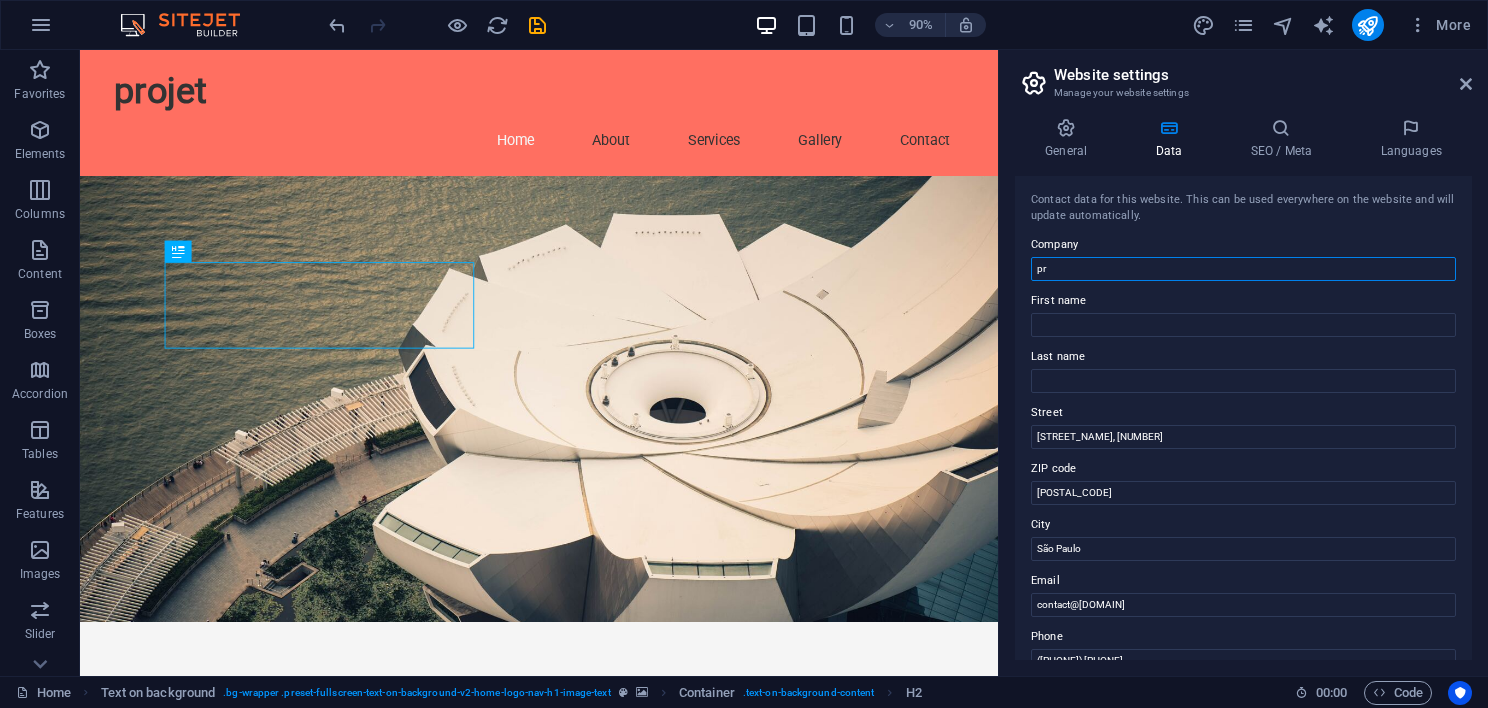 type on "p" 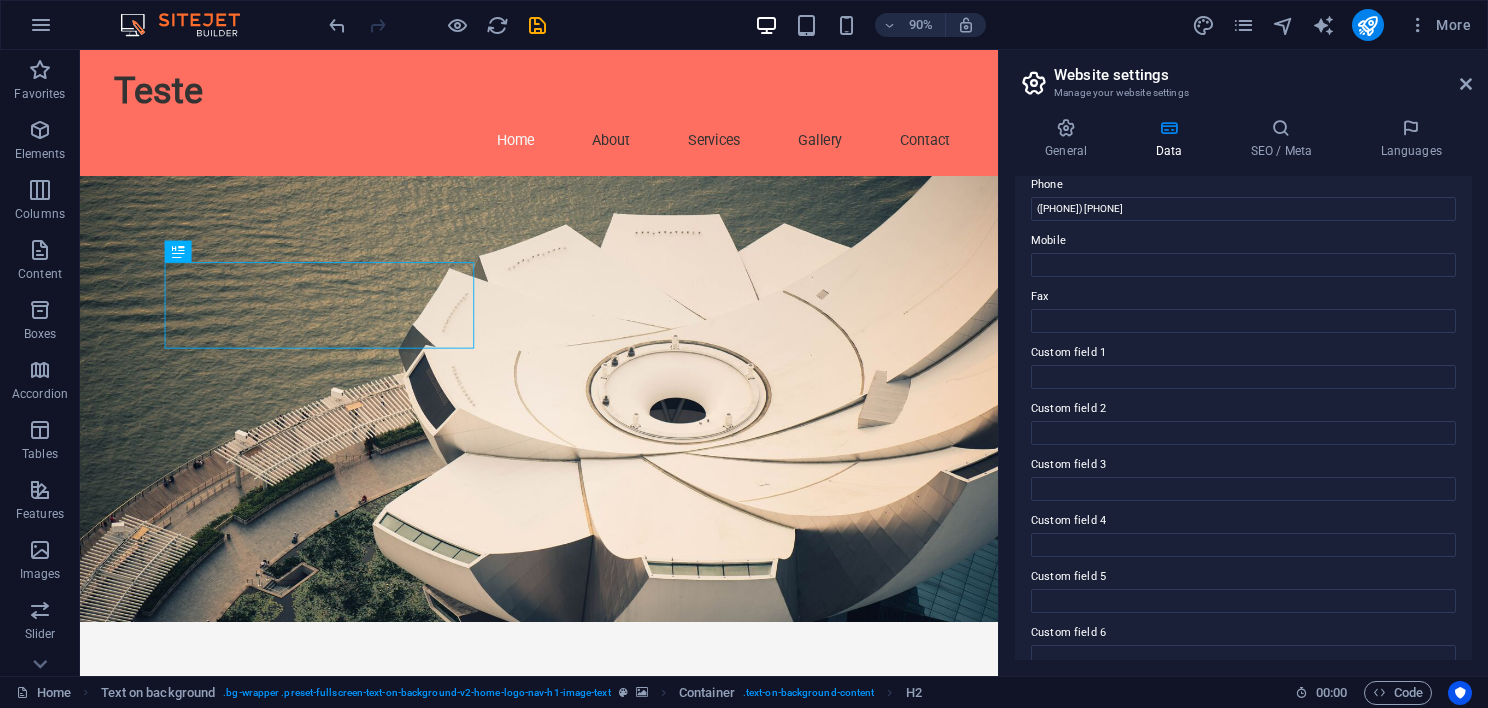 scroll, scrollTop: 476, scrollLeft: 0, axis: vertical 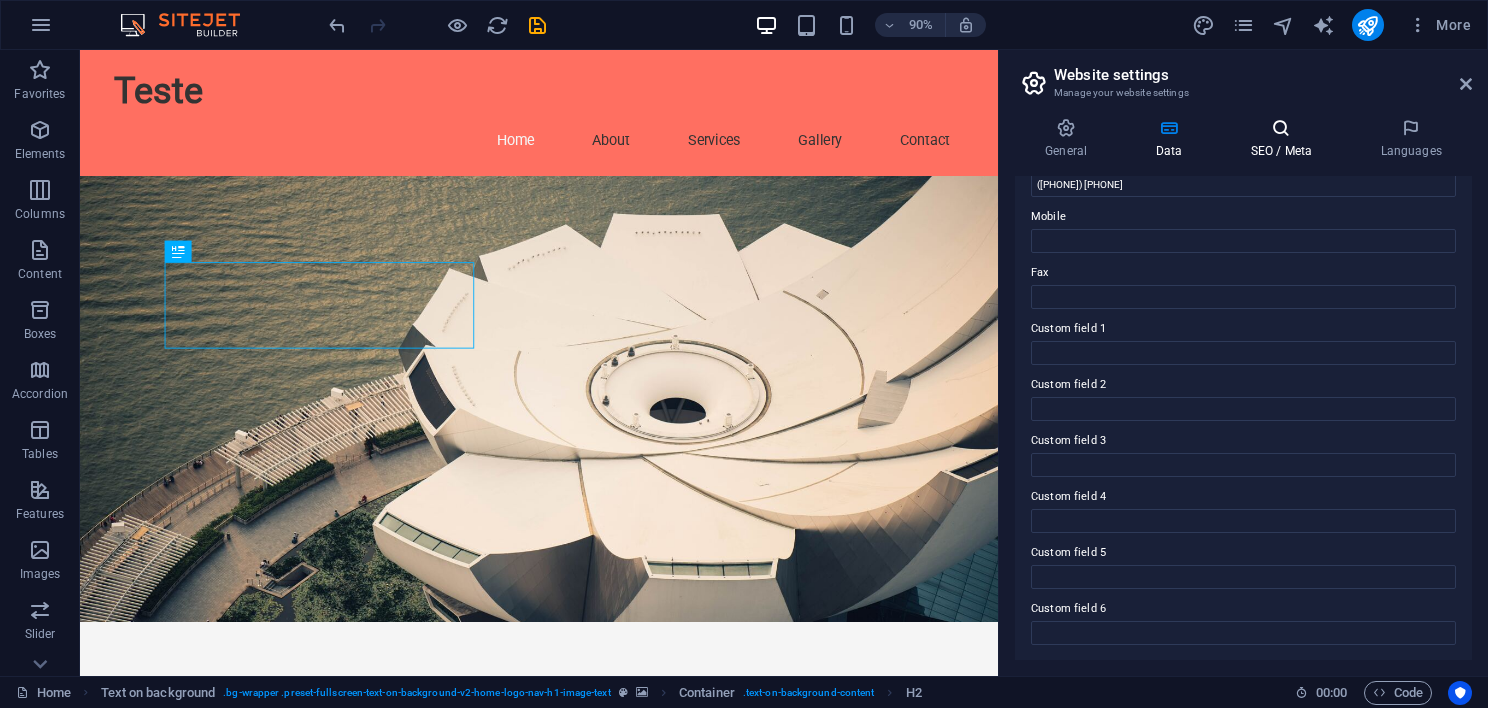 type on "Teste" 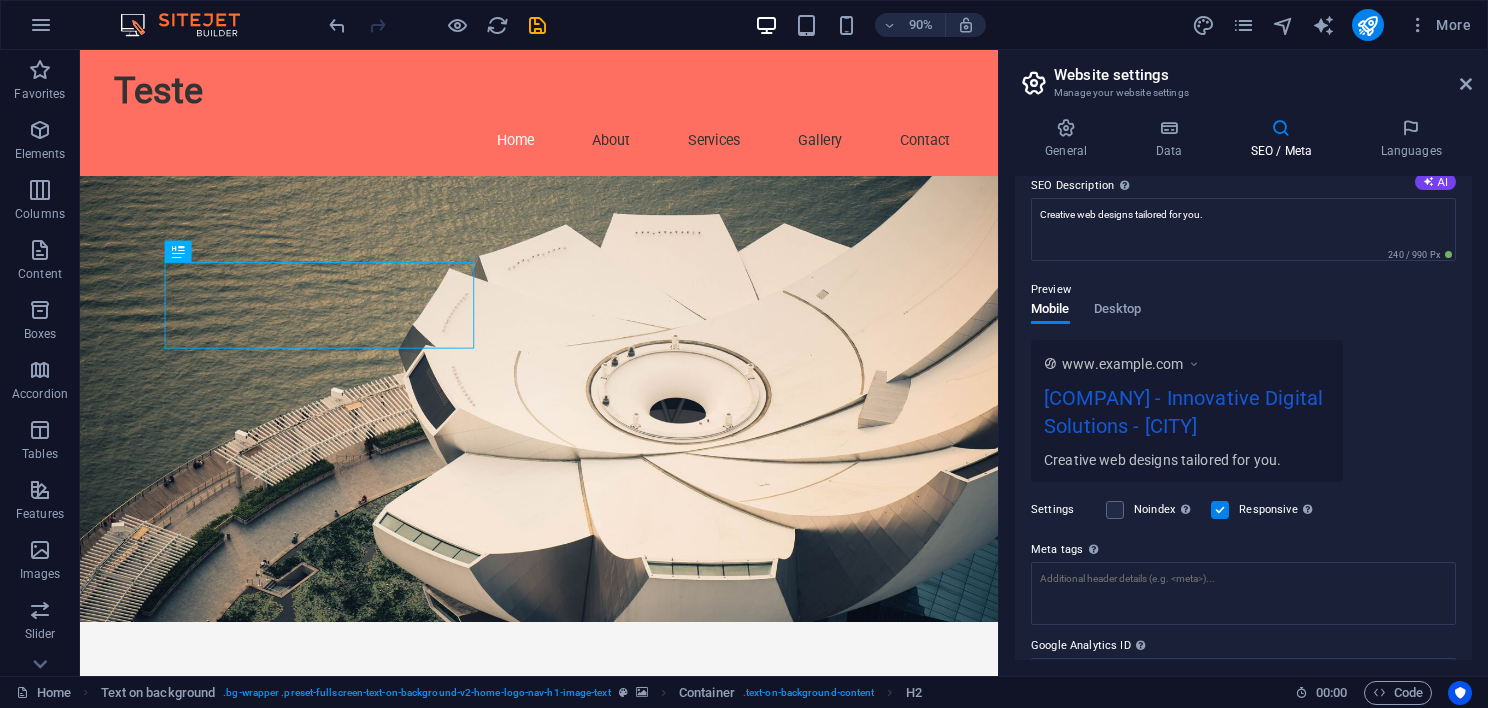 scroll, scrollTop: 278, scrollLeft: 0, axis: vertical 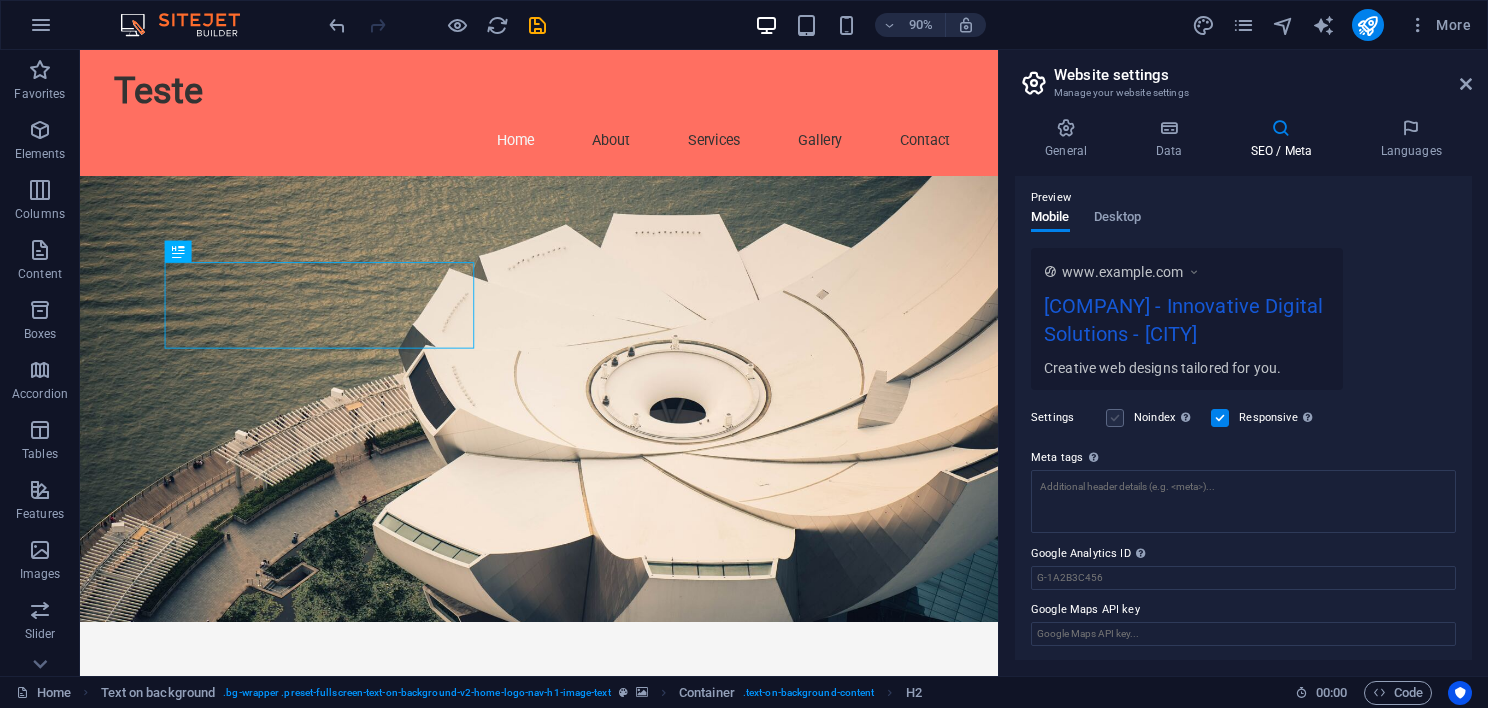 click at bounding box center (1115, 418) 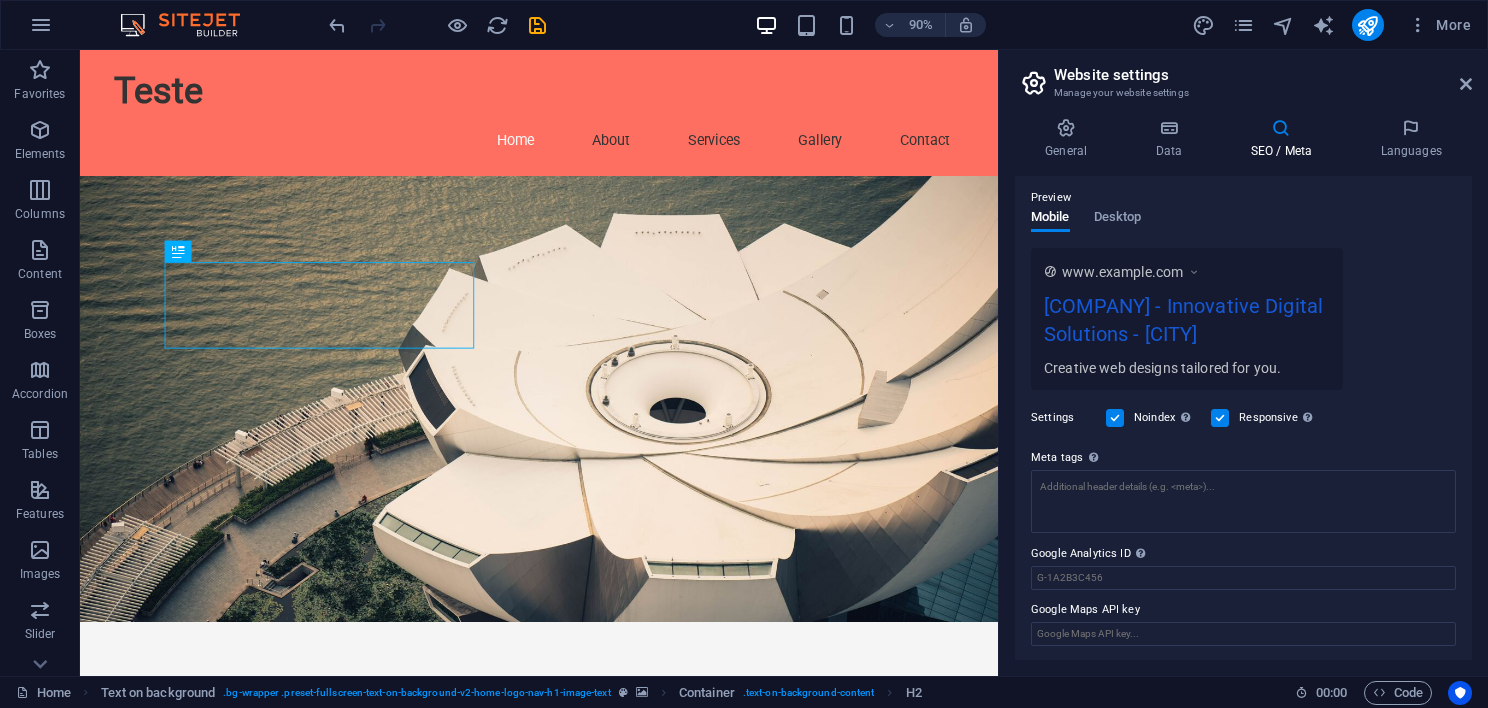 scroll, scrollTop: 0, scrollLeft: 0, axis: both 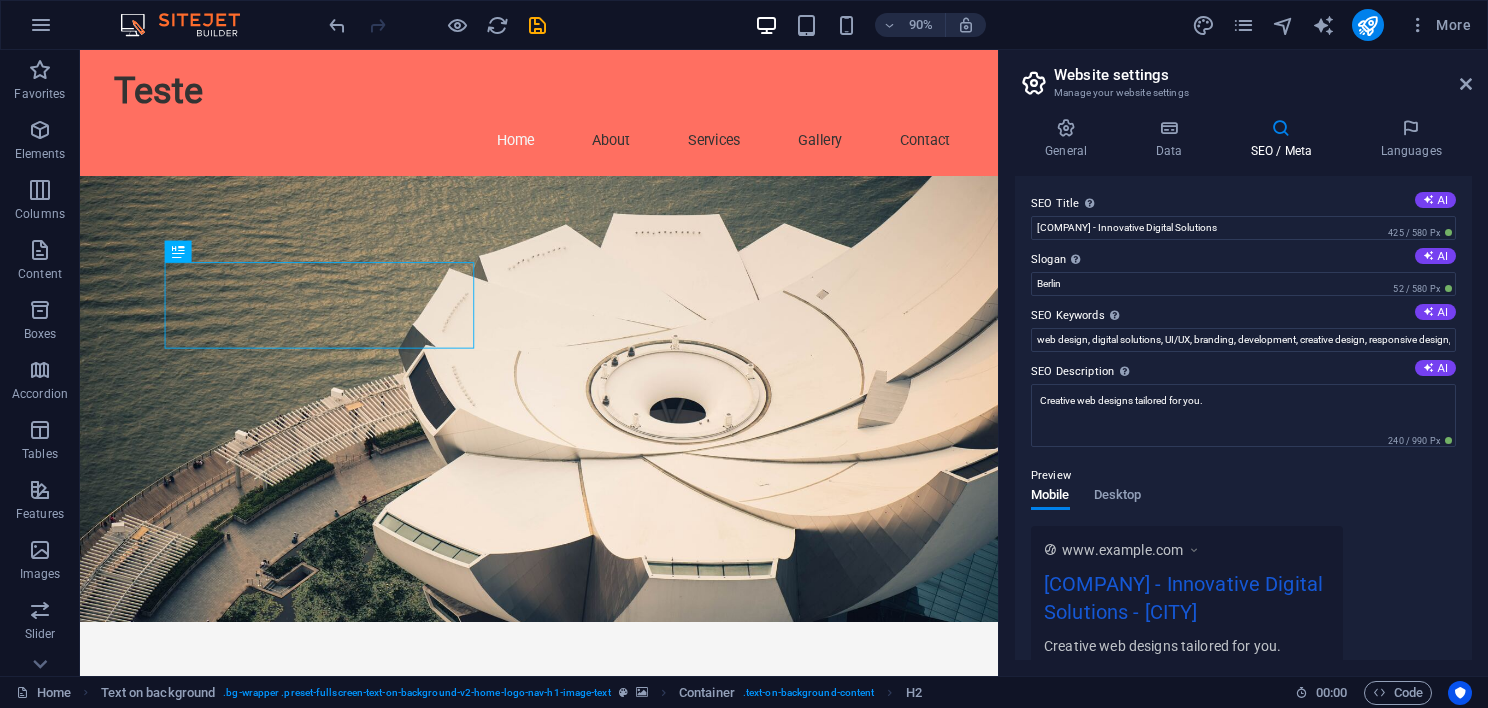 click on "General  Data  SEO / Meta  Languages Website name cami.com.br Logo Drag files here, click to choose files or select files from Files or our free stock photos & videos Select files from the file manager, stock photos, or upload file(s) Upload Favicon Set the favicon of your website here. A favicon is a small icon shown in the browser tab next to your website title. It helps visitors identify your website. Drag files here, click to choose files or select files from Files or our free stock photos & videos Select files from the file manager, stock photos, or upload file(s) Upload Preview Image (Open Graph) This image will be shown when the website is shared on social networks Drag files here, click to choose files or select files from Files or our free stock photos & videos Select files from the file manager, stock photos, or upload file(s) Upload Contact data for this website. This can be used everywhere on the website and will update automatically. Company Teste First name Last name Street ZIP code 01234-567 1" at bounding box center (1243, 389) 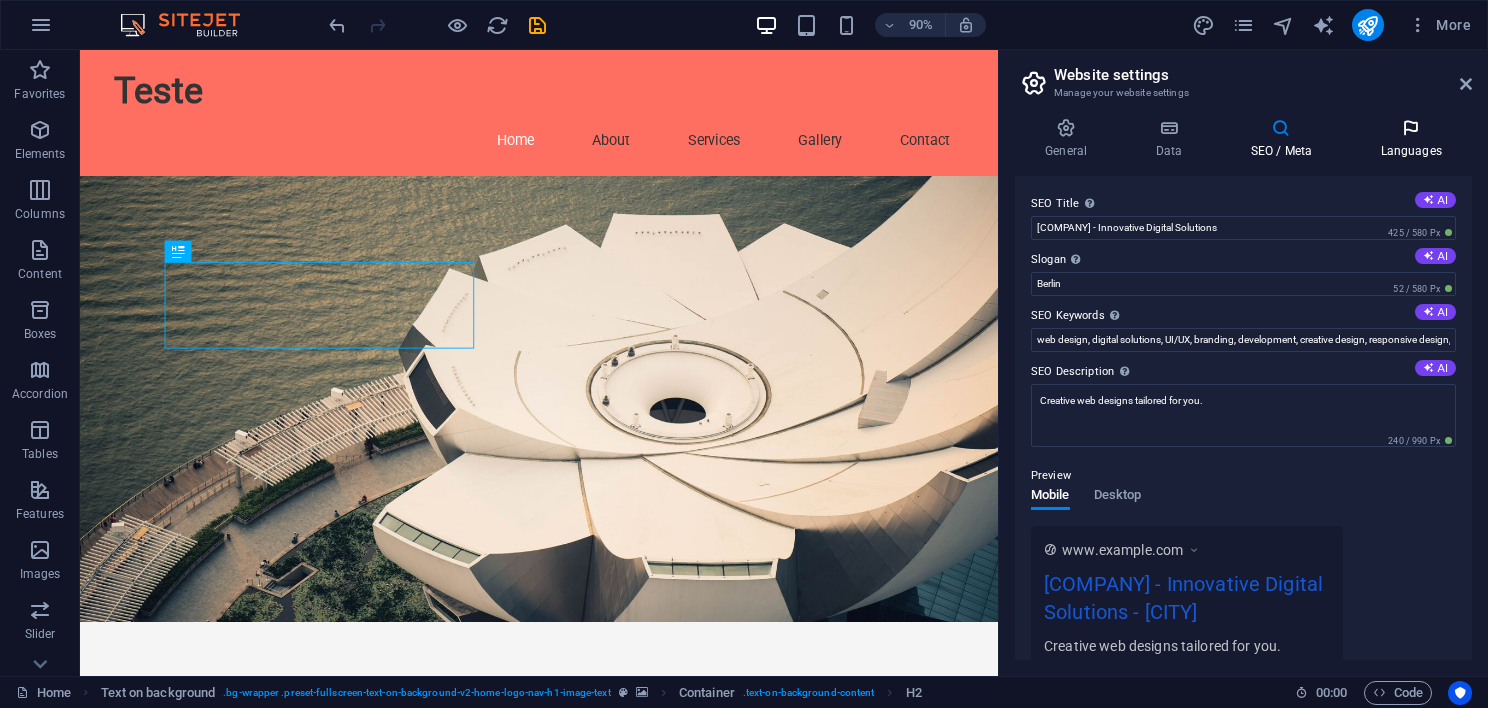 click at bounding box center [1411, 128] 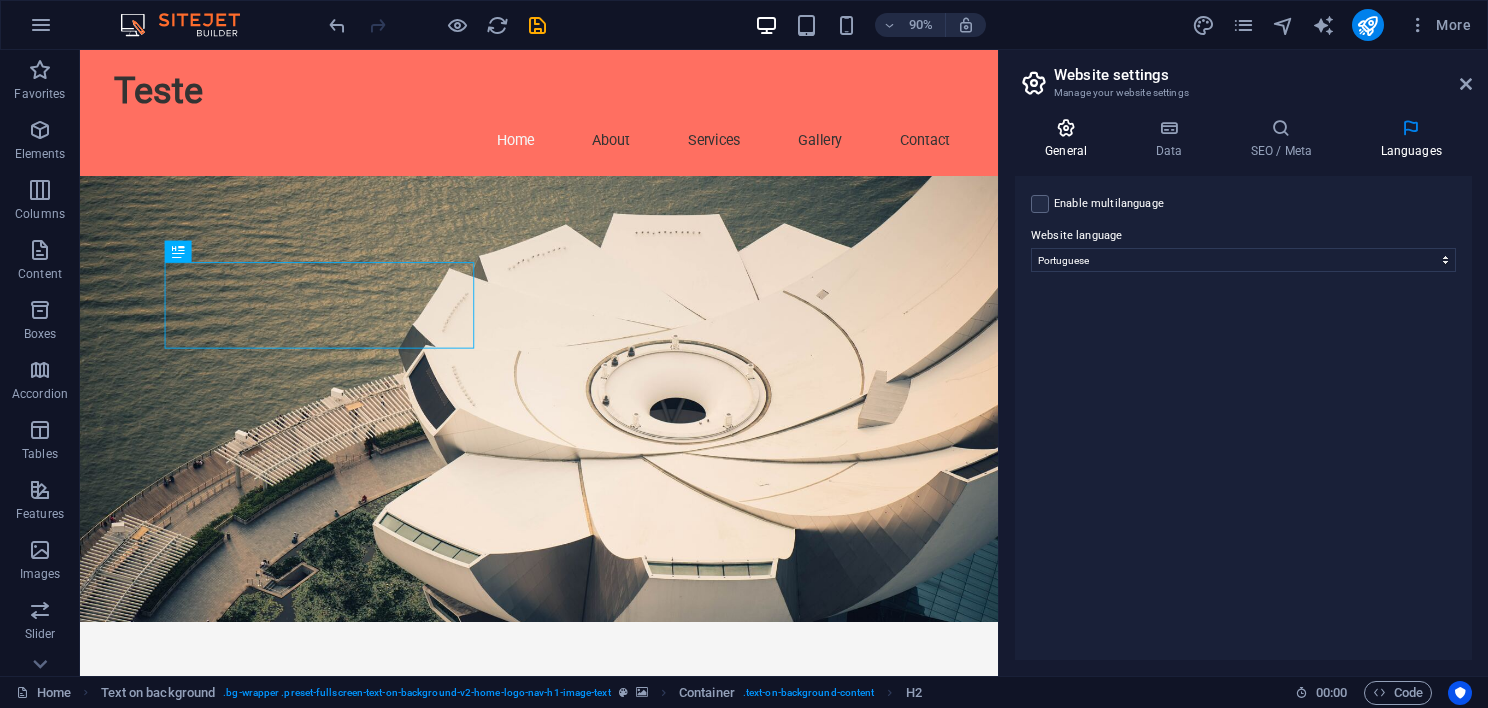 click on "General" at bounding box center (1070, 139) 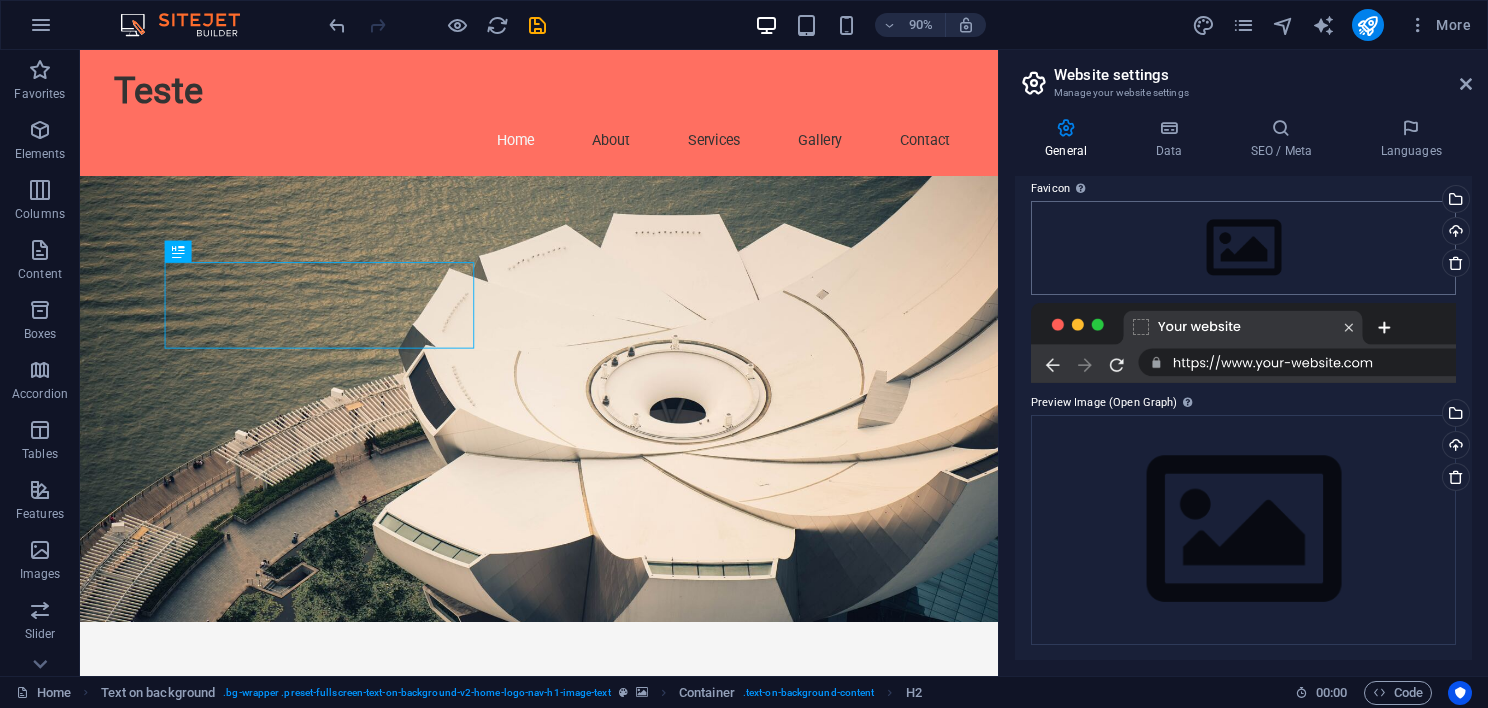 scroll, scrollTop: 0, scrollLeft: 0, axis: both 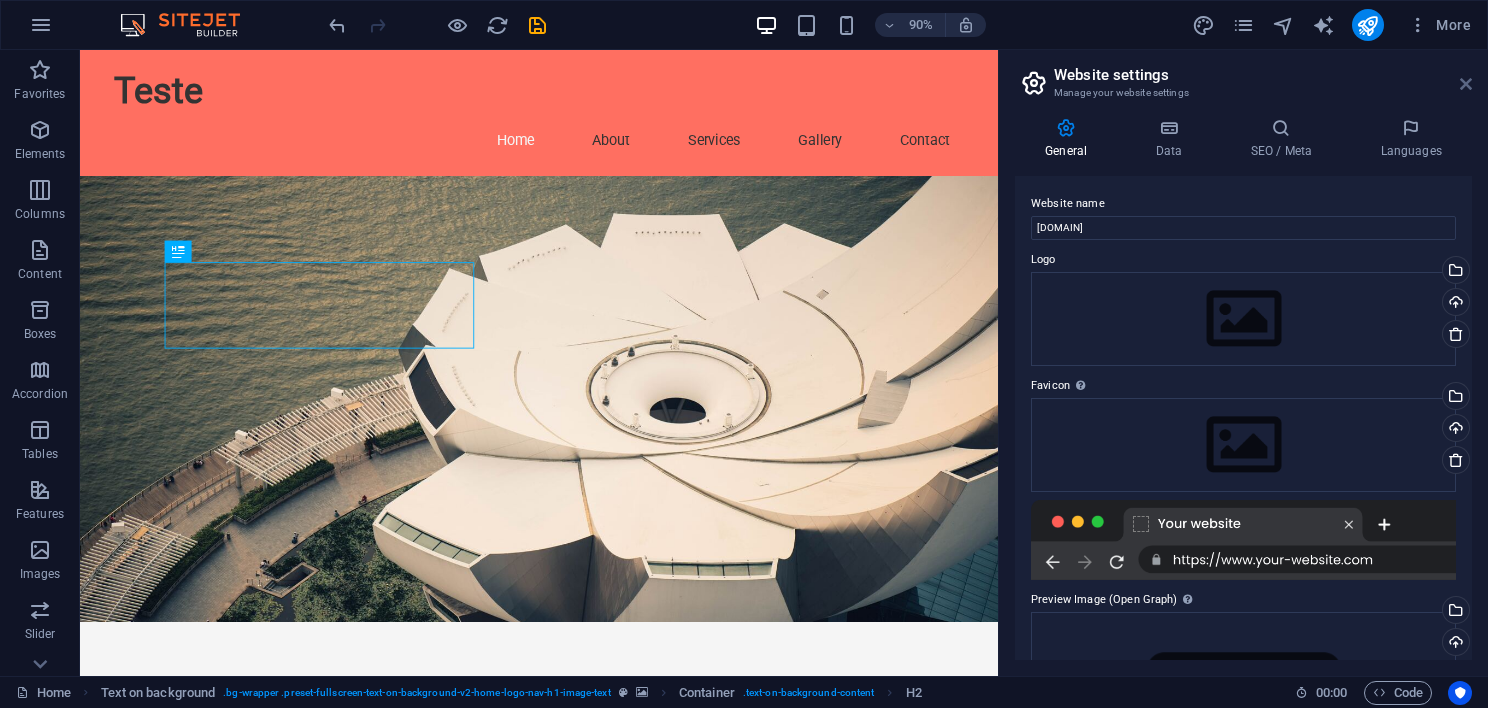 click at bounding box center [1466, 84] 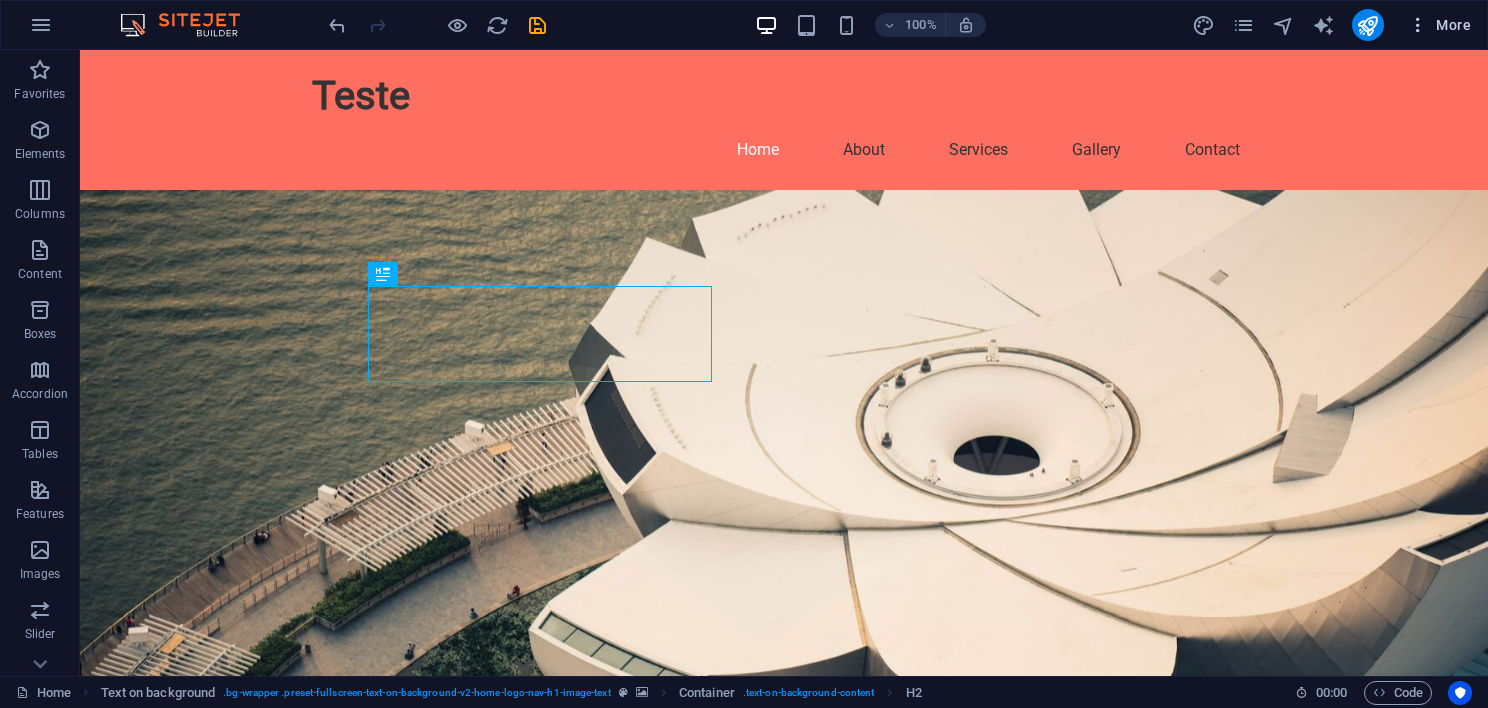 click on "More" at bounding box center [1439, 25] 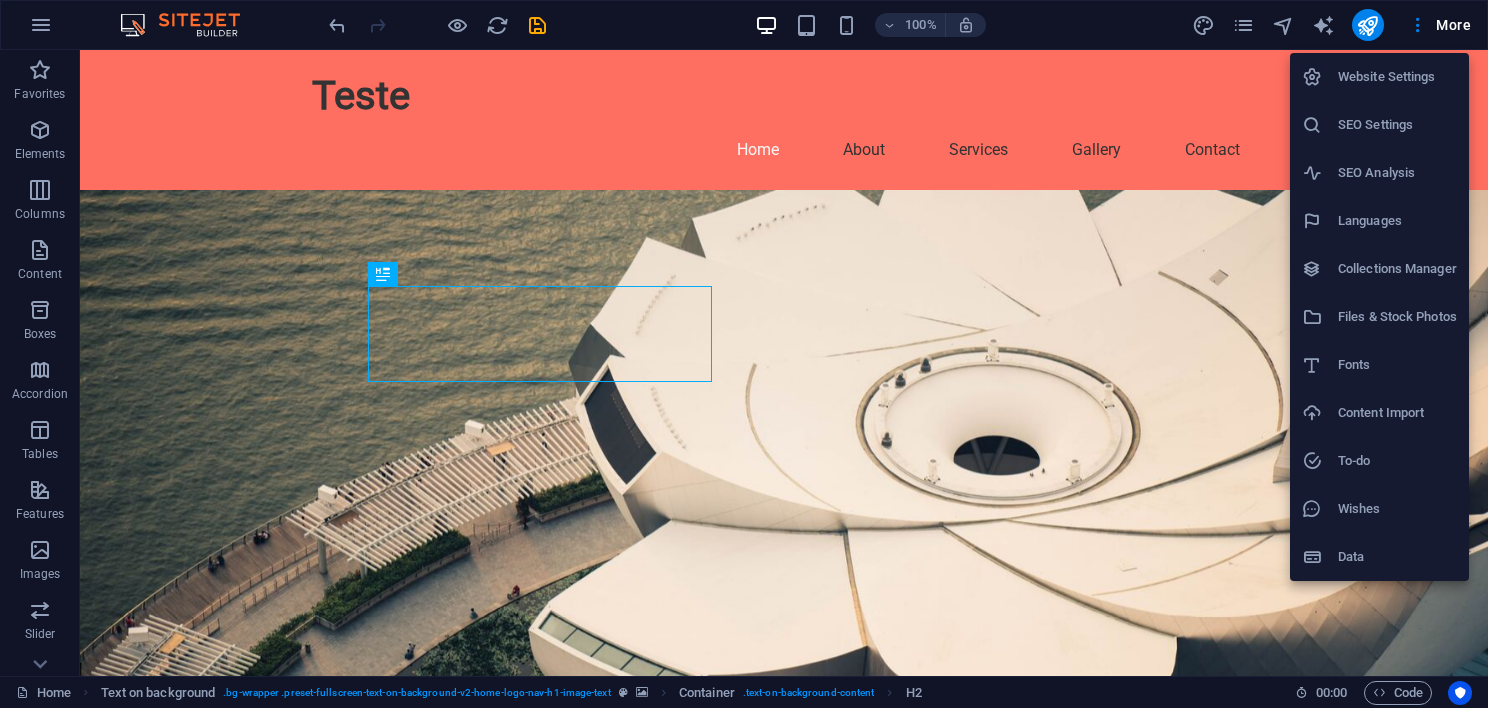click on "Website Settings" at bounding box center (1397, 77) 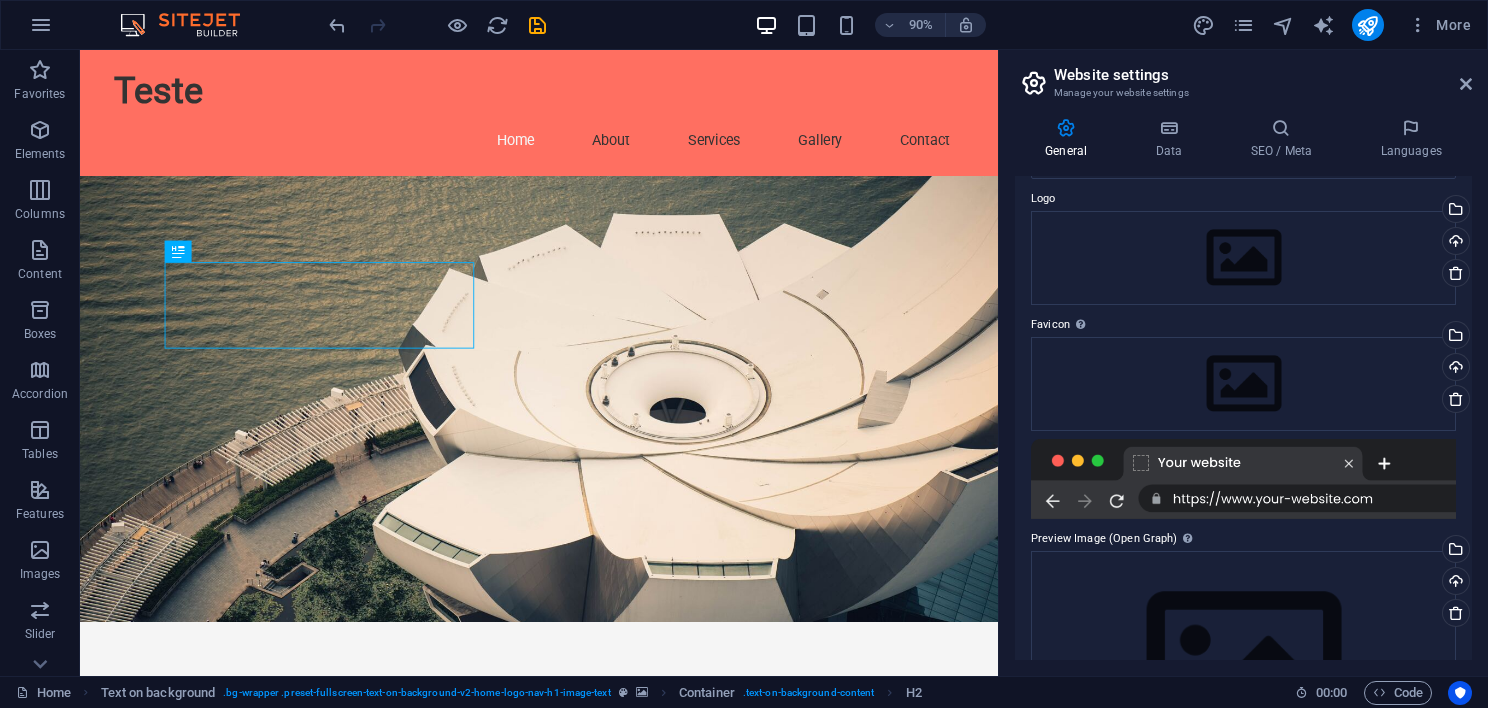 scroll, scrollTop: 0, scrollLeft: 0, axis: both 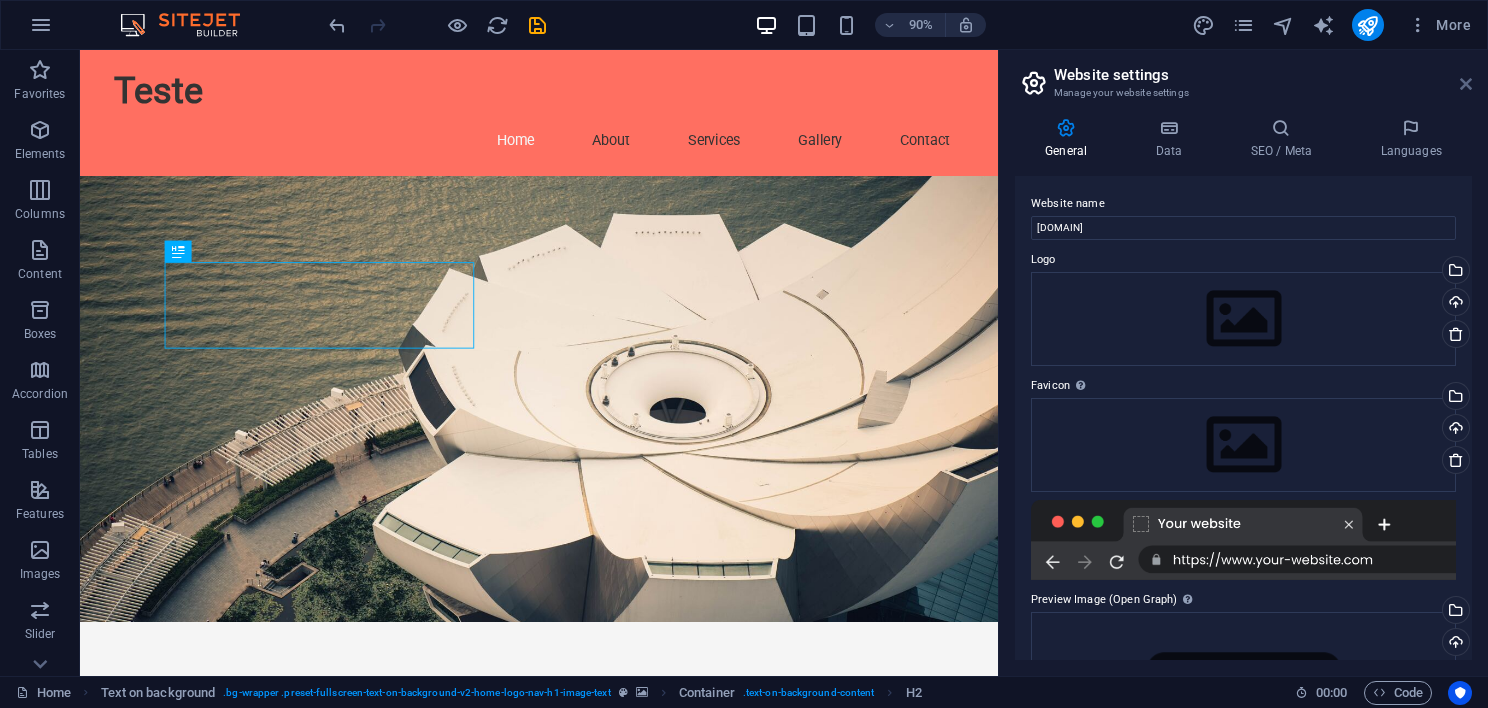 click at bounding box center [1466, 84] 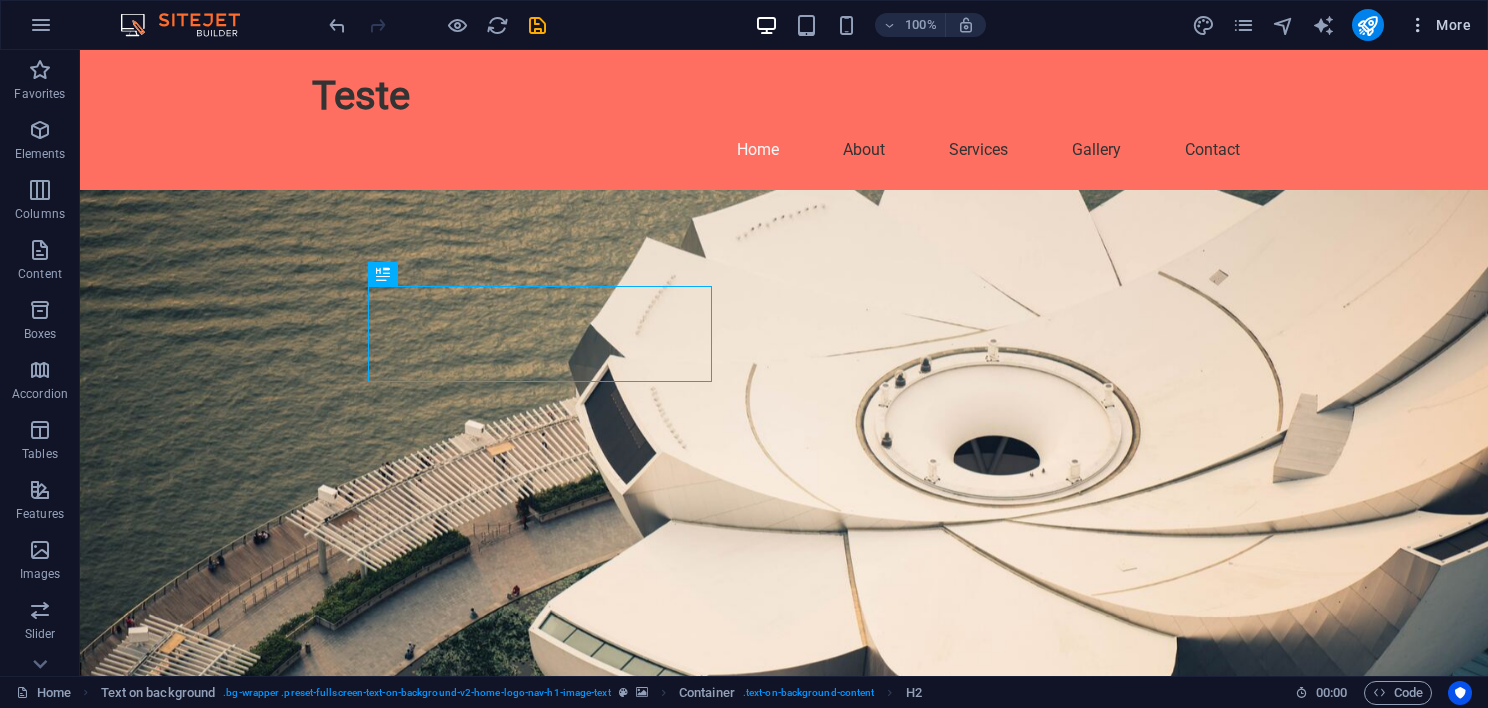 click on "More" at bounding box center (1439, 25) 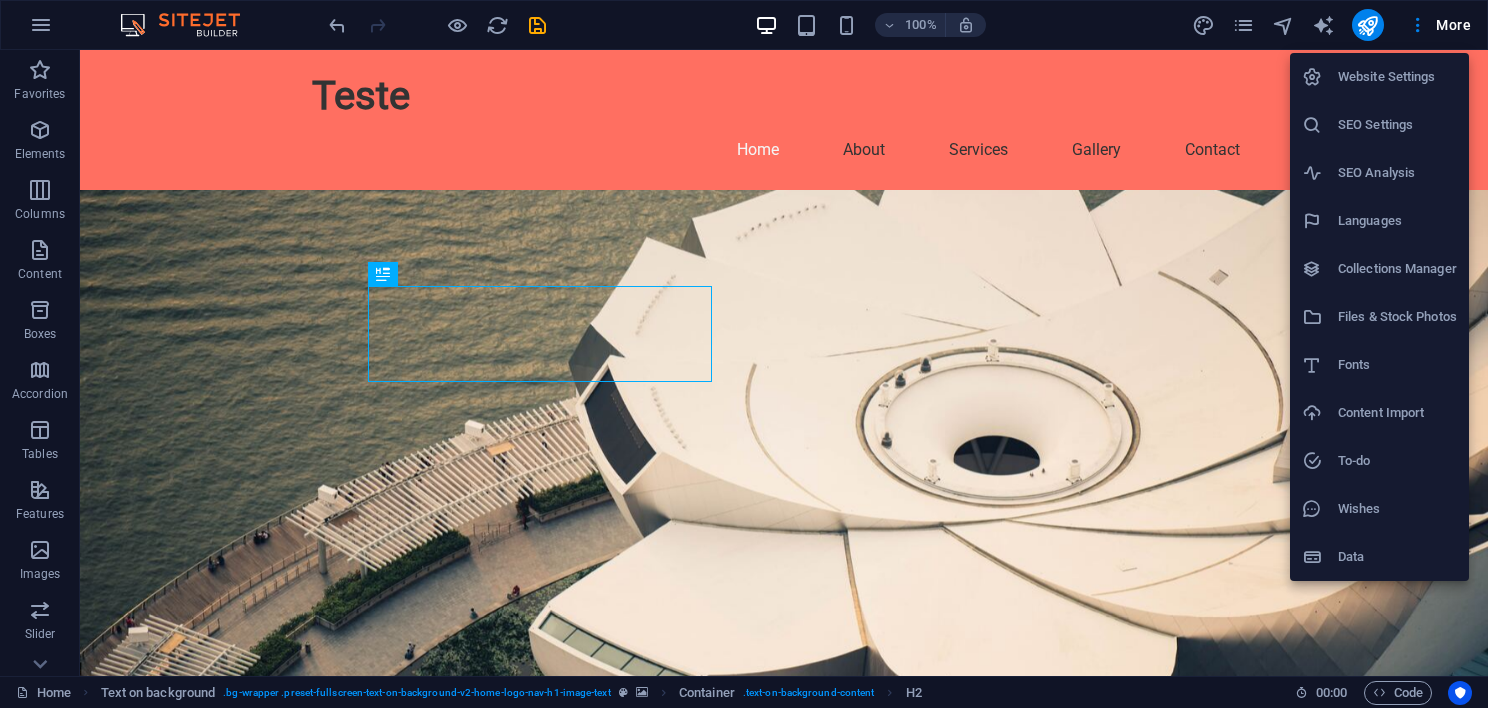 click on "SEO Analysis" at bounding box center [1397, 173] 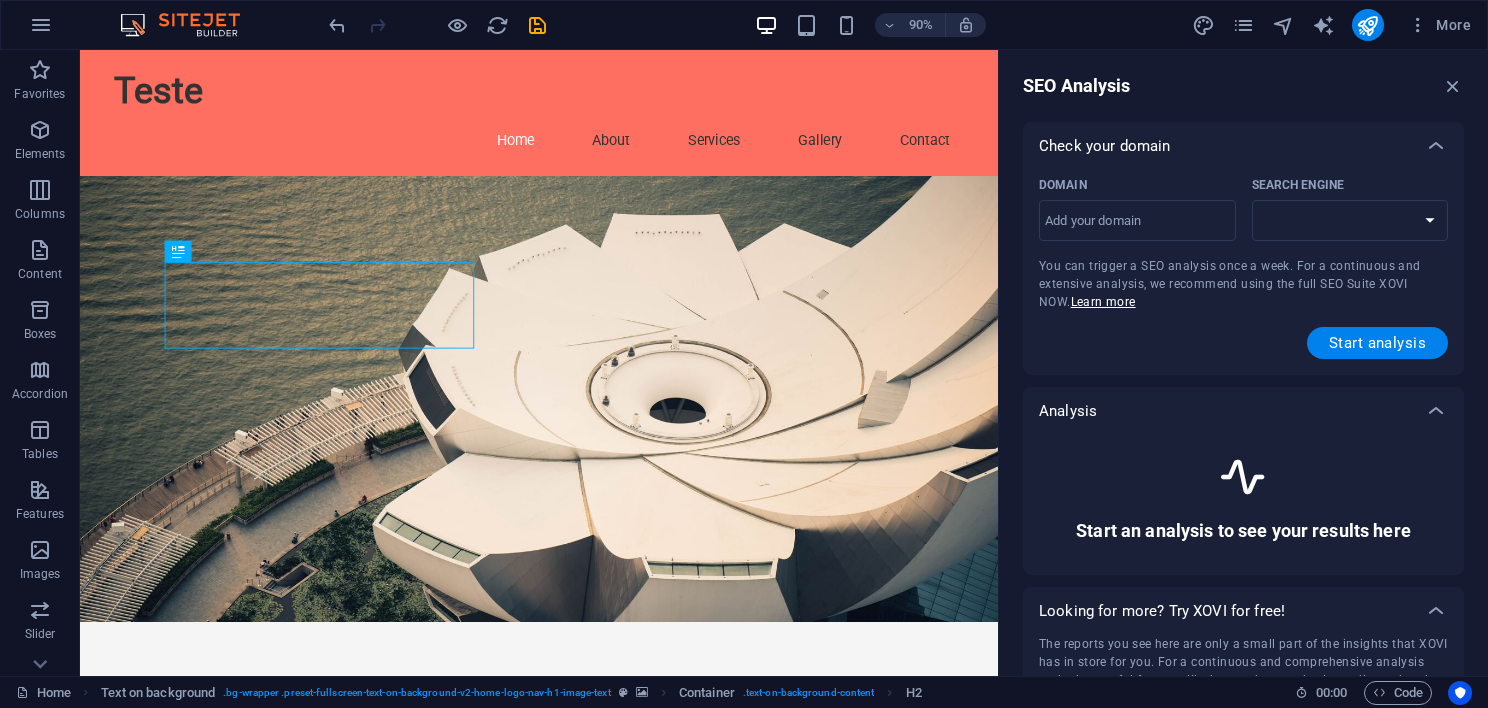 select on "google.com" 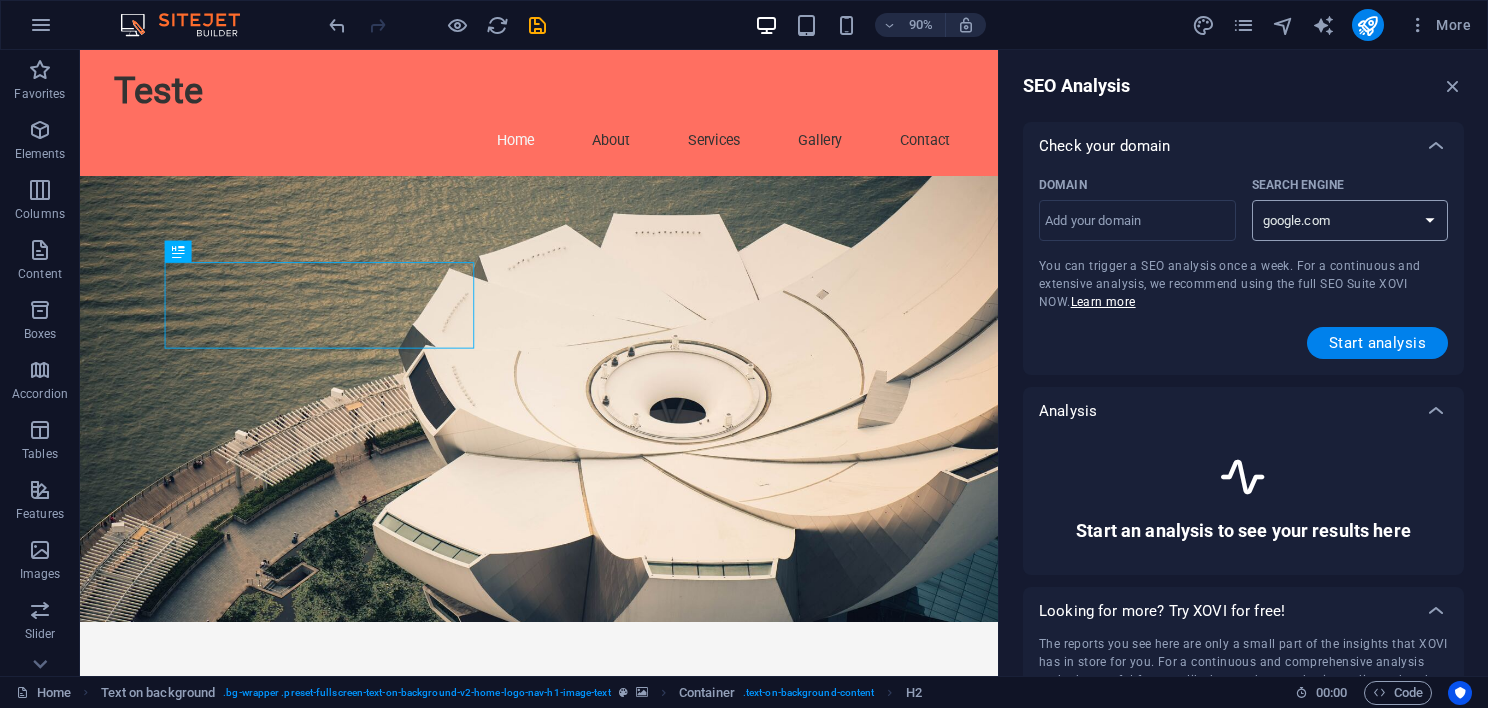 click on "google.de google.at google.es google.co.uk google.fr google.it google.ch google.com google.com.br bing.com" at bounding box center [1350, 220] 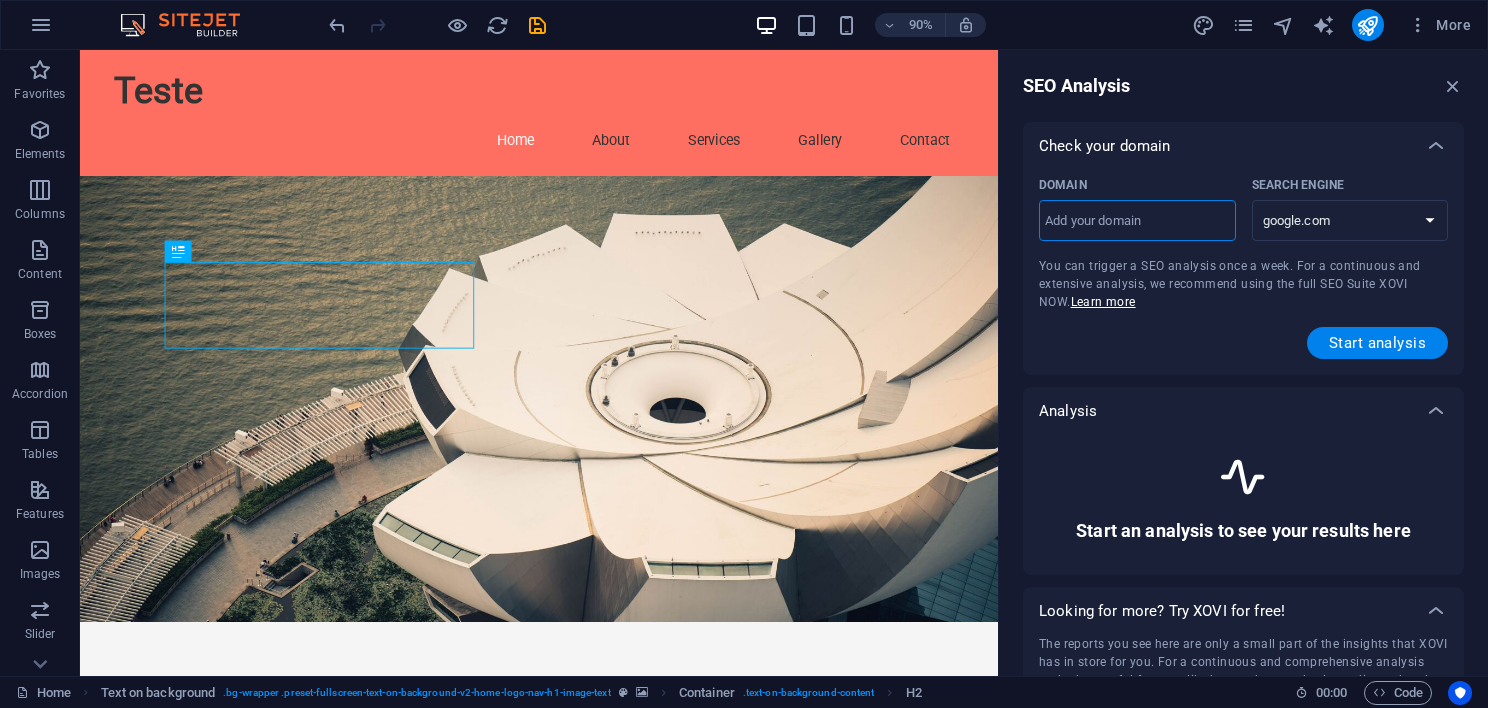 click on "Domain ​" at bounding box center (1137, 221) 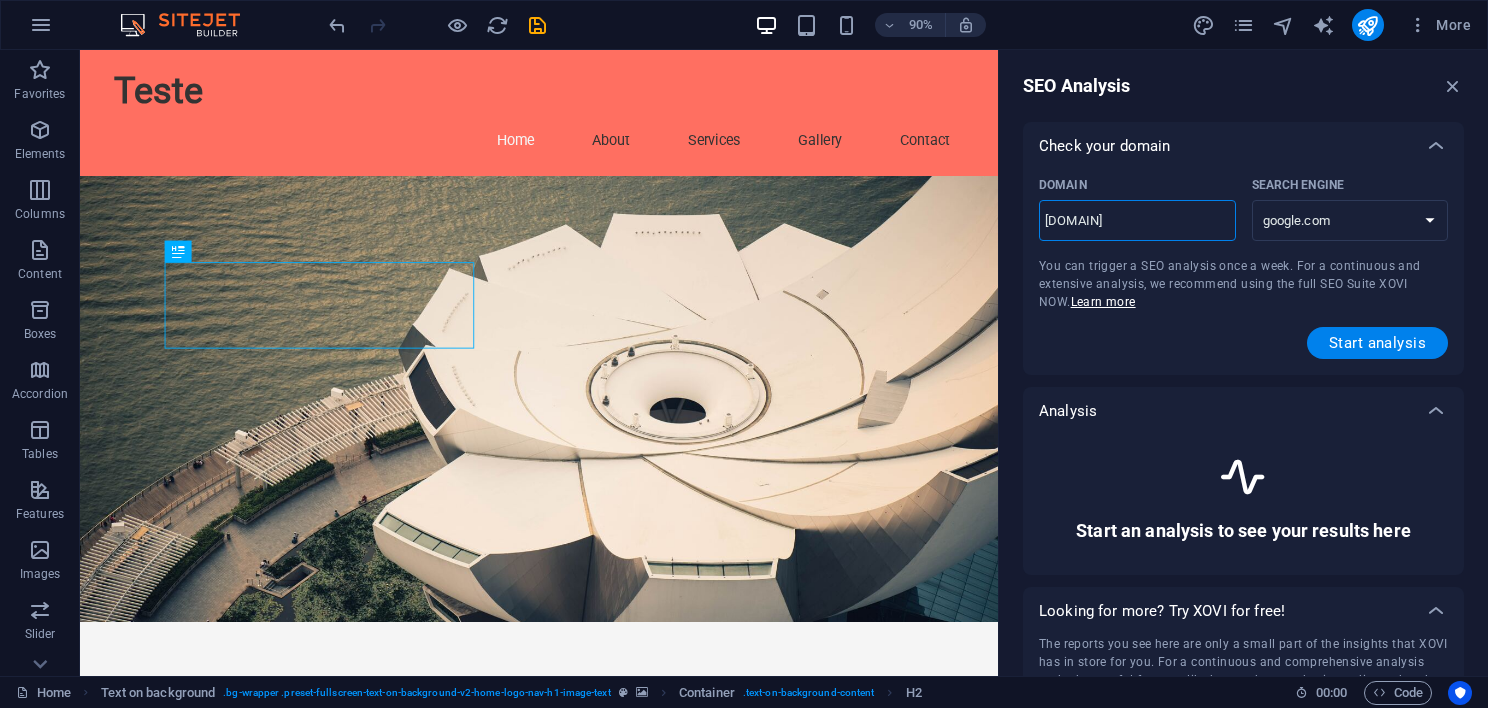 type on "cami.co" 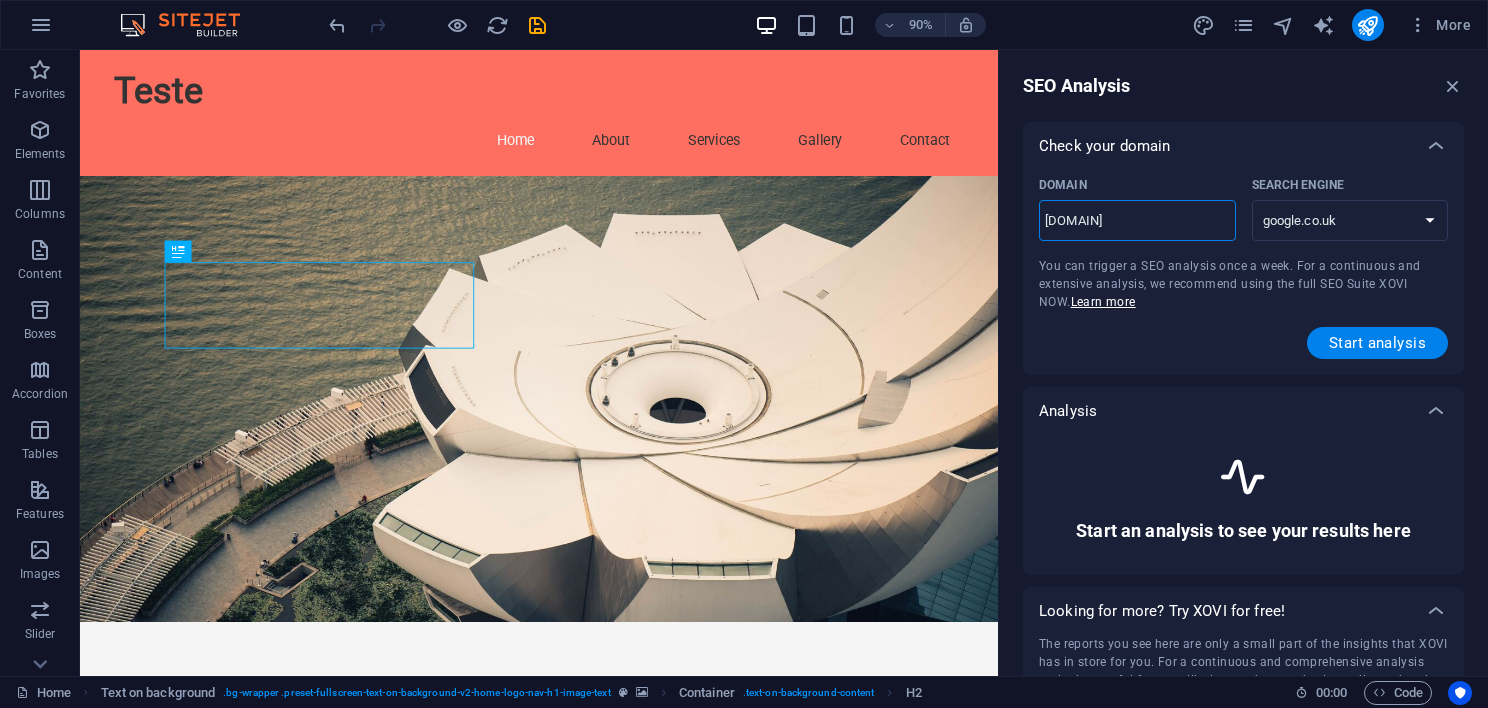 type on "cami.com" 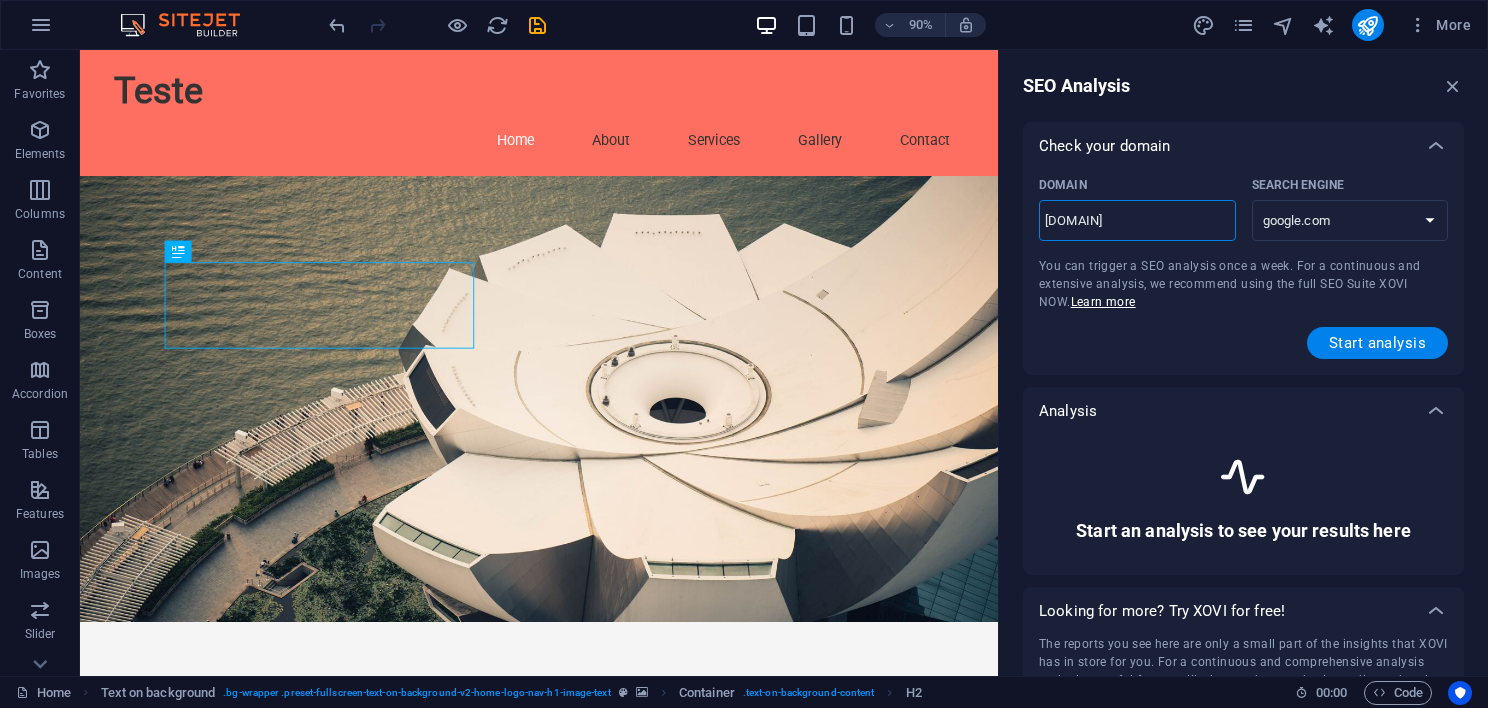 type on "[DOMAIN]" 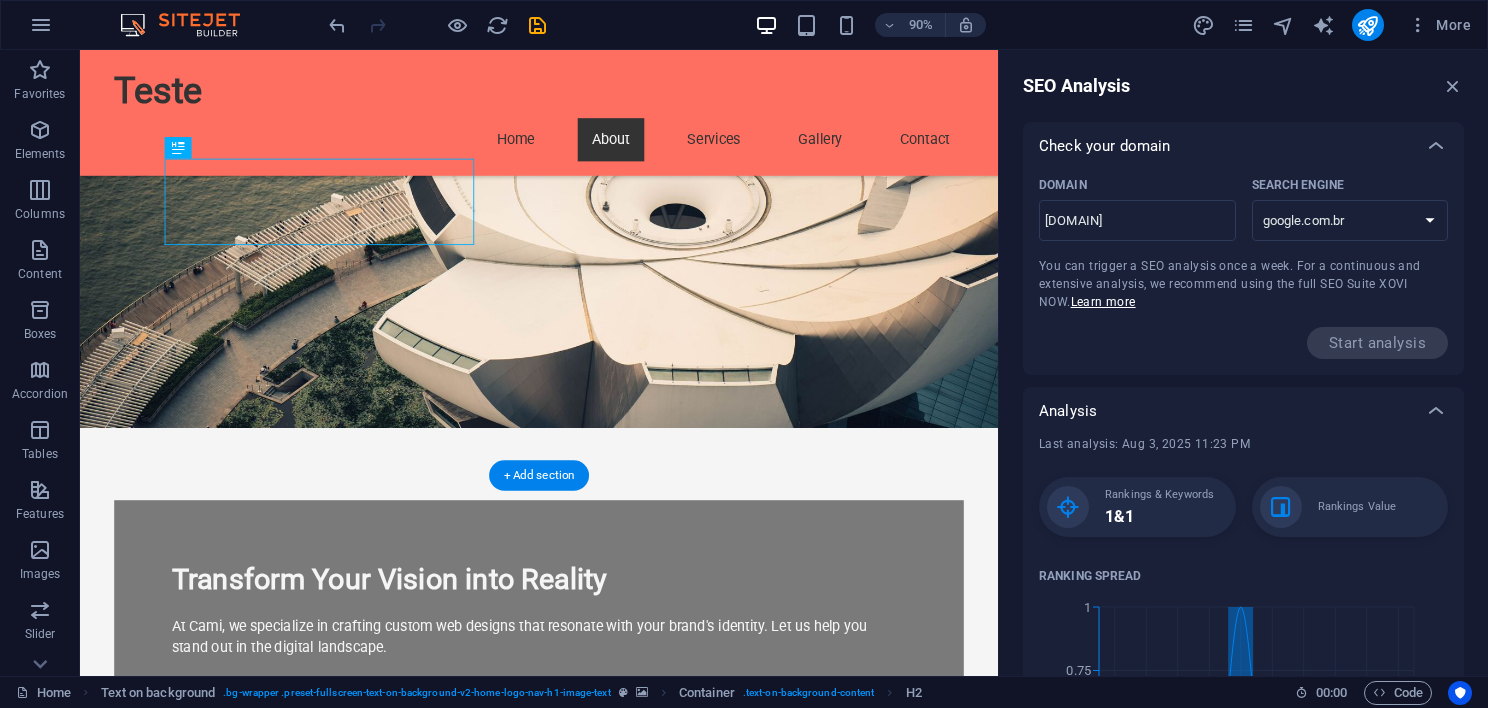 scroll, scrollTop: 600, scrollLeft: 0, axis: vertical 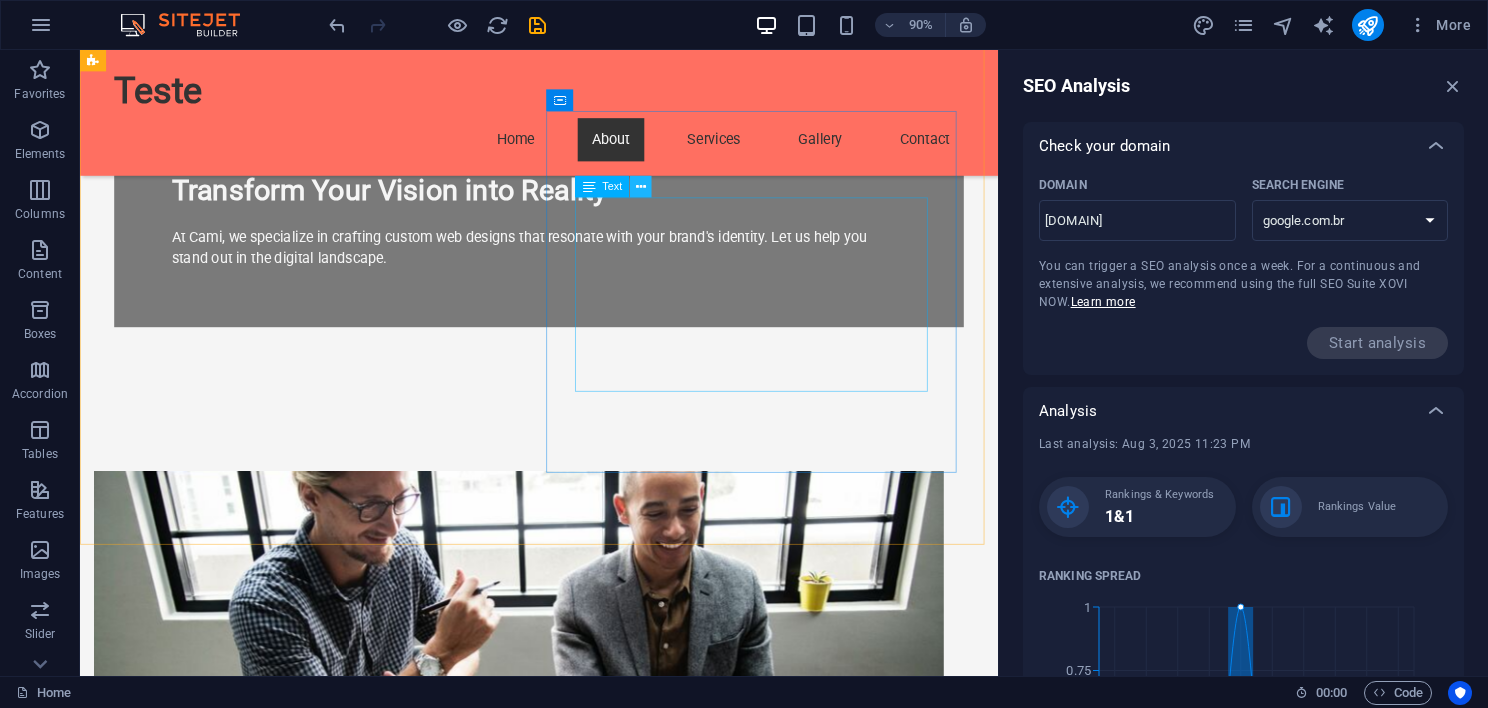 click at bounding box center (641, 186) 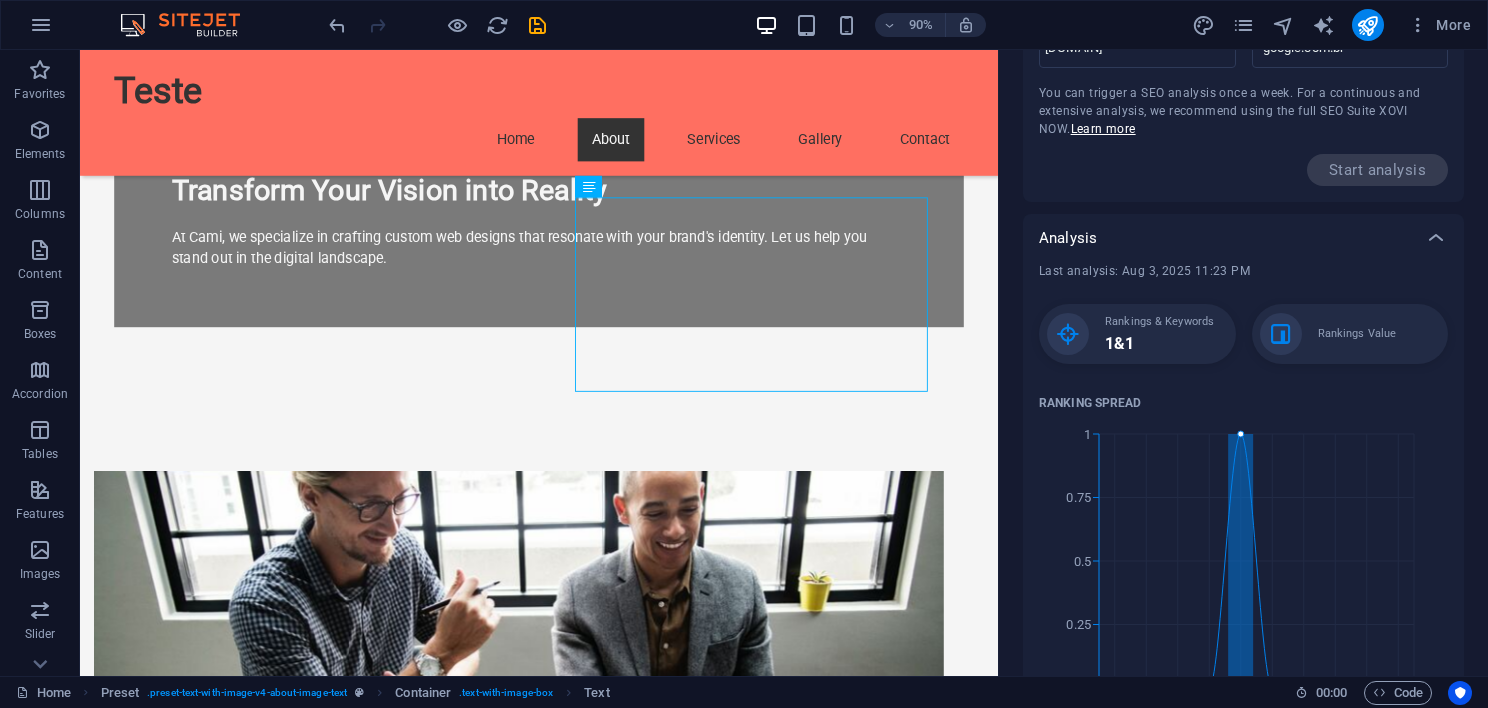 scroll, scrollTop: 0, scrollLeft: 0, axis: both 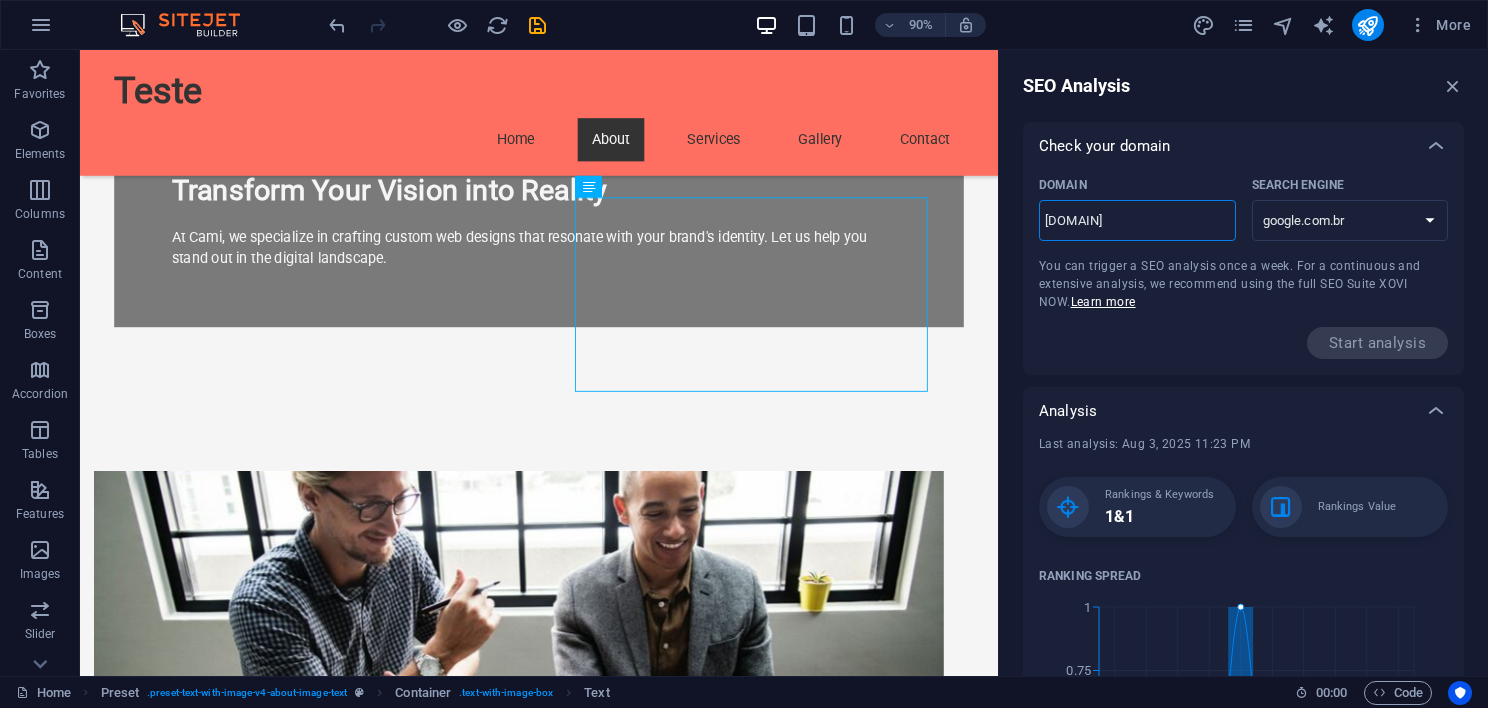 drag, startPoint x: 1145, startPoint y: 218, endPoint x: 1001, endPoint y: 218, distance: 144 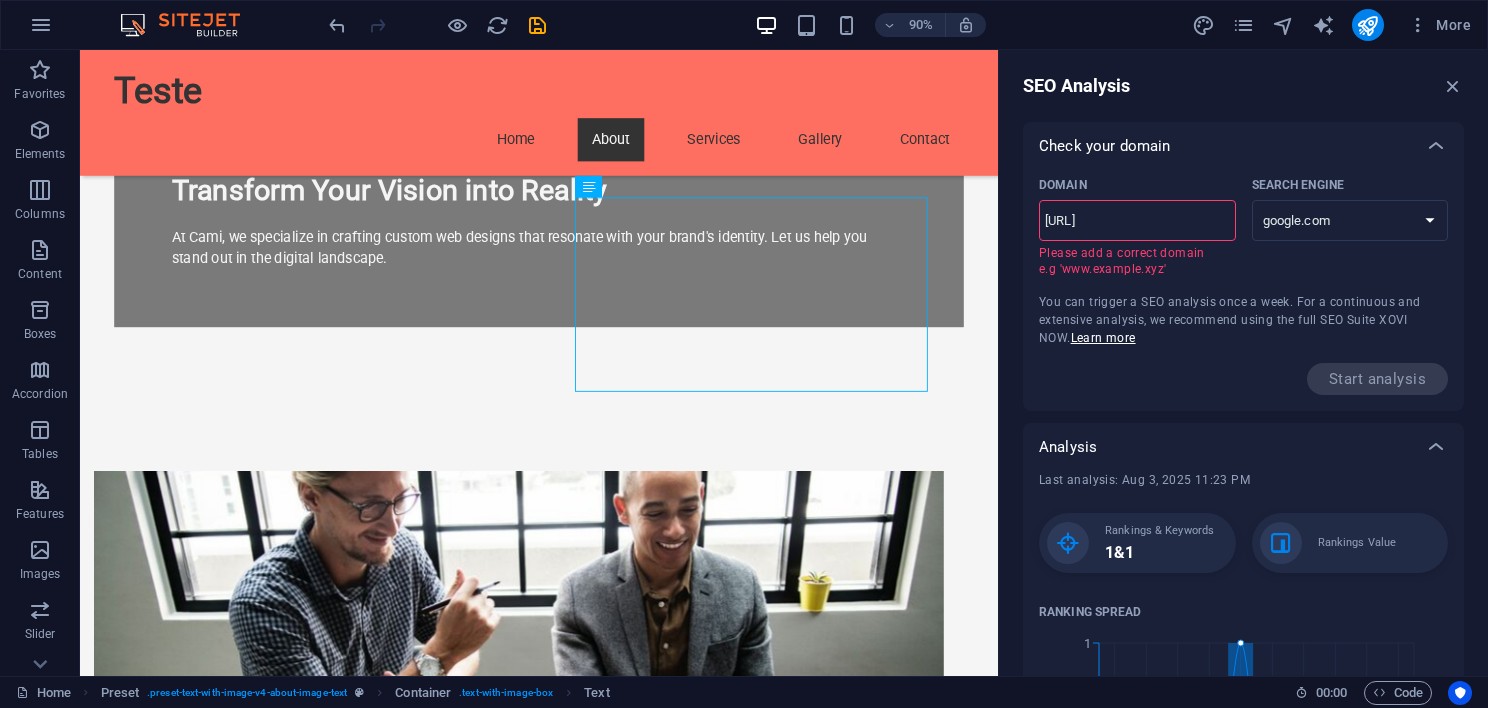 scroll, scrollTop: 0, scrollLeft: 161, axis: horizontal 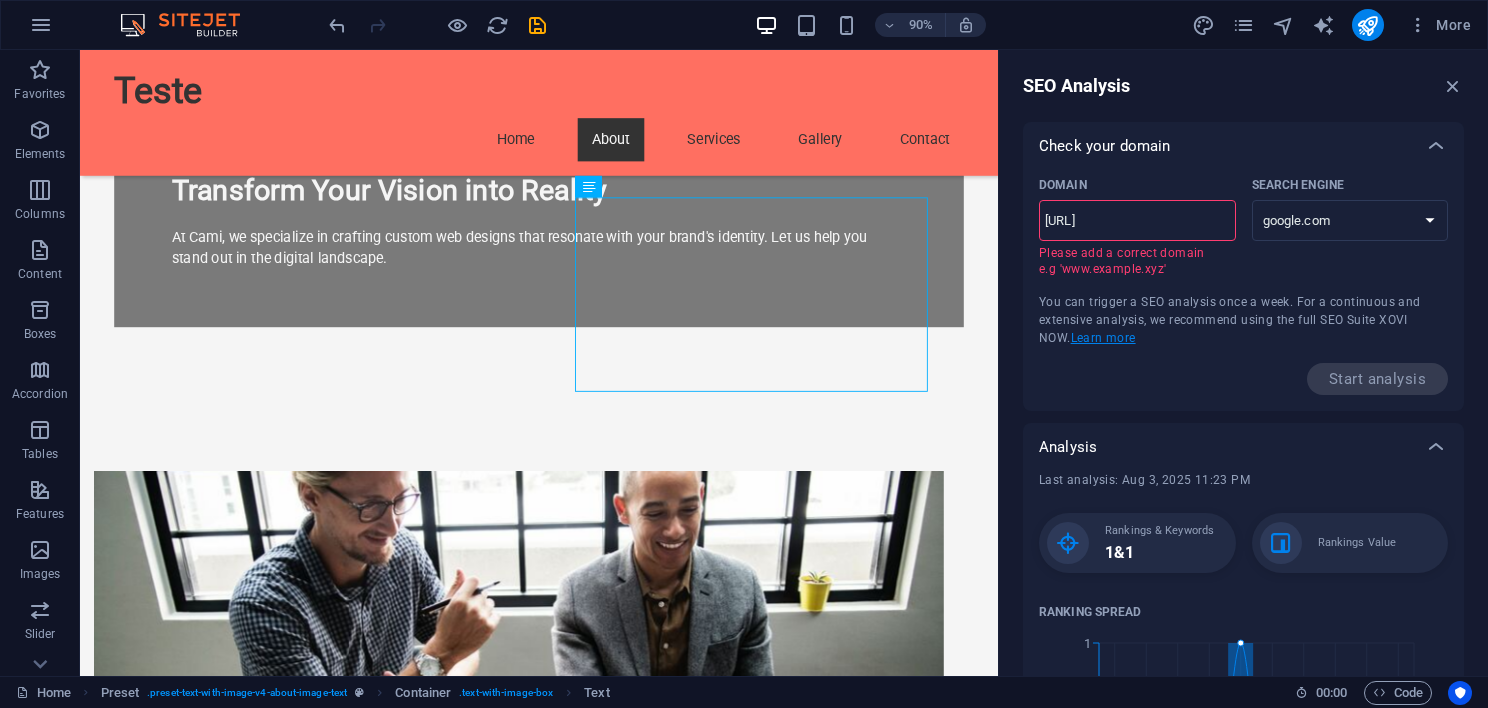 click on "Learn more" at bounding box center (1103, 338) 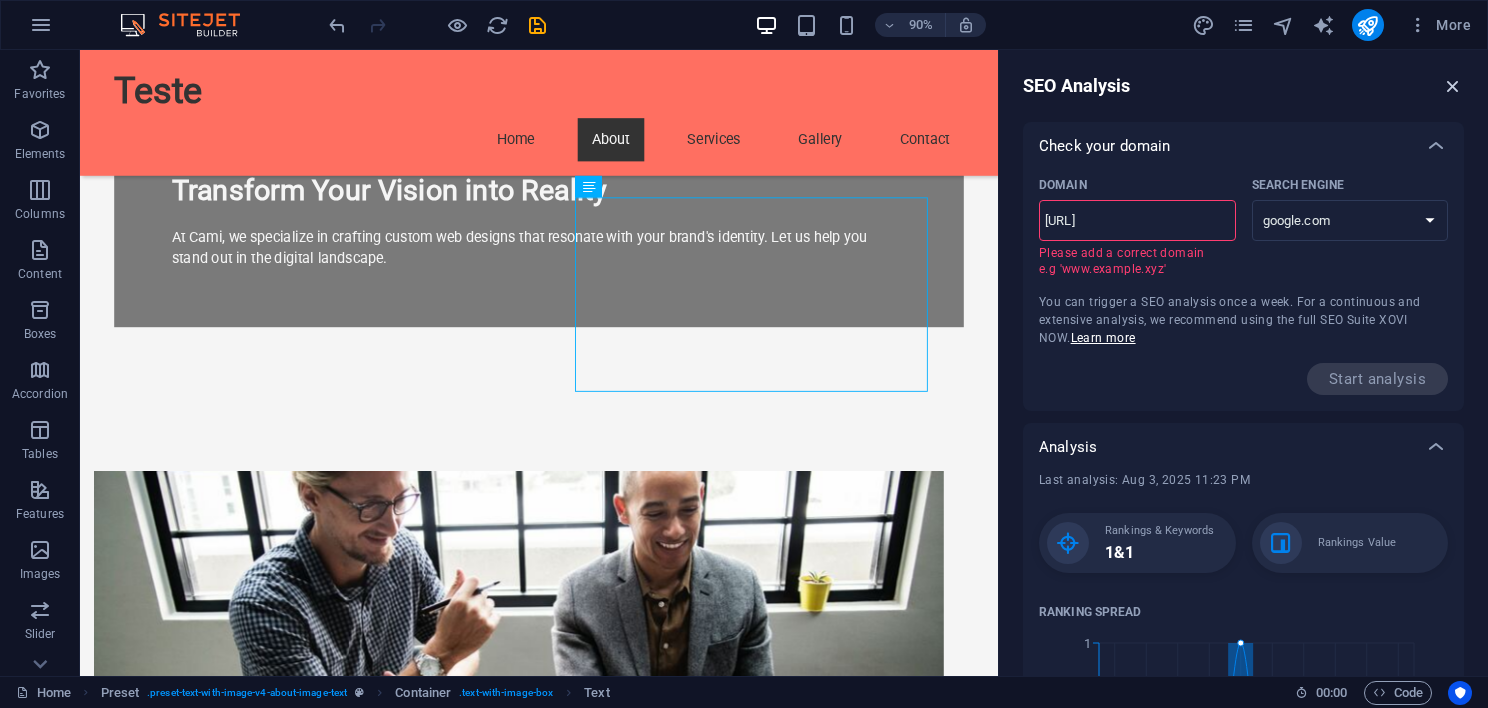 click at bounding box center [1453, 86] 